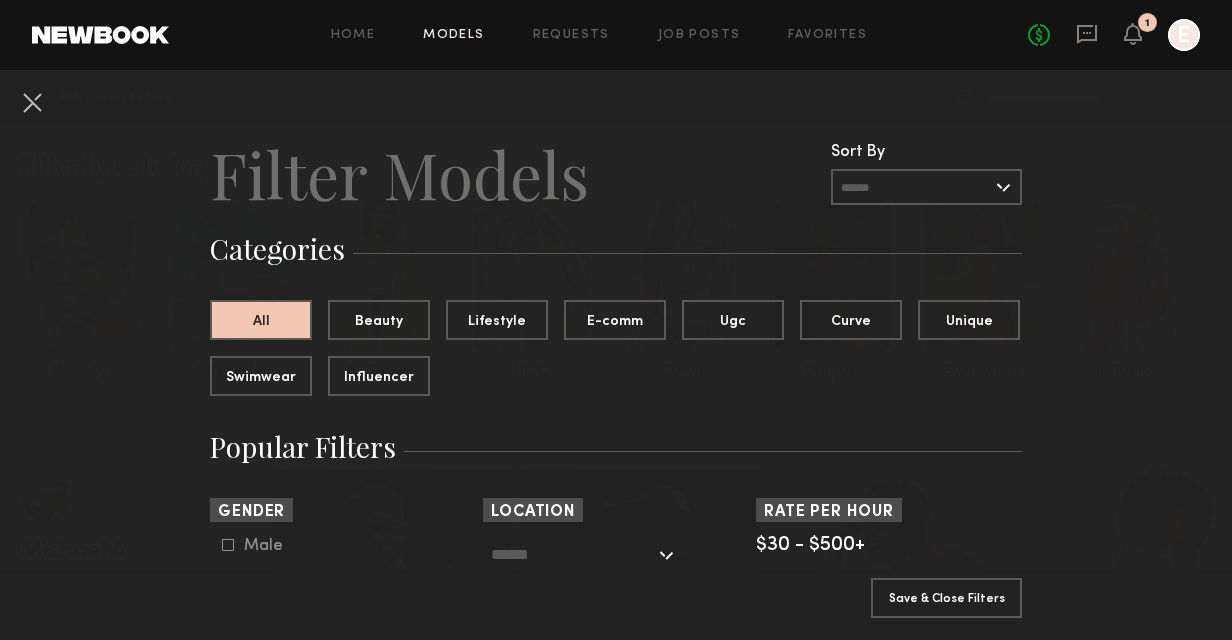 scroll, scrollTop: 0, scrollLeft: 0, axis: both 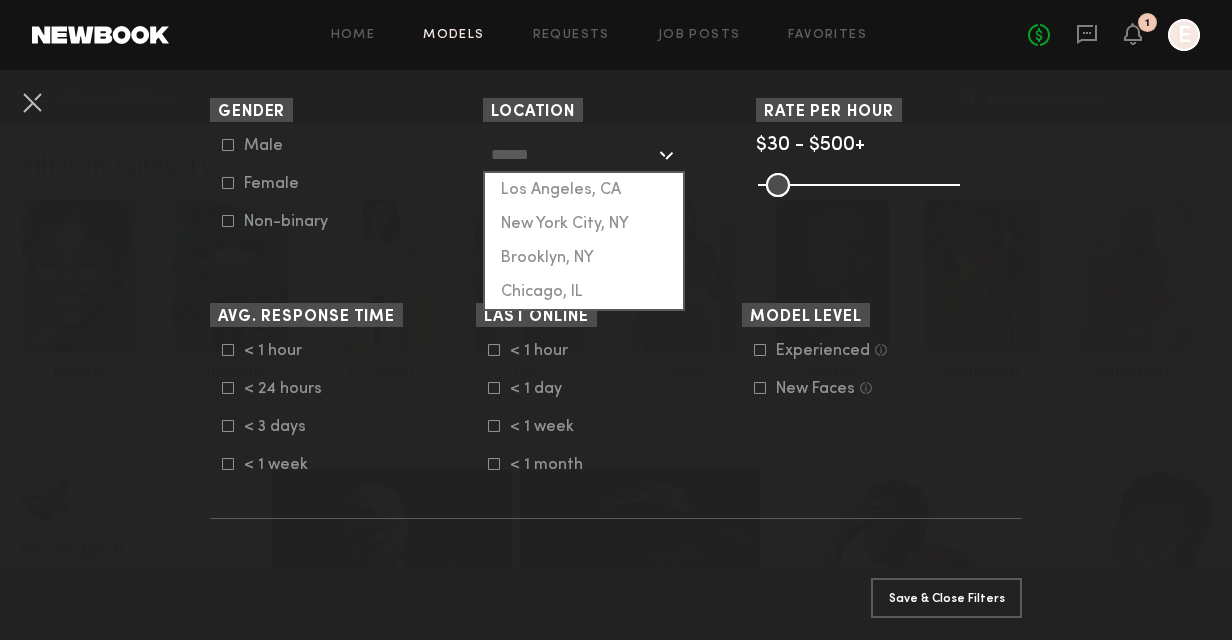 click 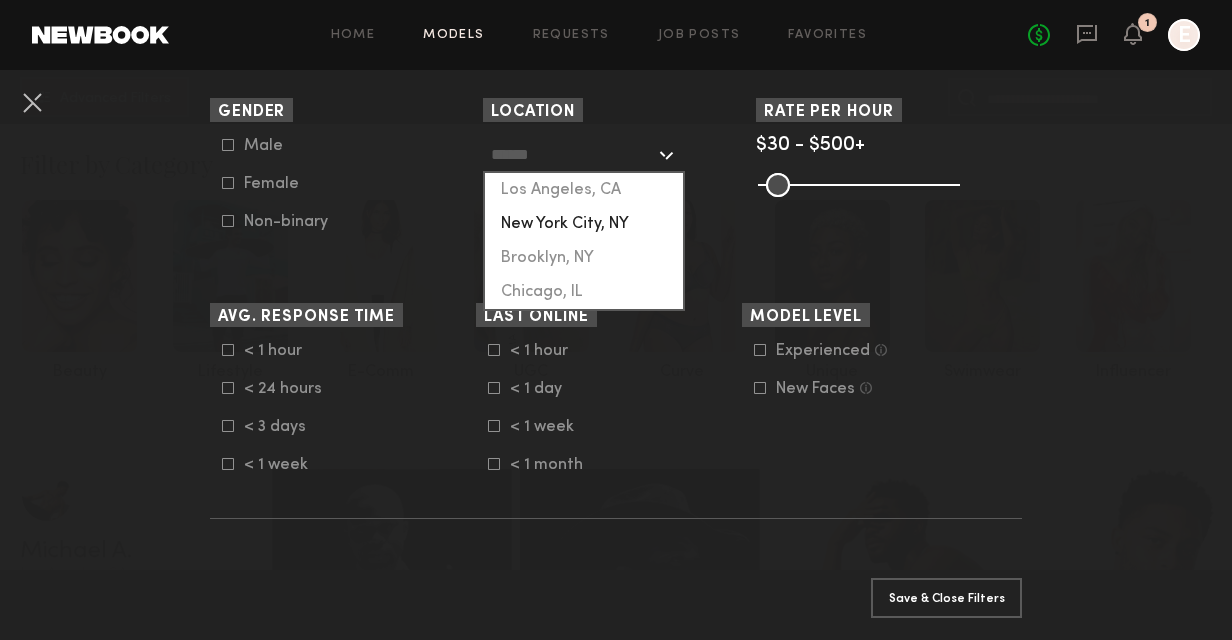click on "New York City, NY" 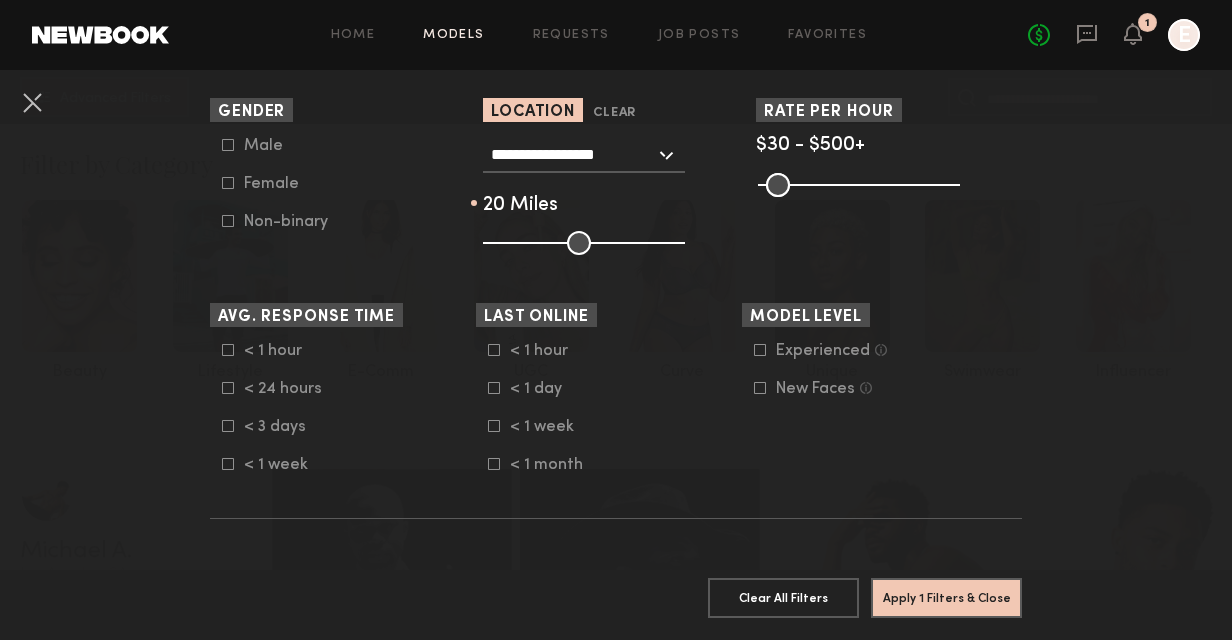 drag, startPoint x: 564, startPoint y: 236, endPoint x: 511, endPoint y: 243, distance: 53.460266 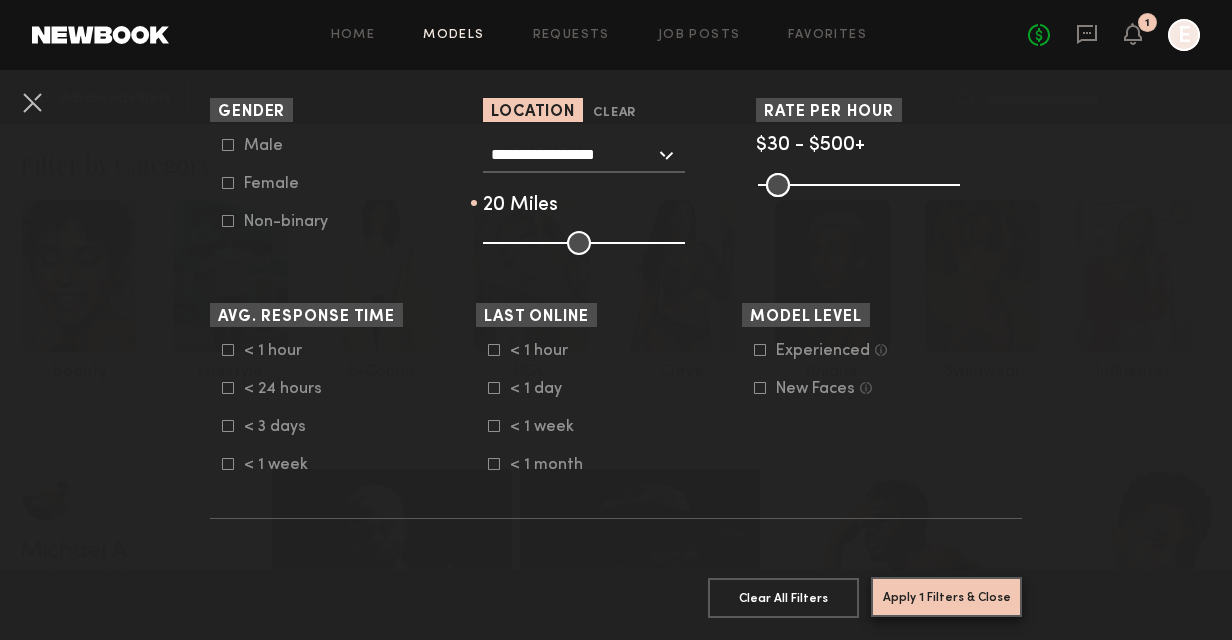 click on "Apply 1 Filters & Close" 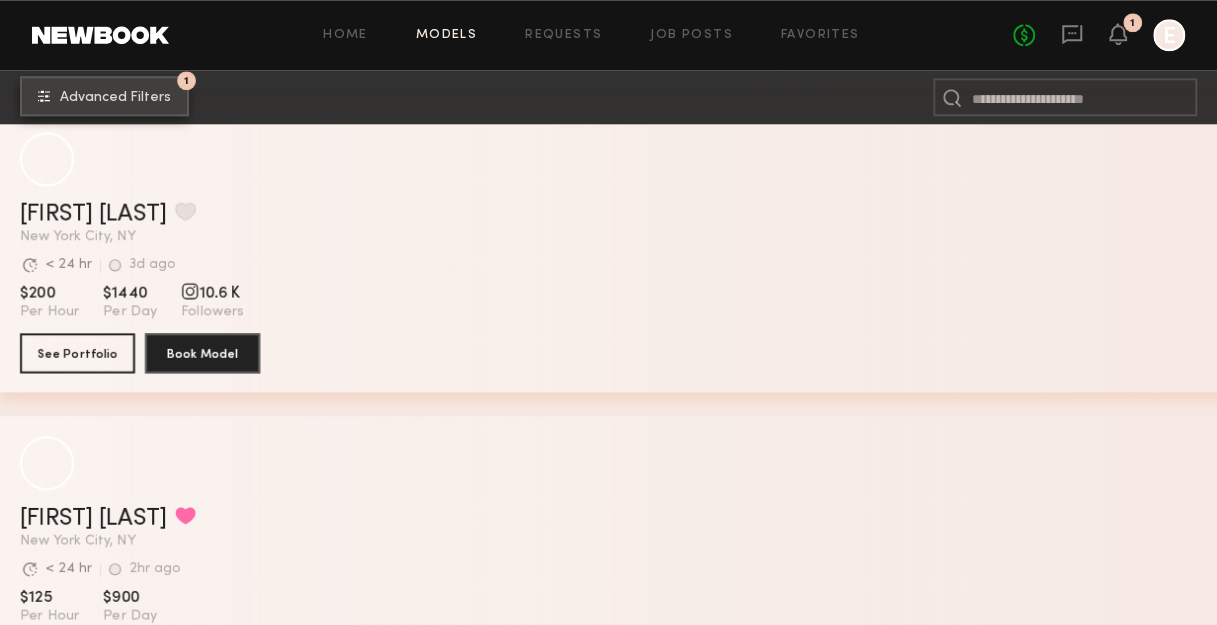 scroll, scrollTop: 8196, scrollLeft: 0, axis: vertical 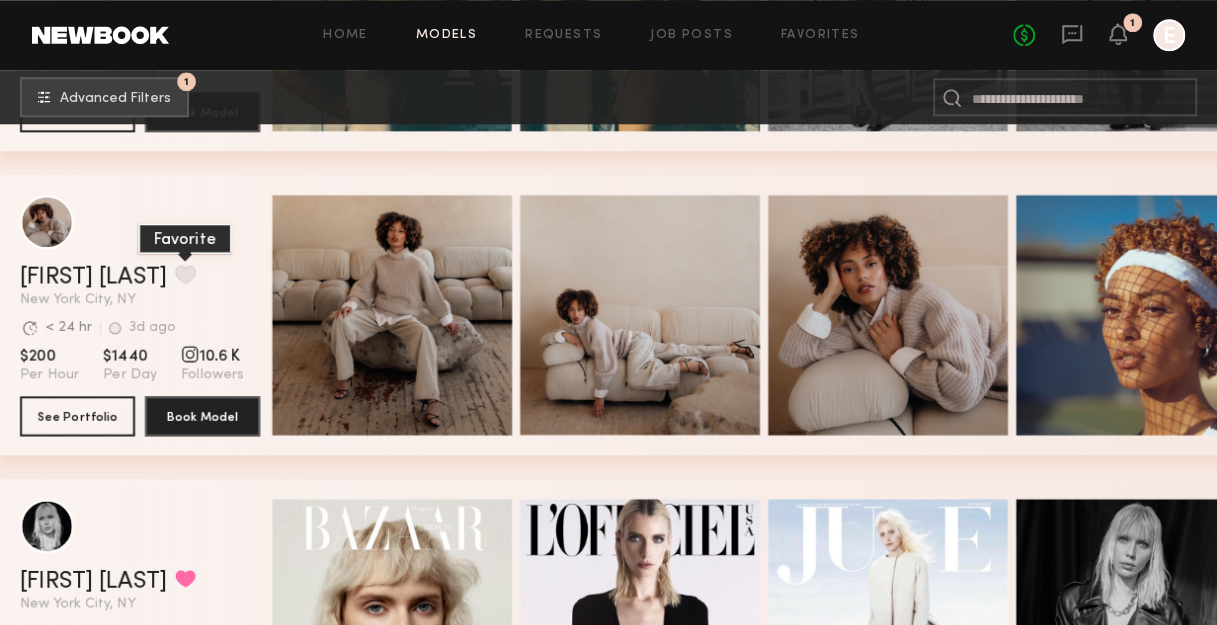 click 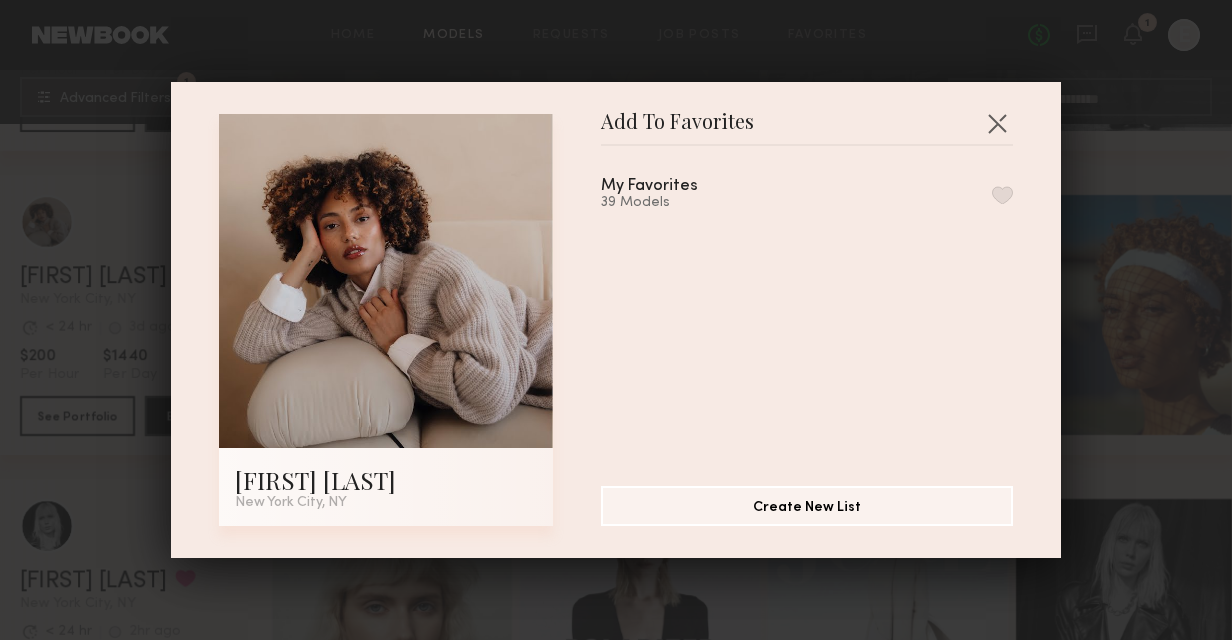 click at bounding box center [1002, 195] 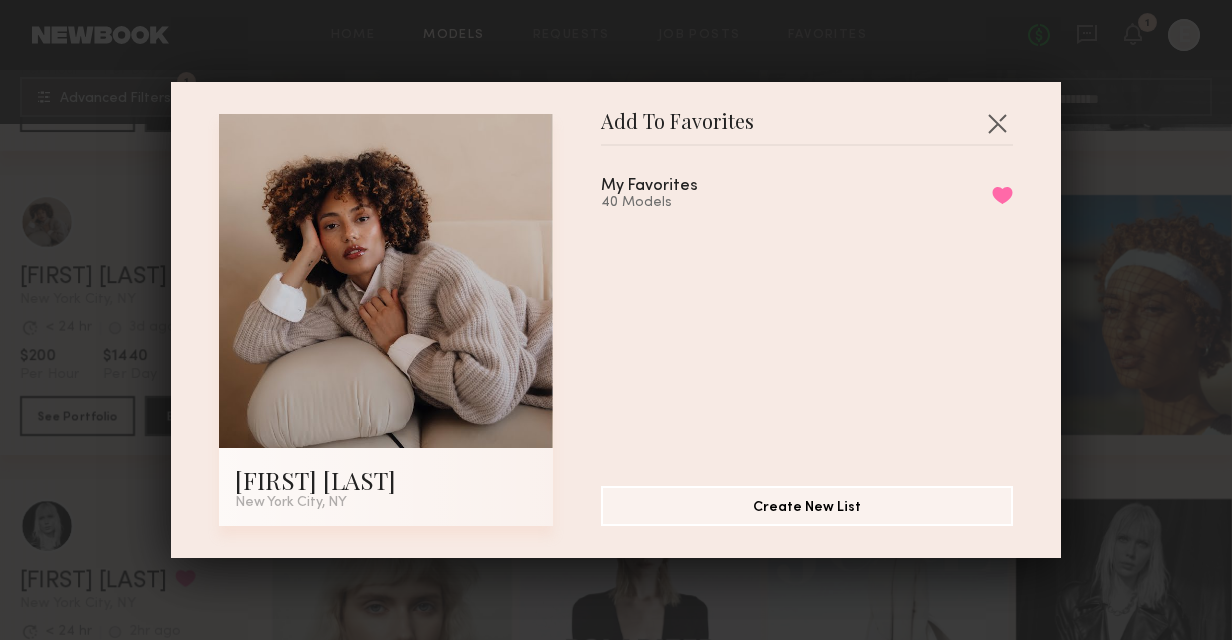 click on "Add To Favorites Iyanla K. New York City, NY Add To Favorites My Favorites 40   Models Remove from favorite list Create New List" at bounding box center [616, 320] 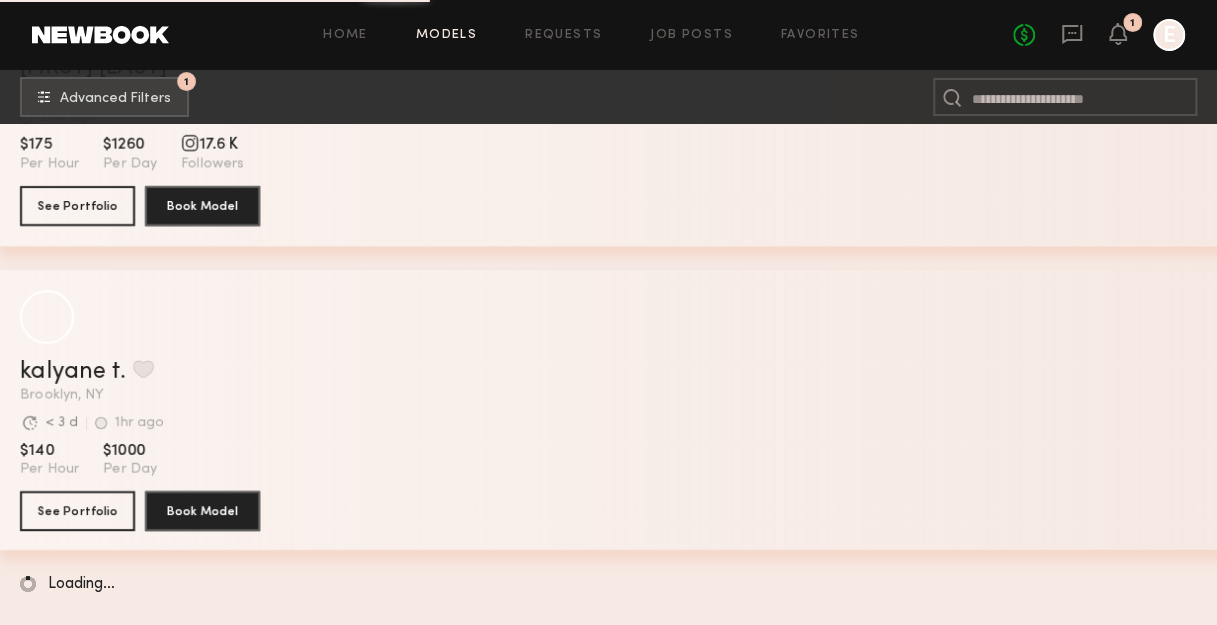 scroll, scrollTop: 17840, scrollLeft: 0, axis: vertical 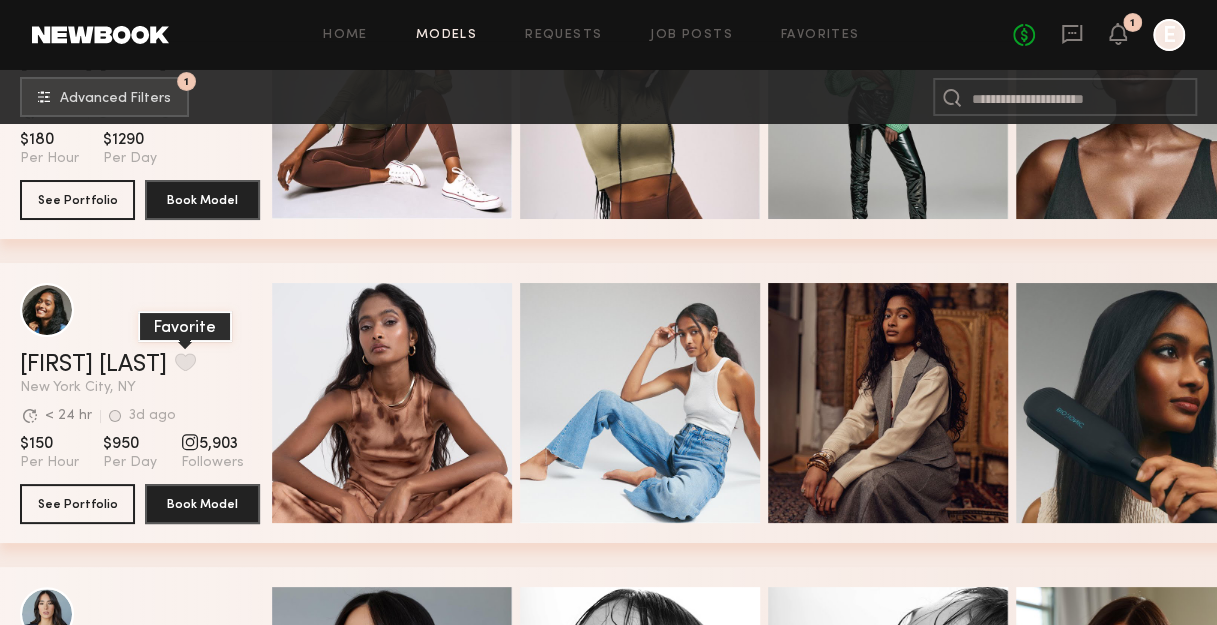 click 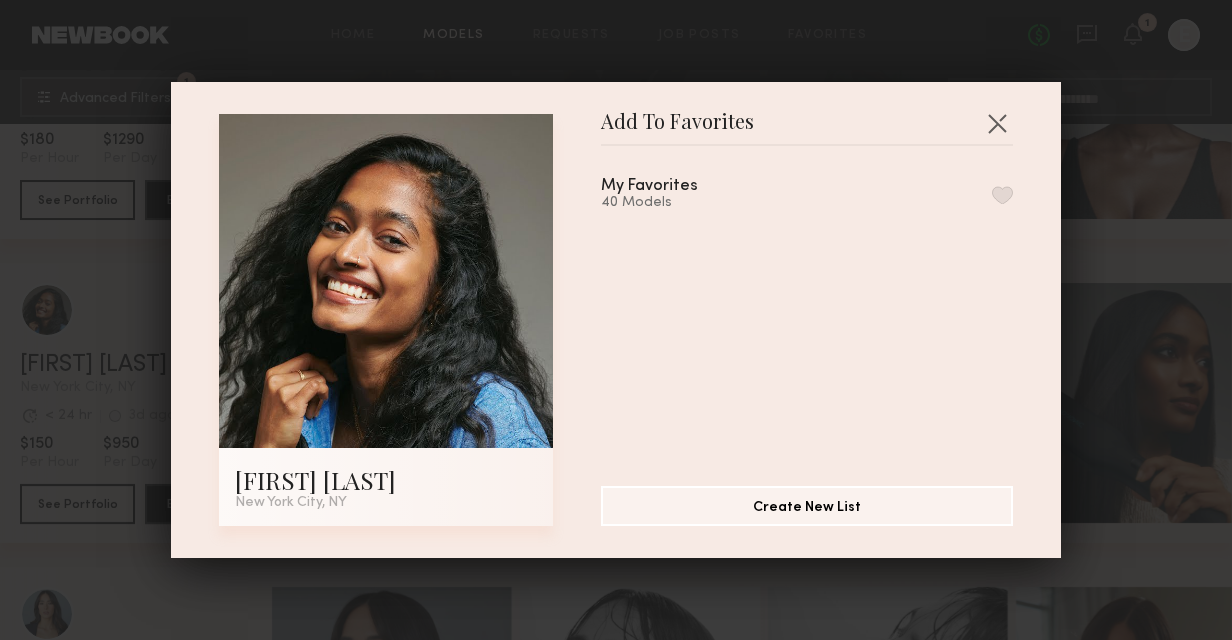 click on "My Favorites 40   Models" at bounding box center (817, 308) 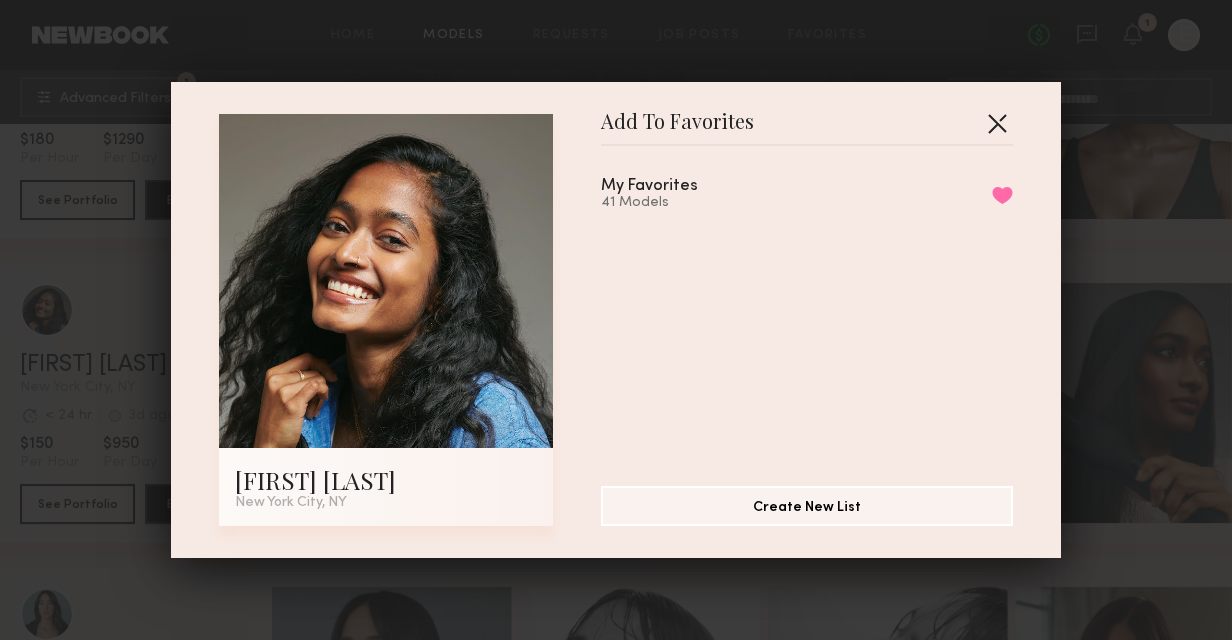 click at bounding box center (997, 123) 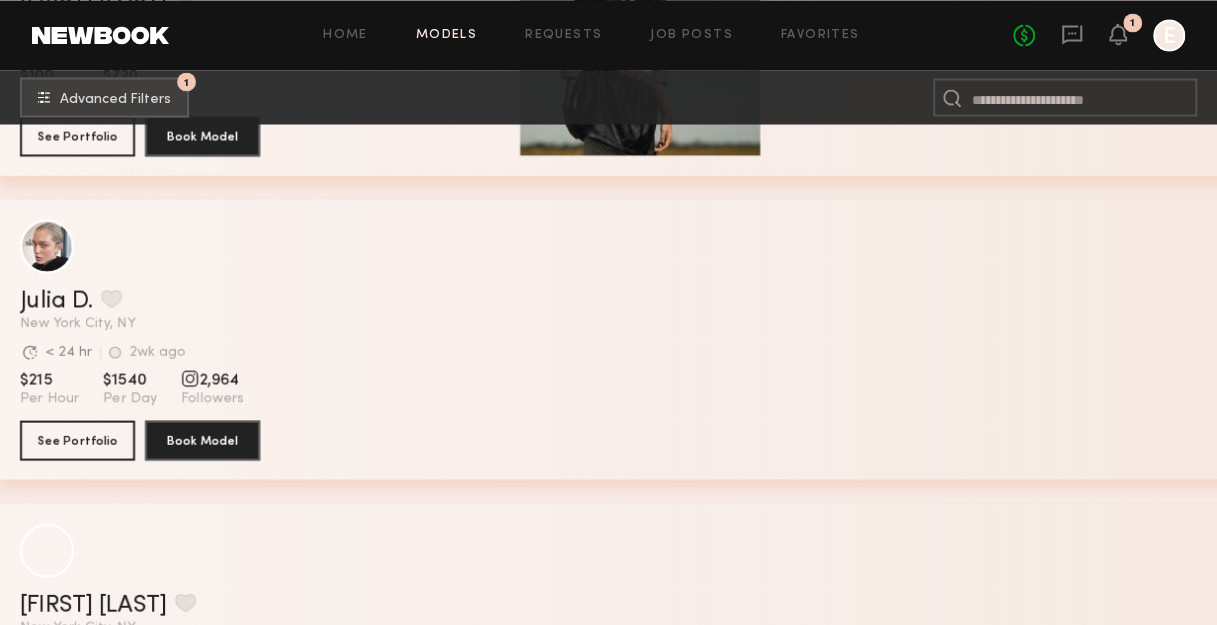 scroll, scrollTop: 34632, scrollLeft: 0, axis: vertical 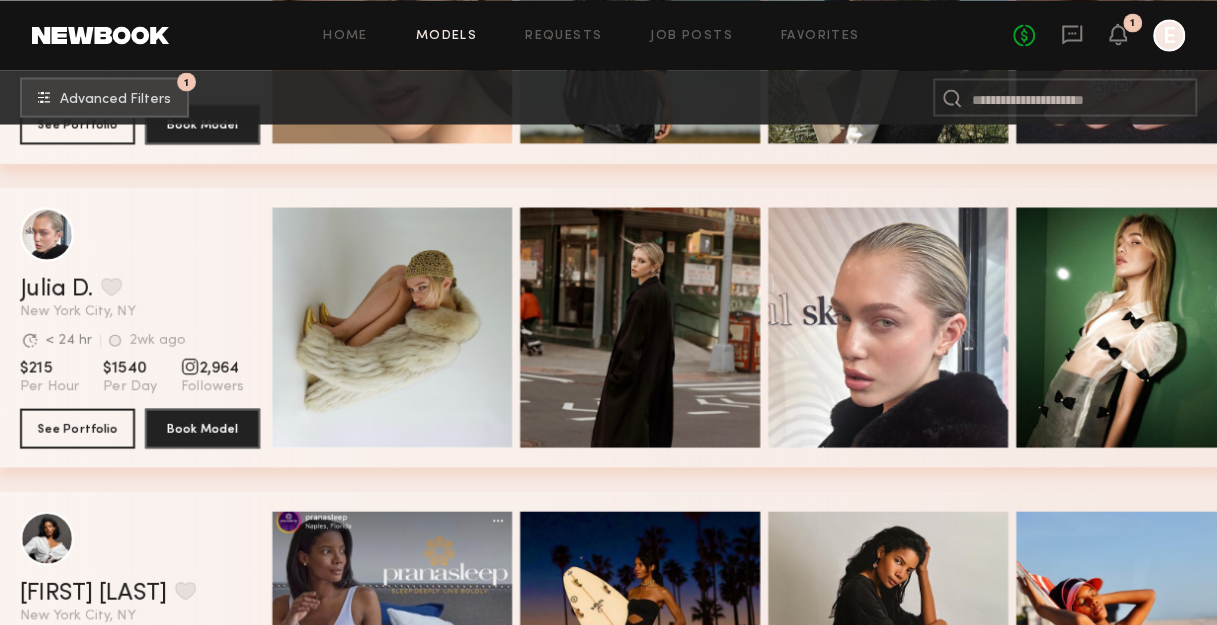 click on "Avg. request  response time < 24 hr 2wk ago Last Online" 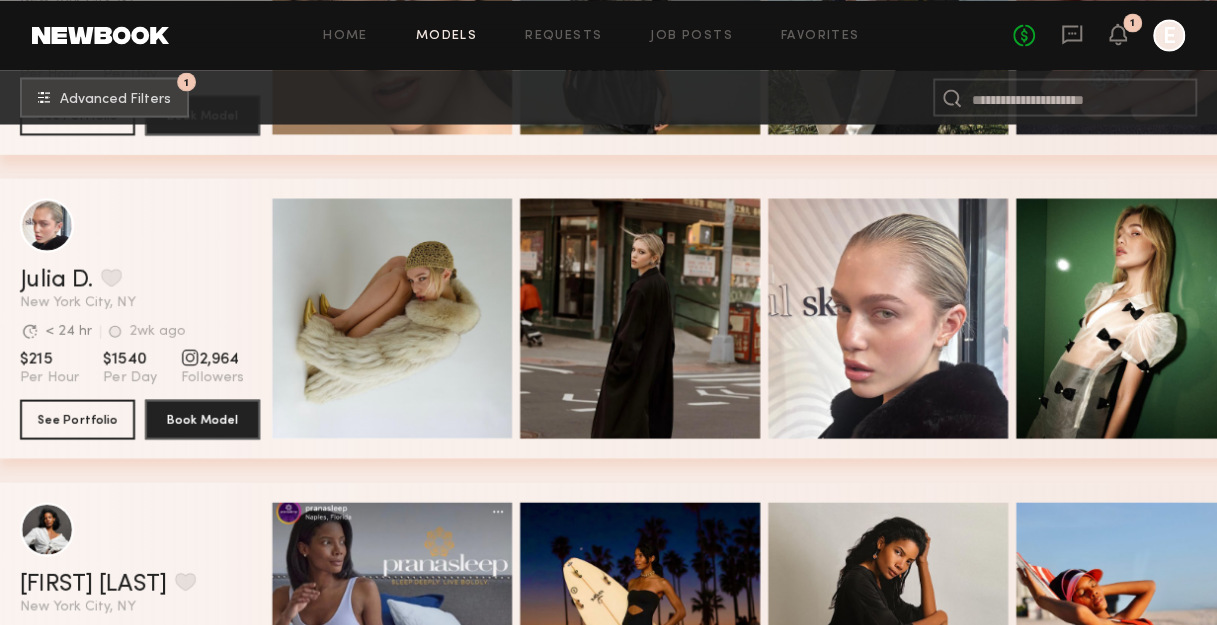 scroll, scrollTop: 34632, scrollLeft: 0, axis: vertical 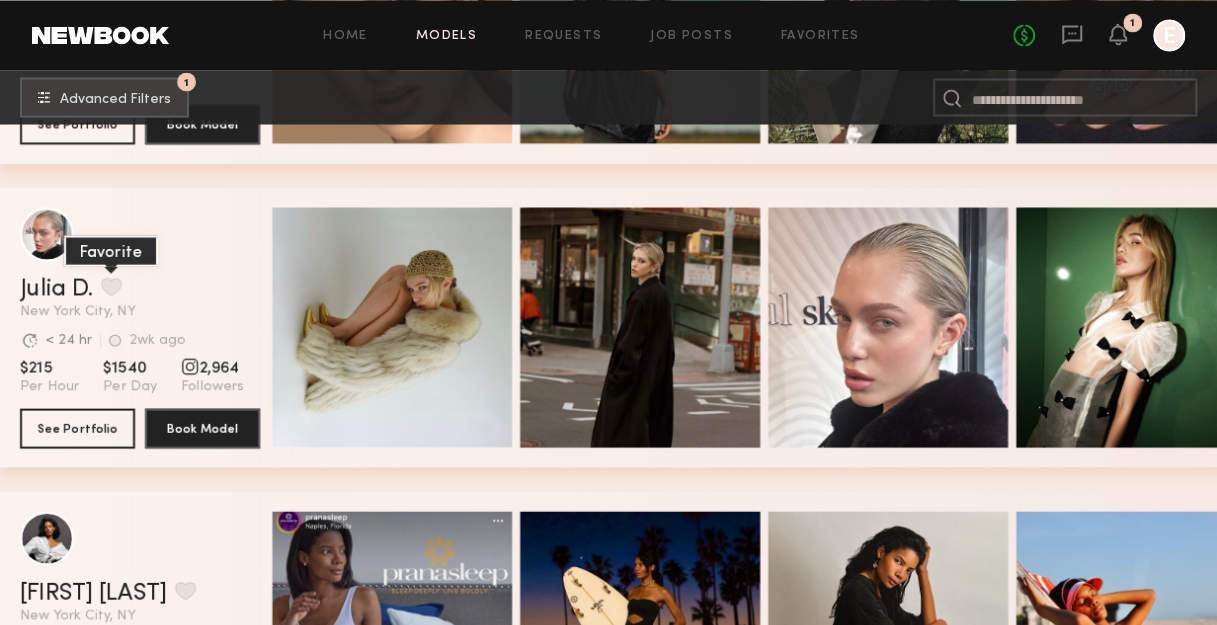 click 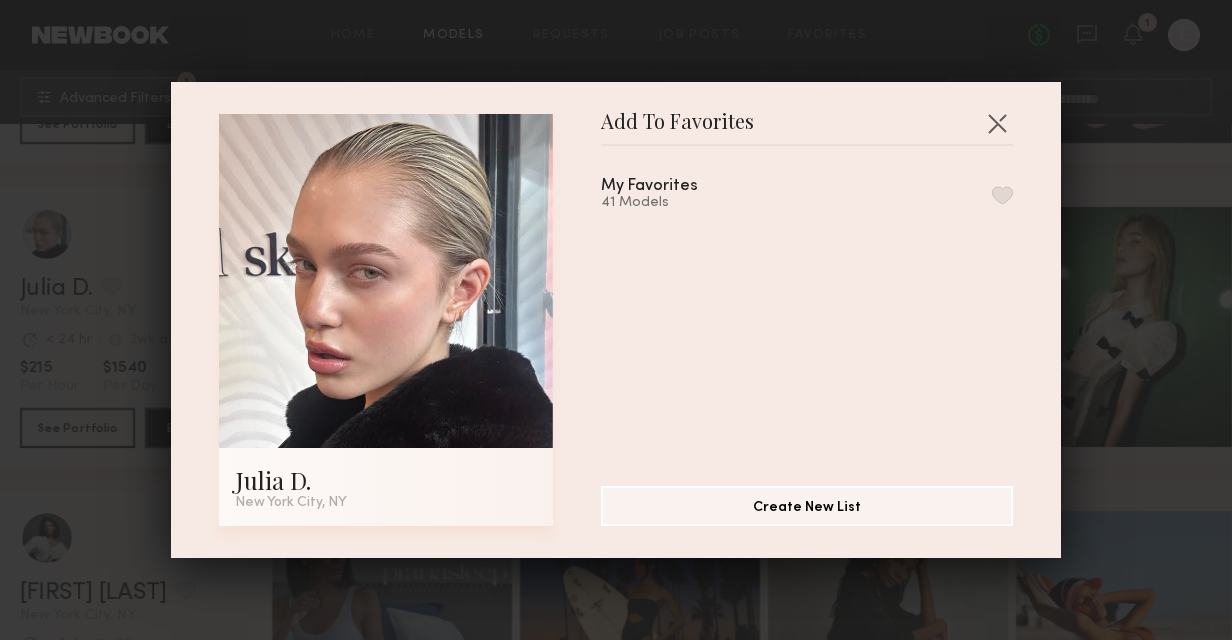 click at bounding box center (1002, 195) 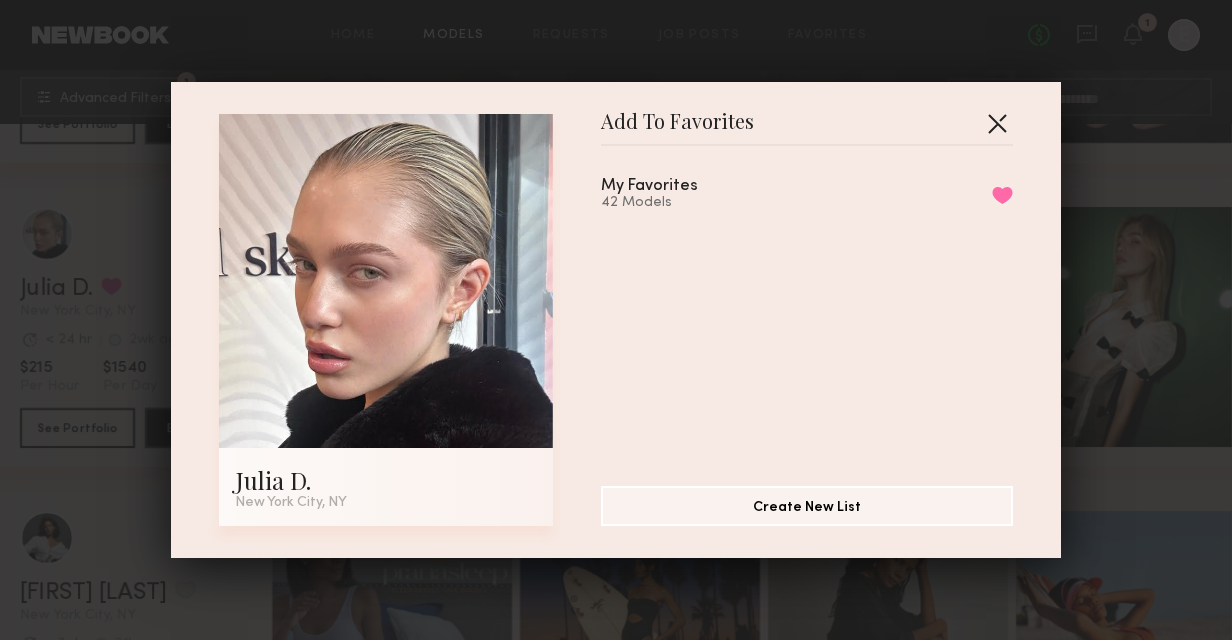 click at bounding box center (997, 123) 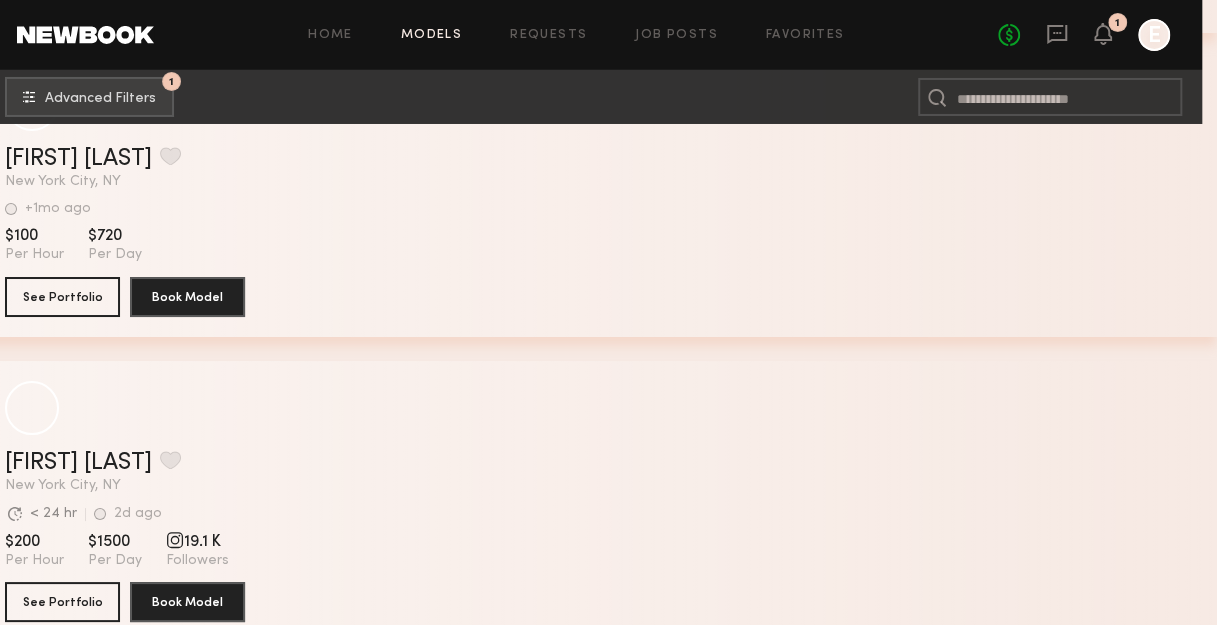 scroll, scrollTop: 50843, scrollLeft: 15, axis: both 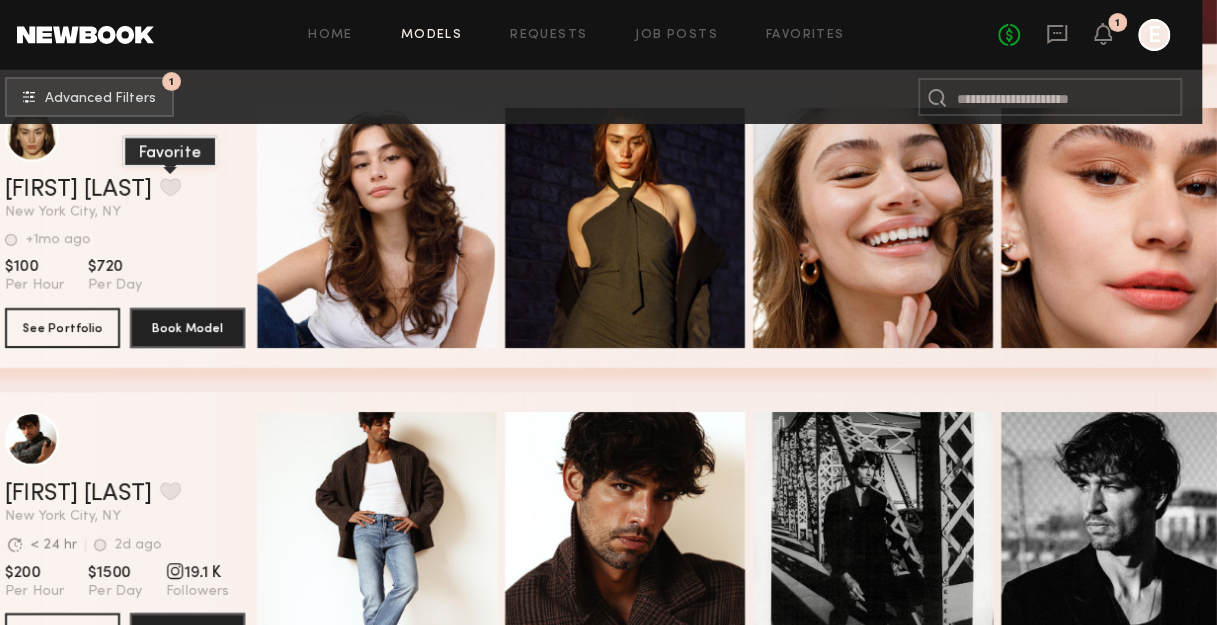 click 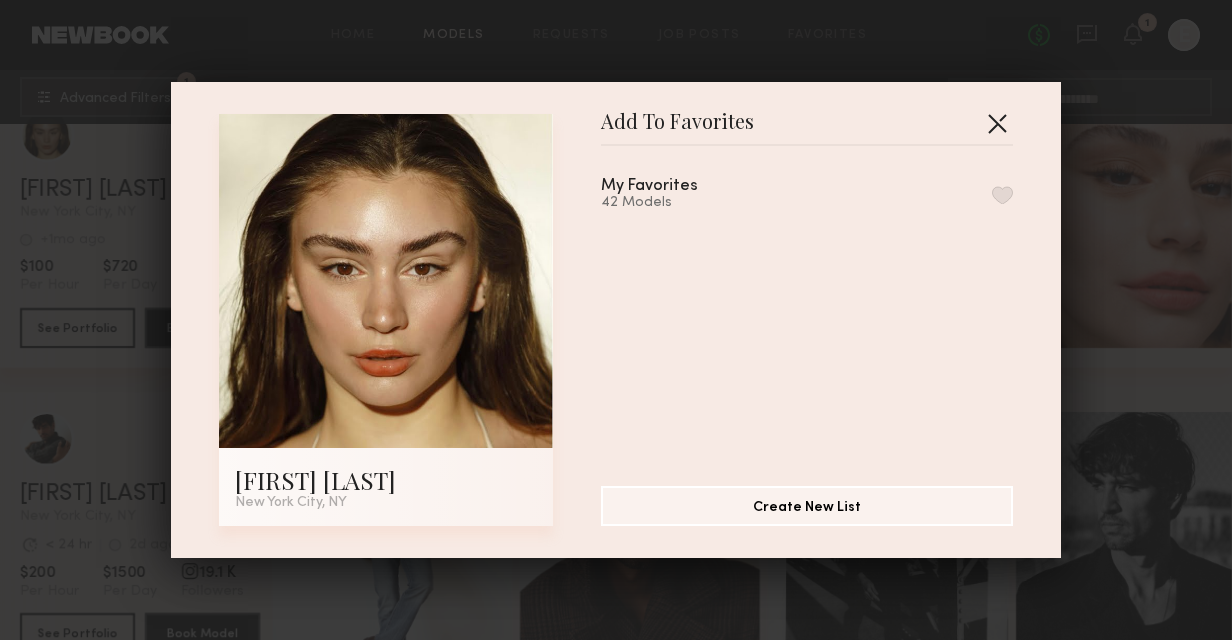 click at bounding box center [997, 123] 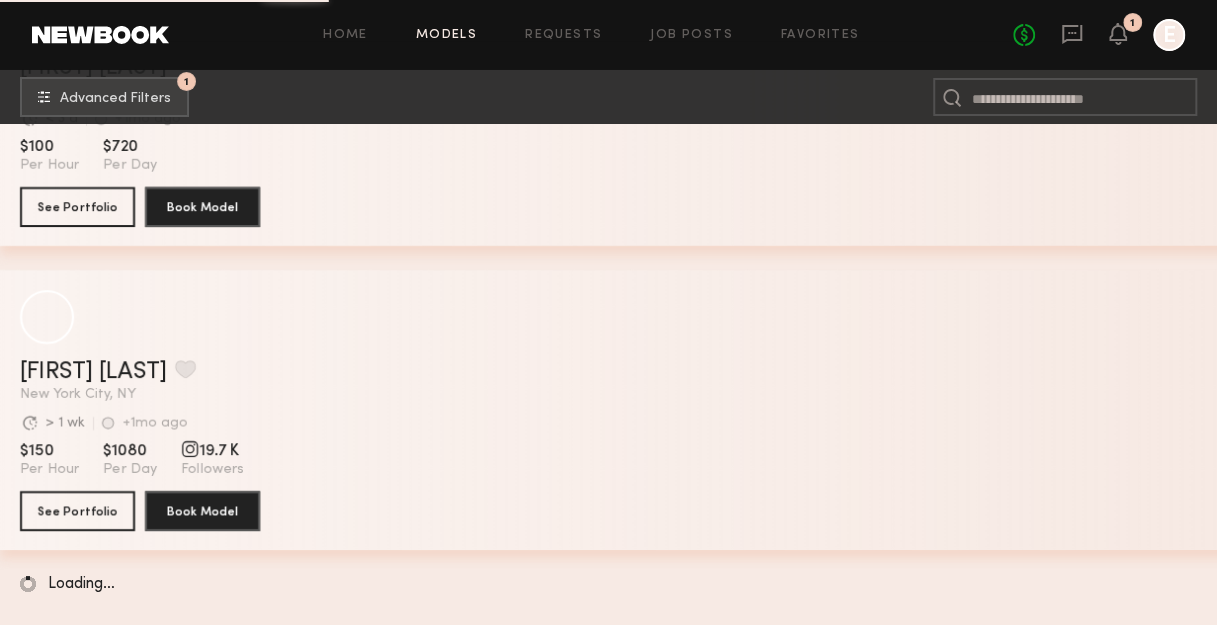 scroll, scrollTop: 61916, scrollLeft: 0, axis: vertical 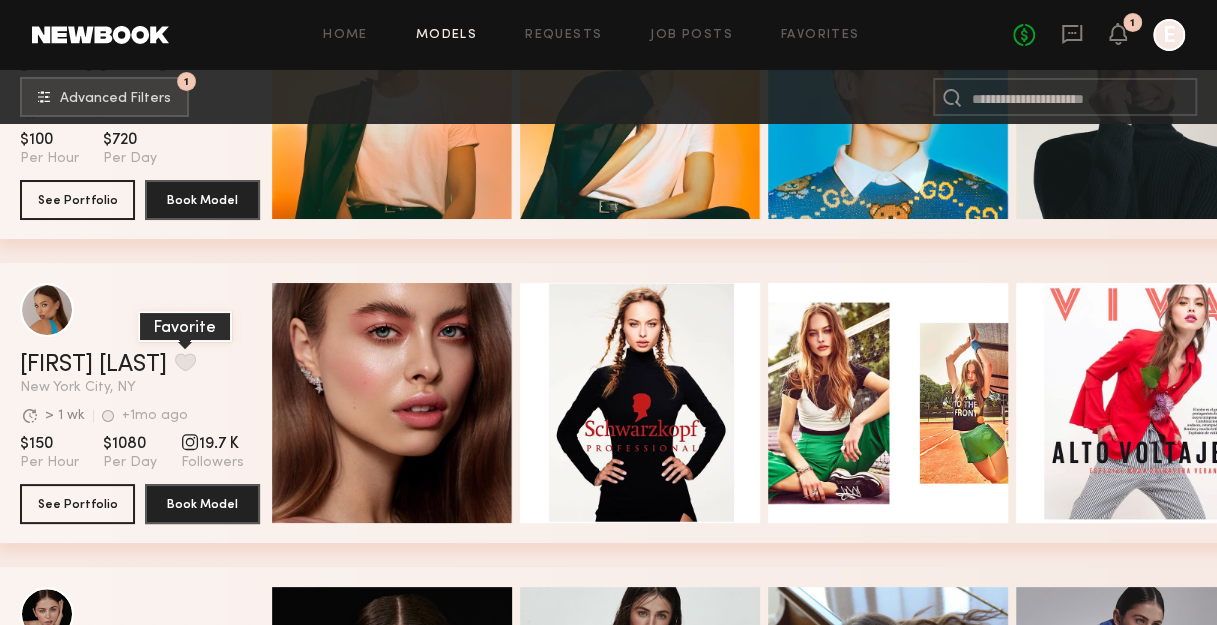 click 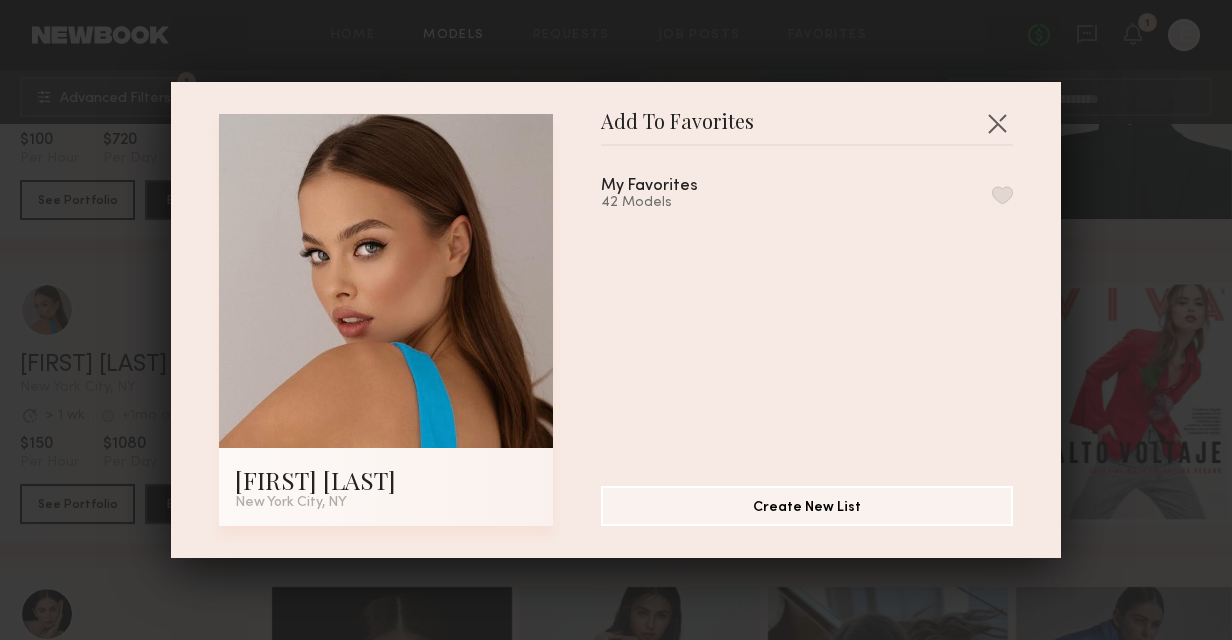 click at bounding box center [1002, 195] 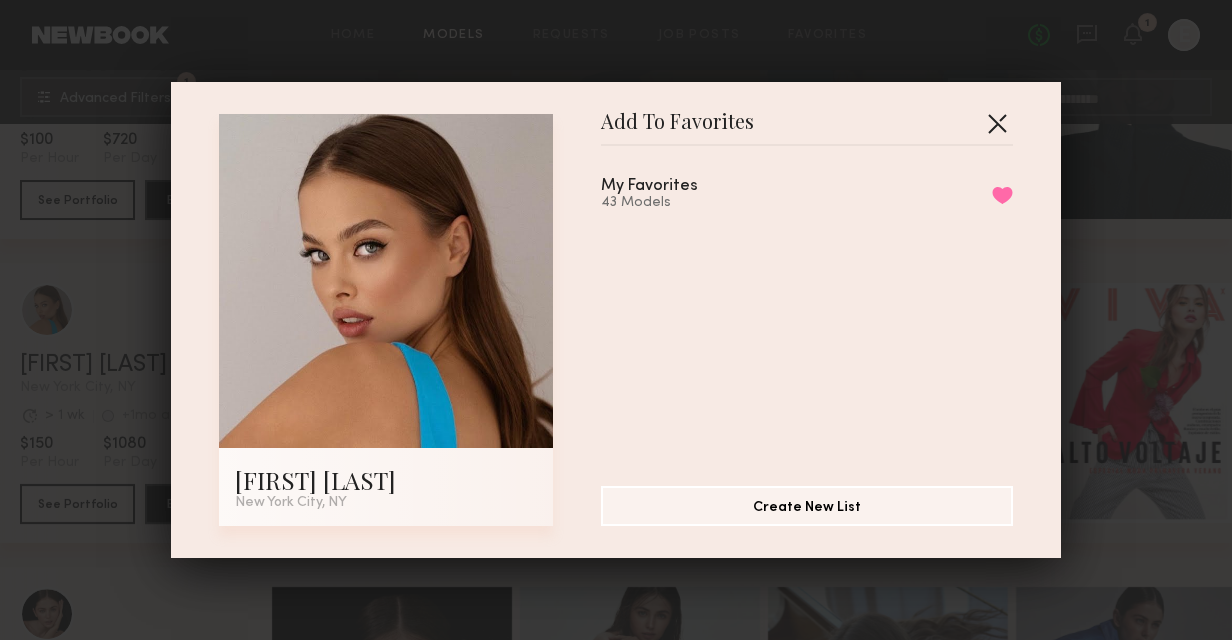 click at bounding box center (997, 123) 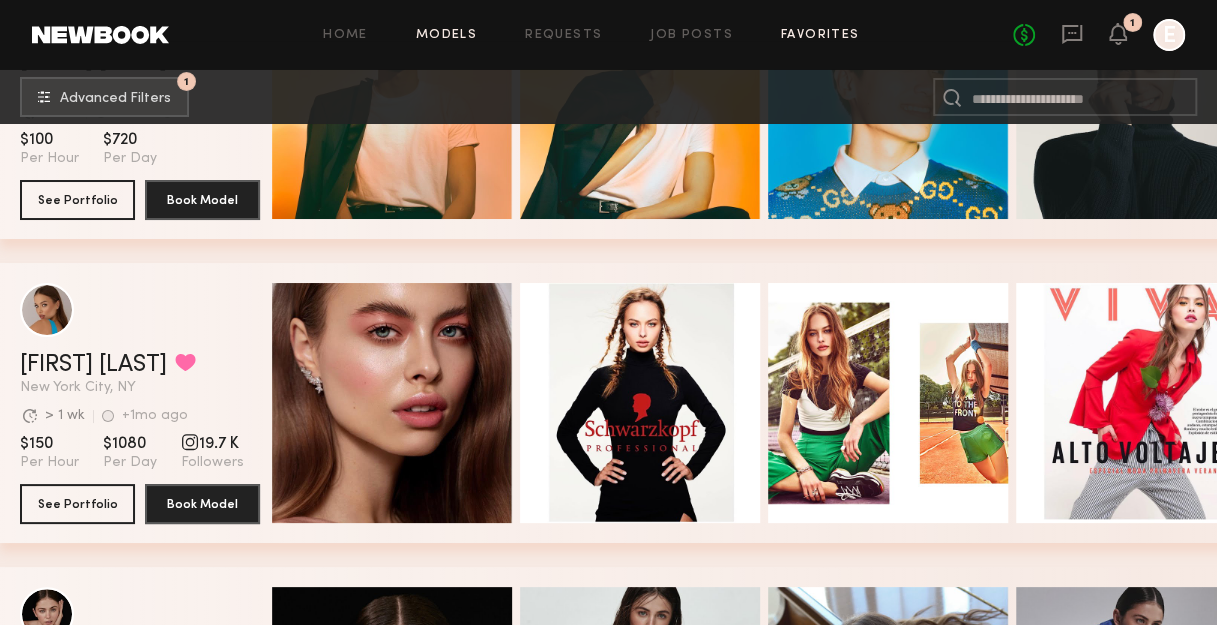 click on "Favorites" 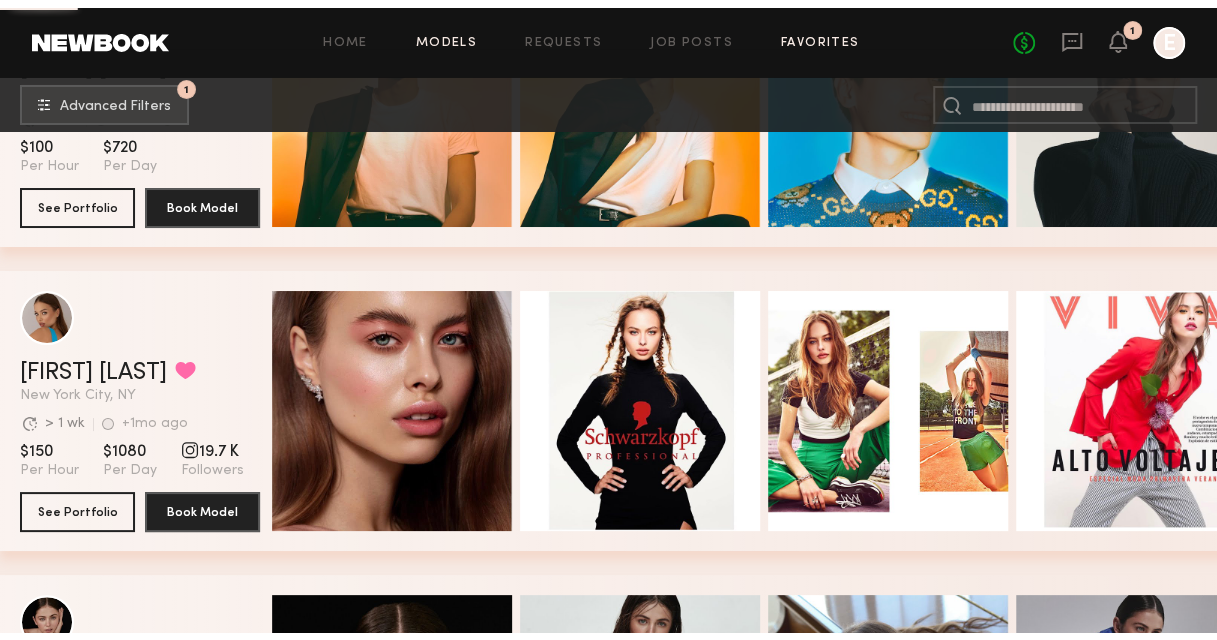 scroll, scrollTop: 0, scrollLeft: 0, axis: both 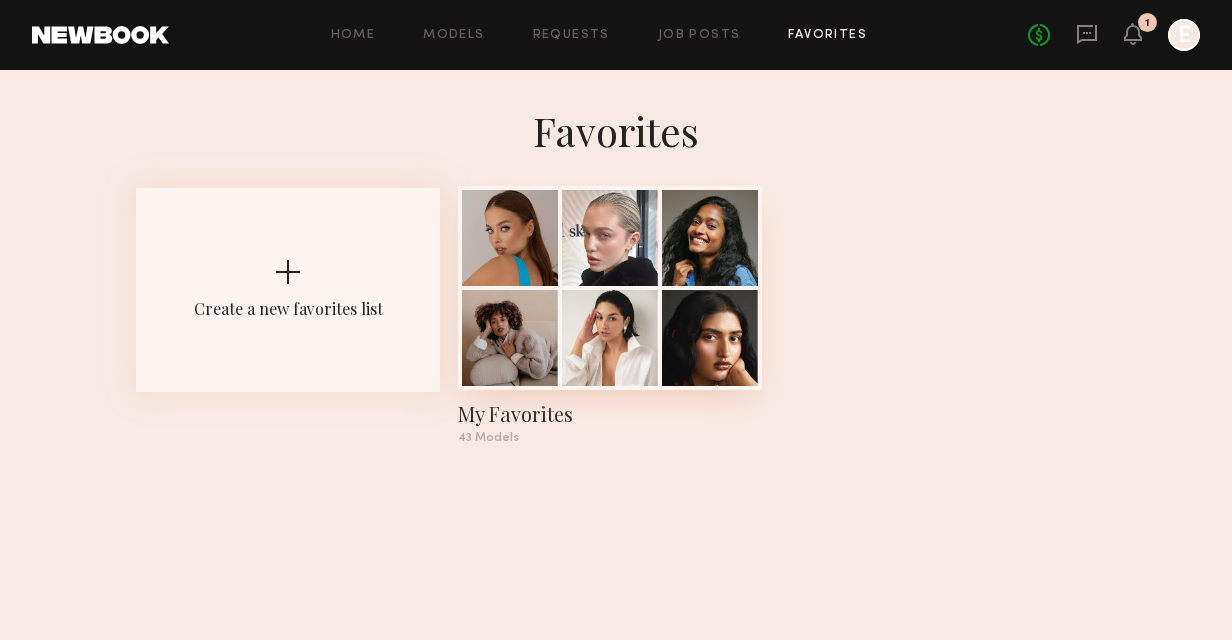 click 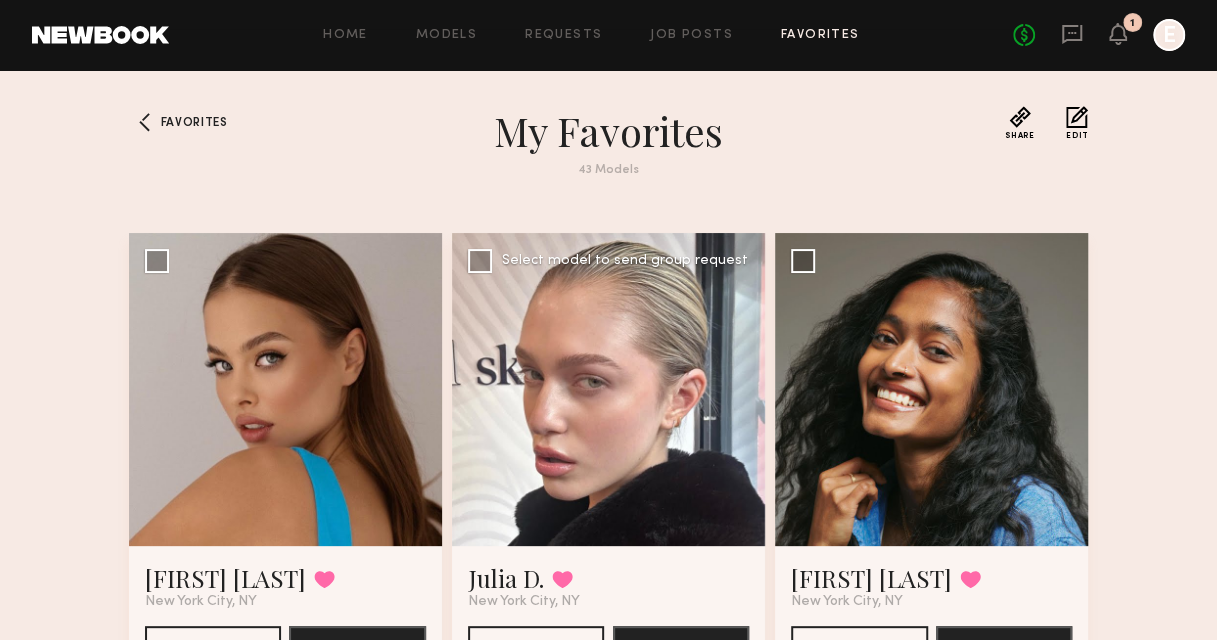 click 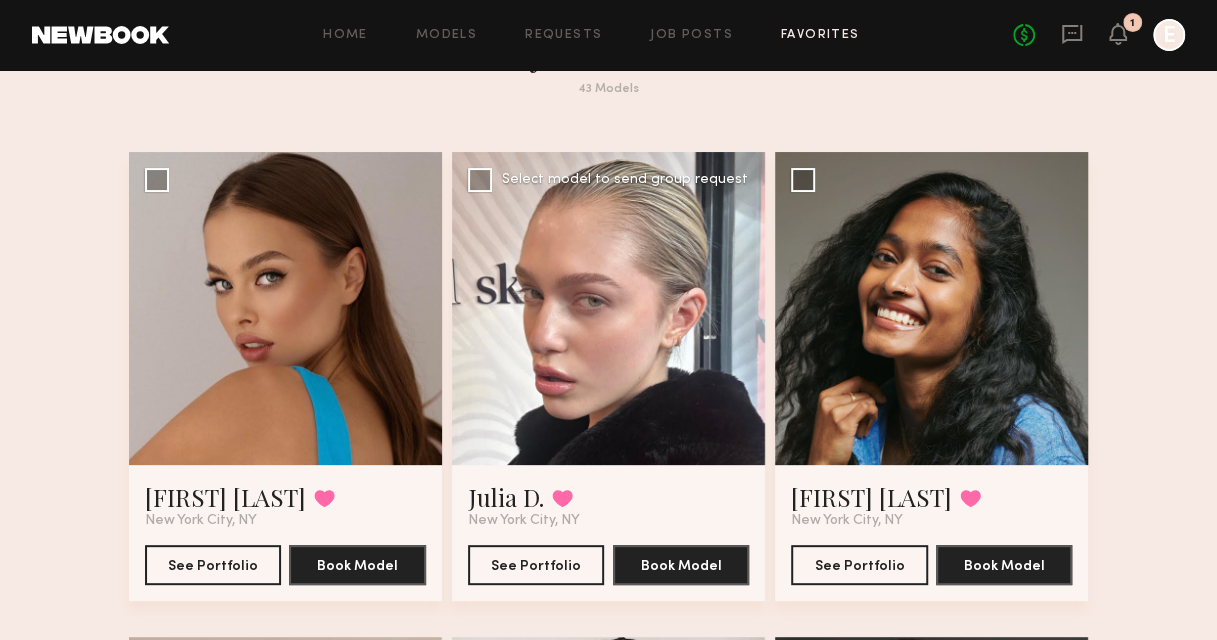 scroll, scrollTop: 200, scrollLeft: 0, axis: vertical 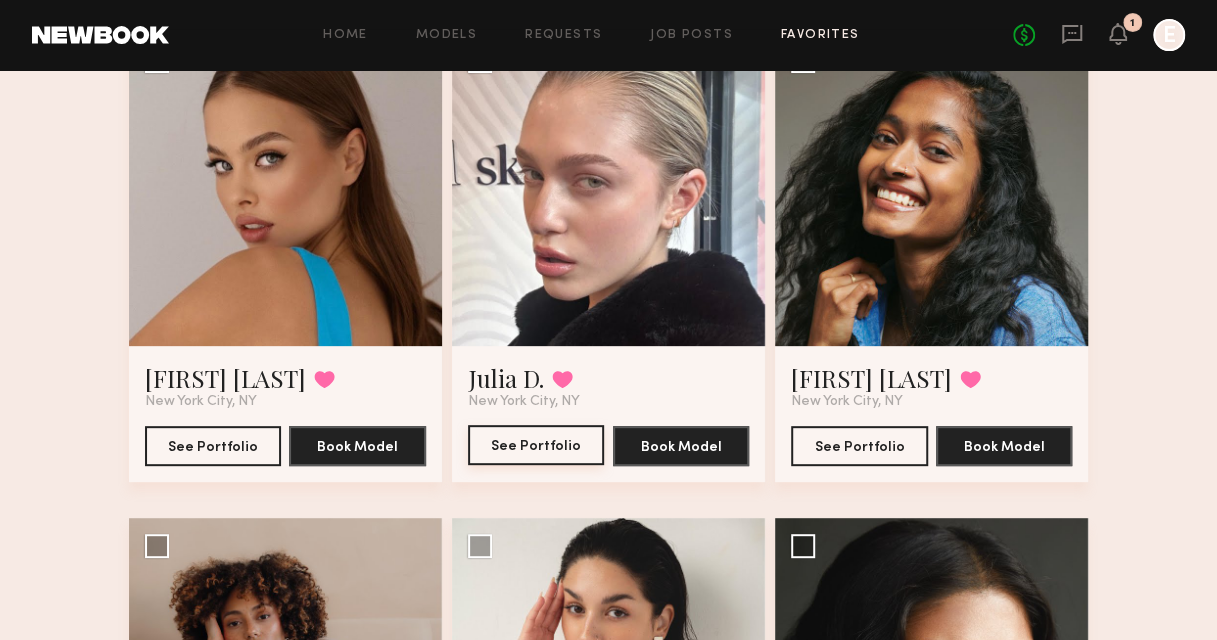 click on "See Portfolio" 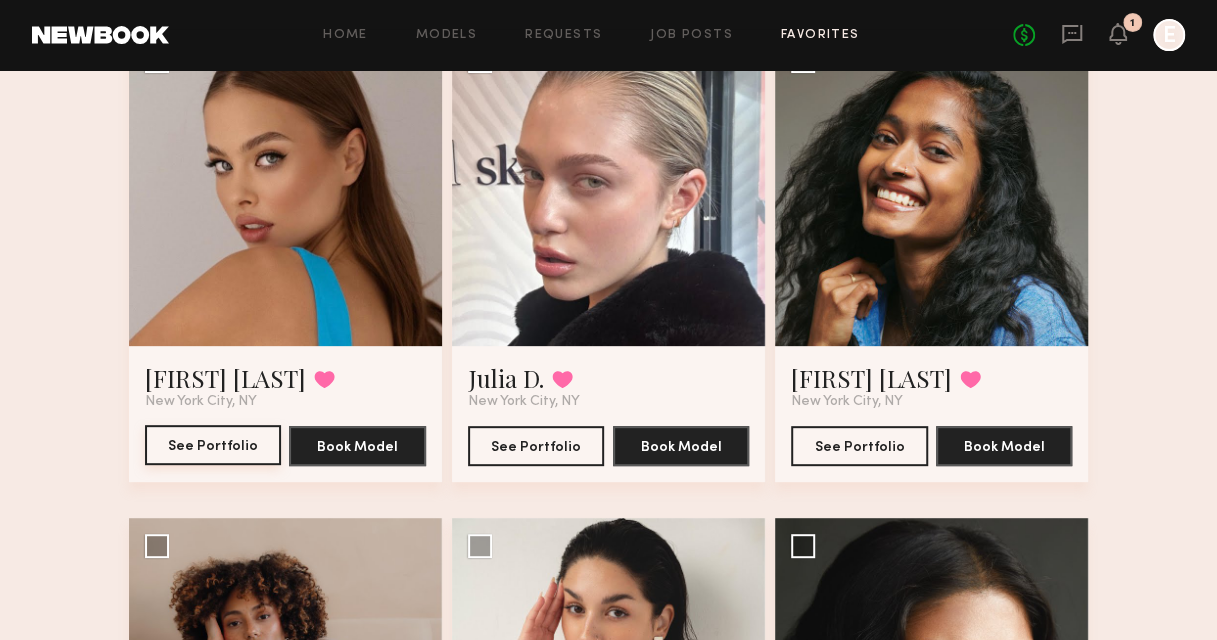 click on "See Portfolio" 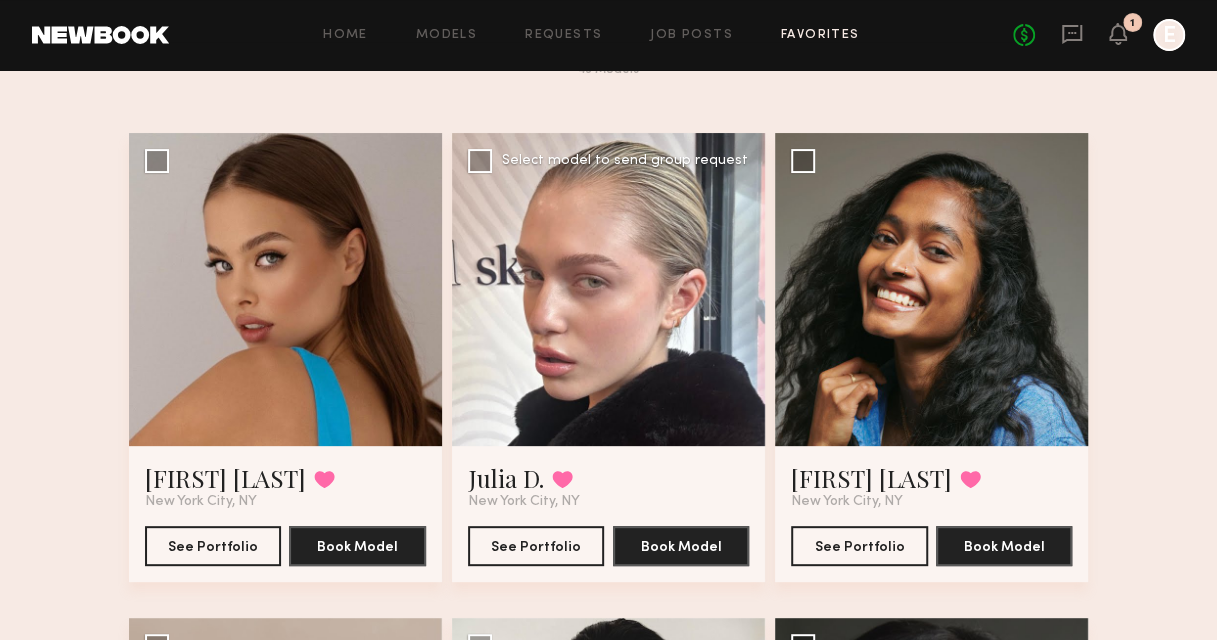 click 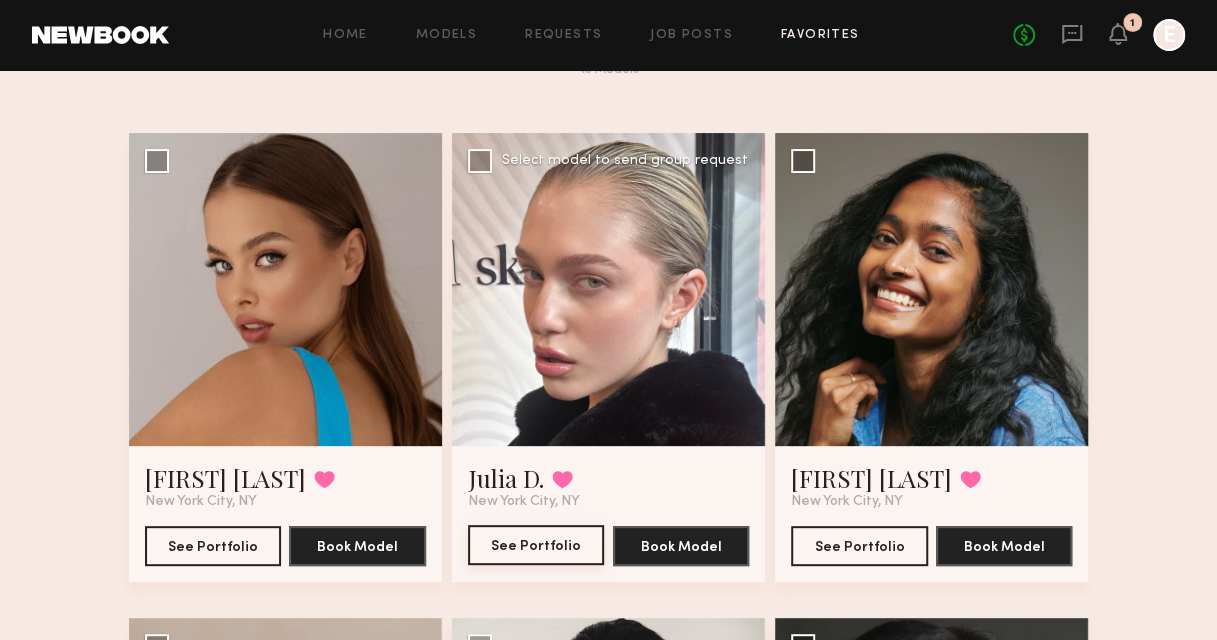 click on "See Portfolio" 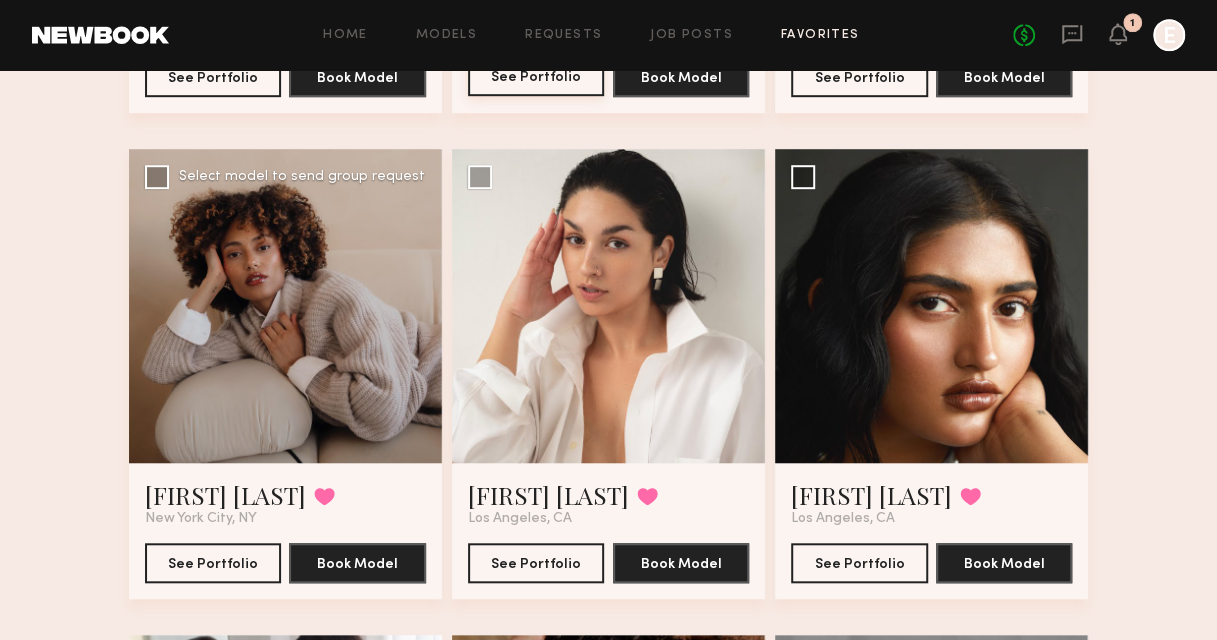 scroll, scrollTop: 600, scrollLeft: 0, axis: vertical 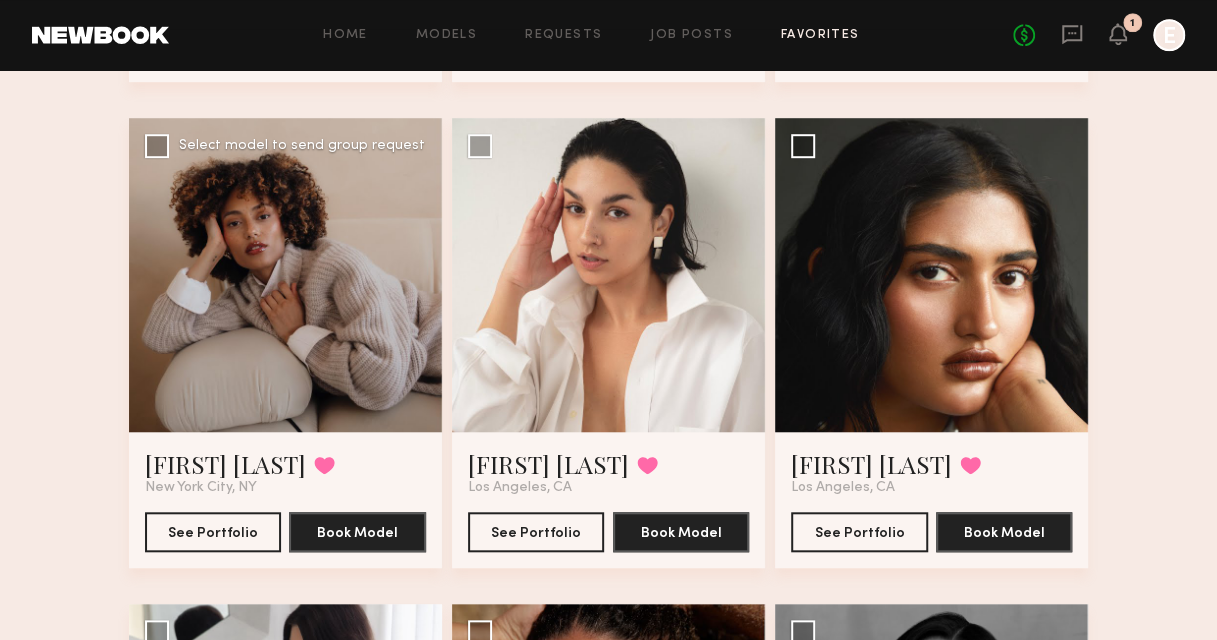 click 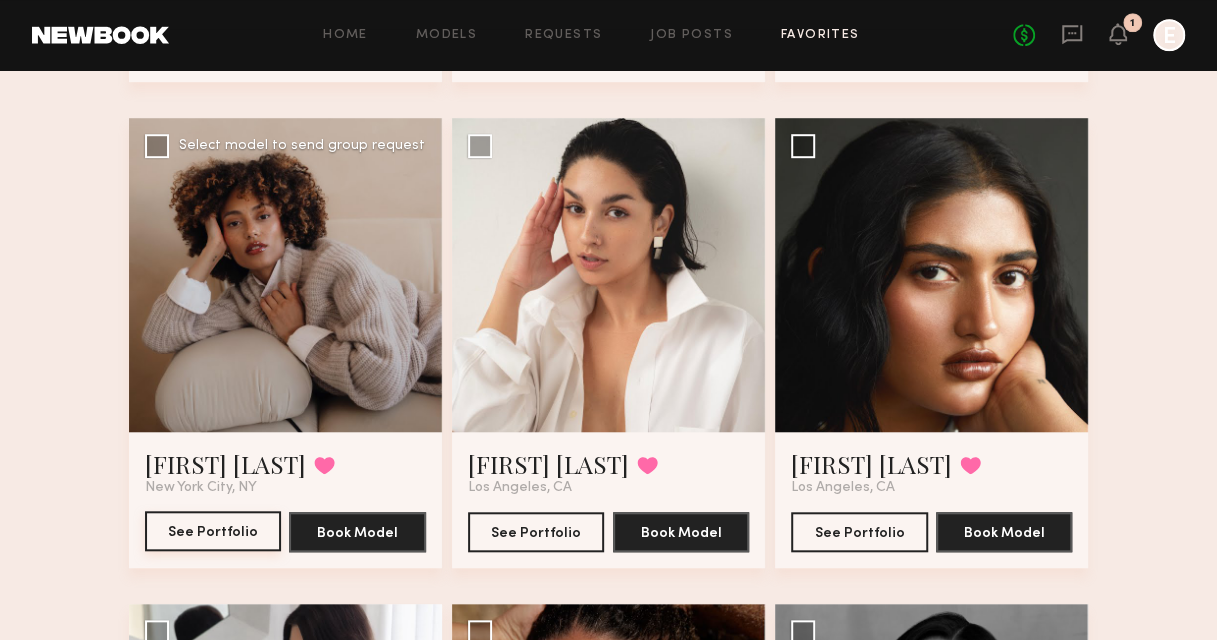 click on "See Portfolio" 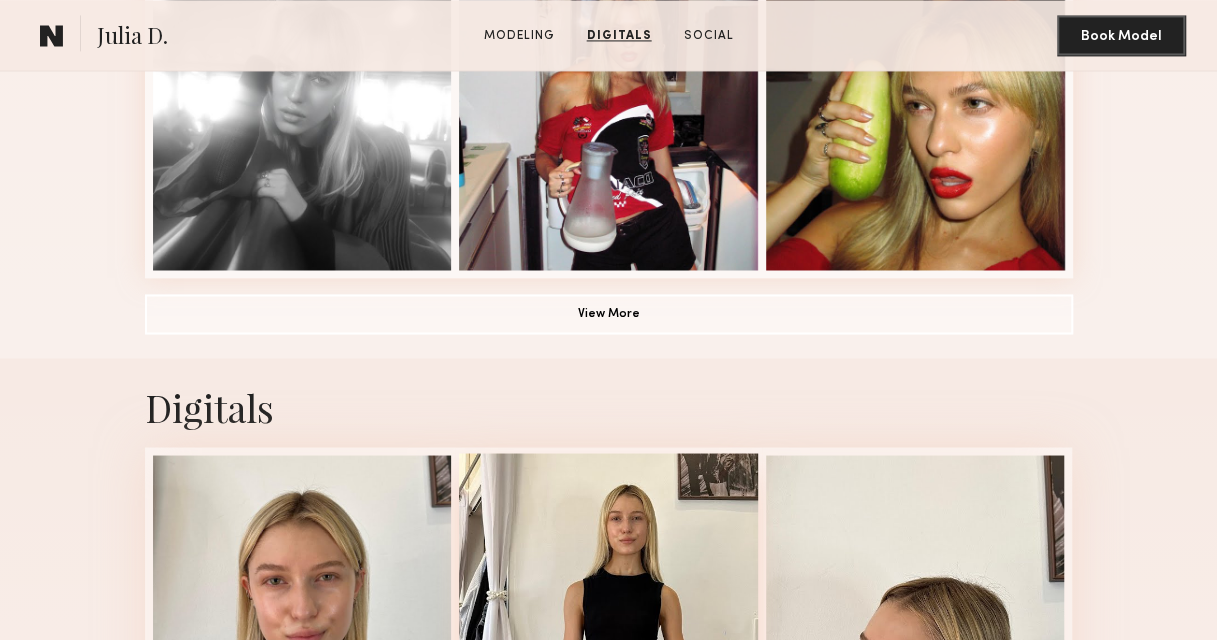 scroll, scrollTop: 1500, scrollLeft: 0, axis: vertical 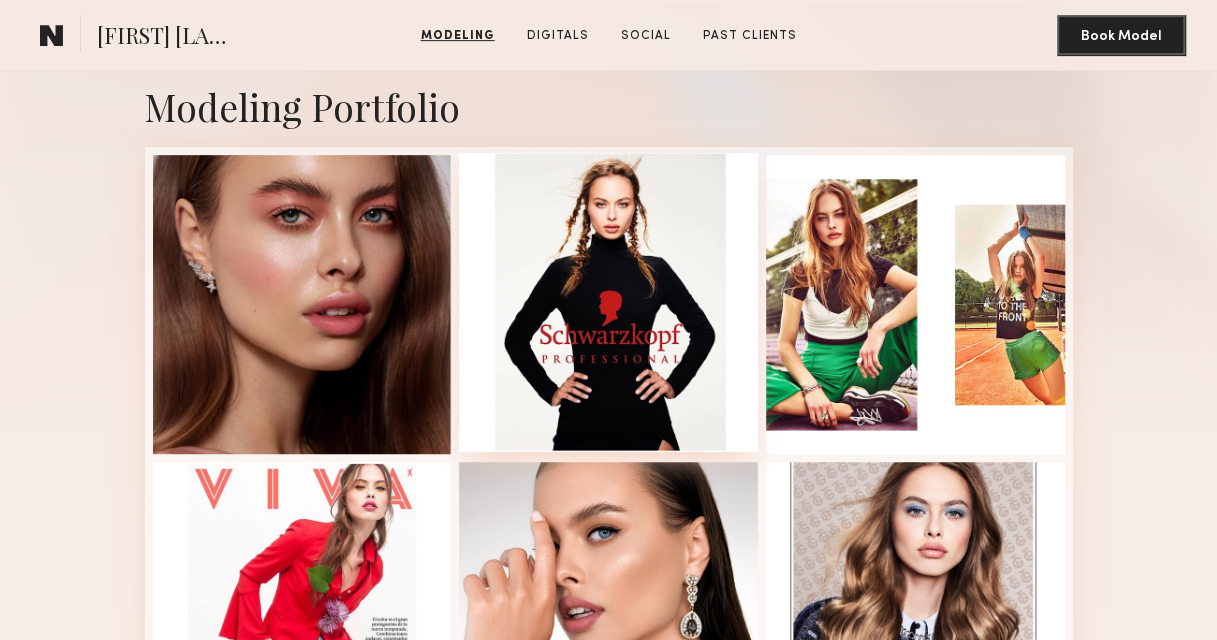 click at bounding box center [608, 302] 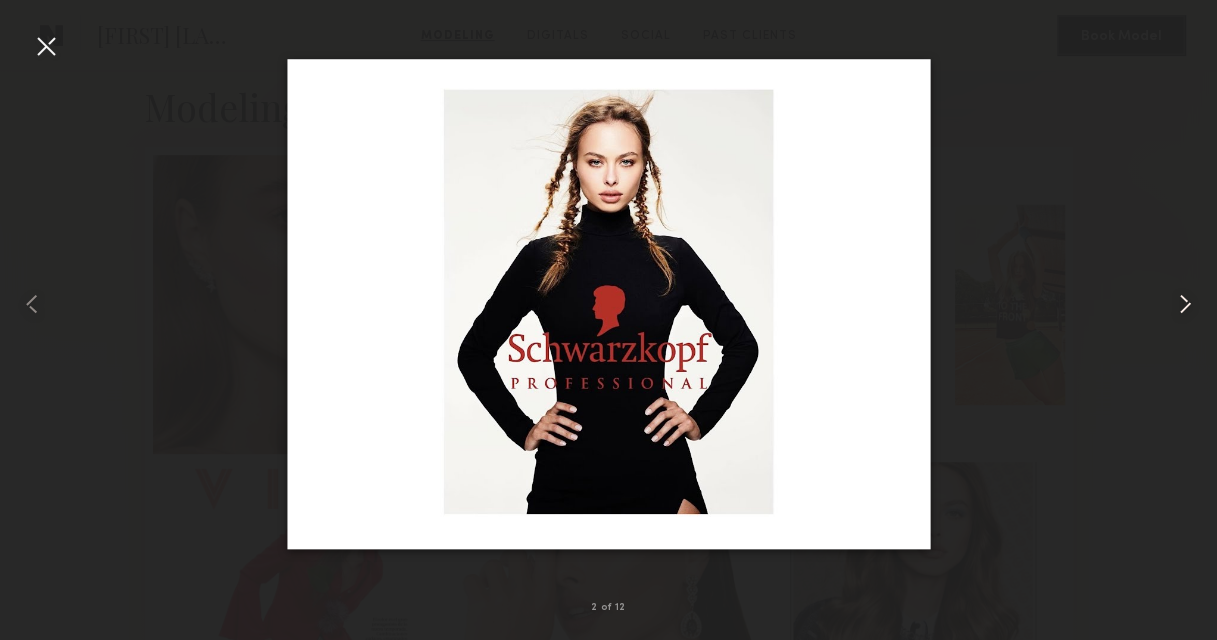 click at bounding box center (1185, 304) 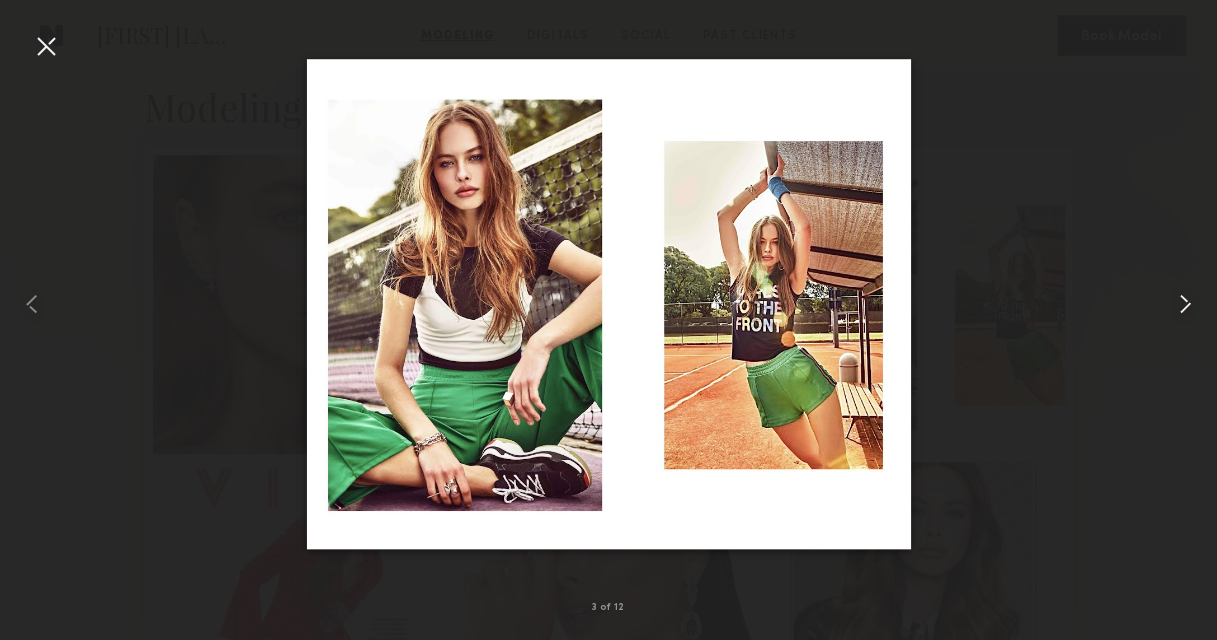 click at bounding box center [1185, 304] 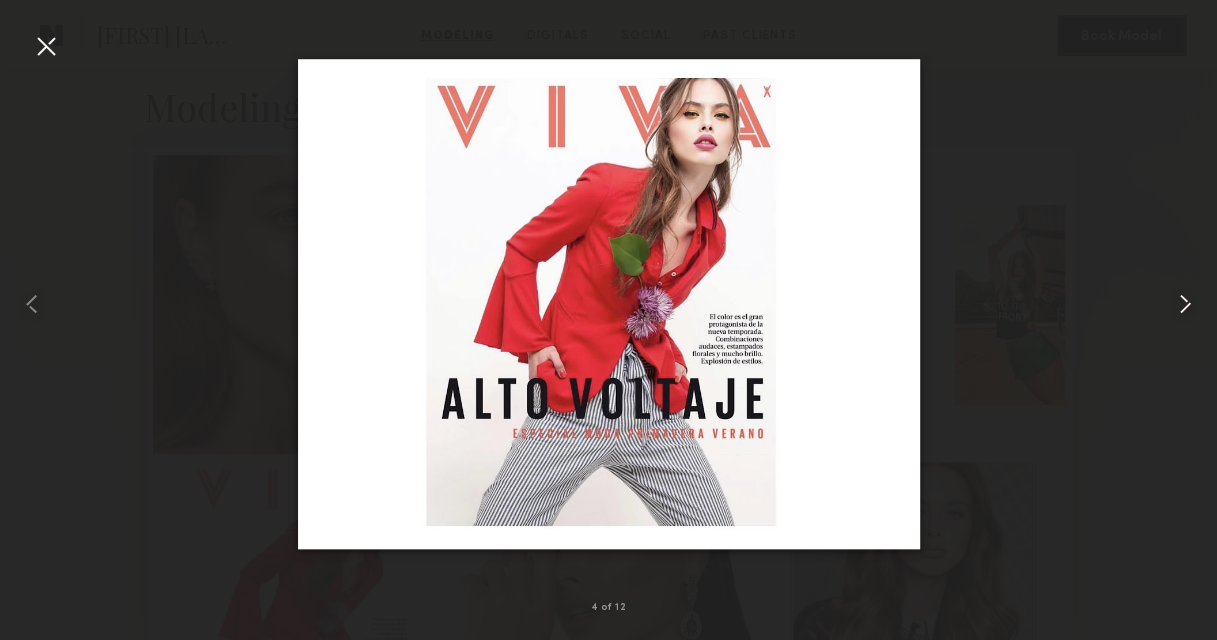 click at bounding box center [1185, 304] 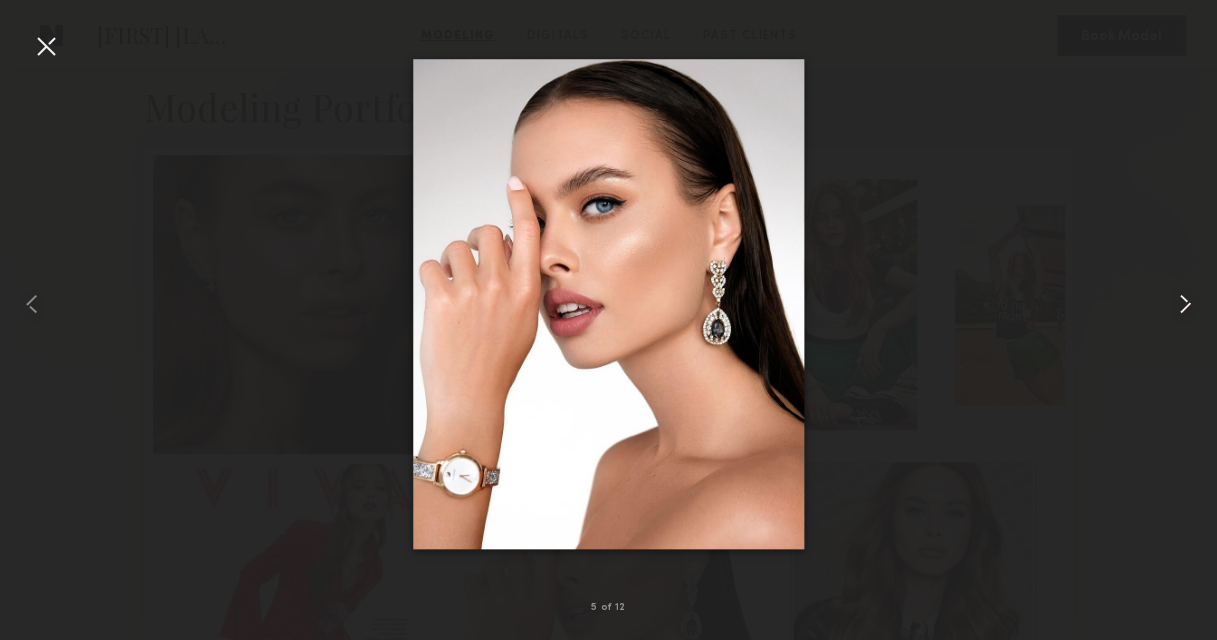 click at bounding box center [1185, 304] 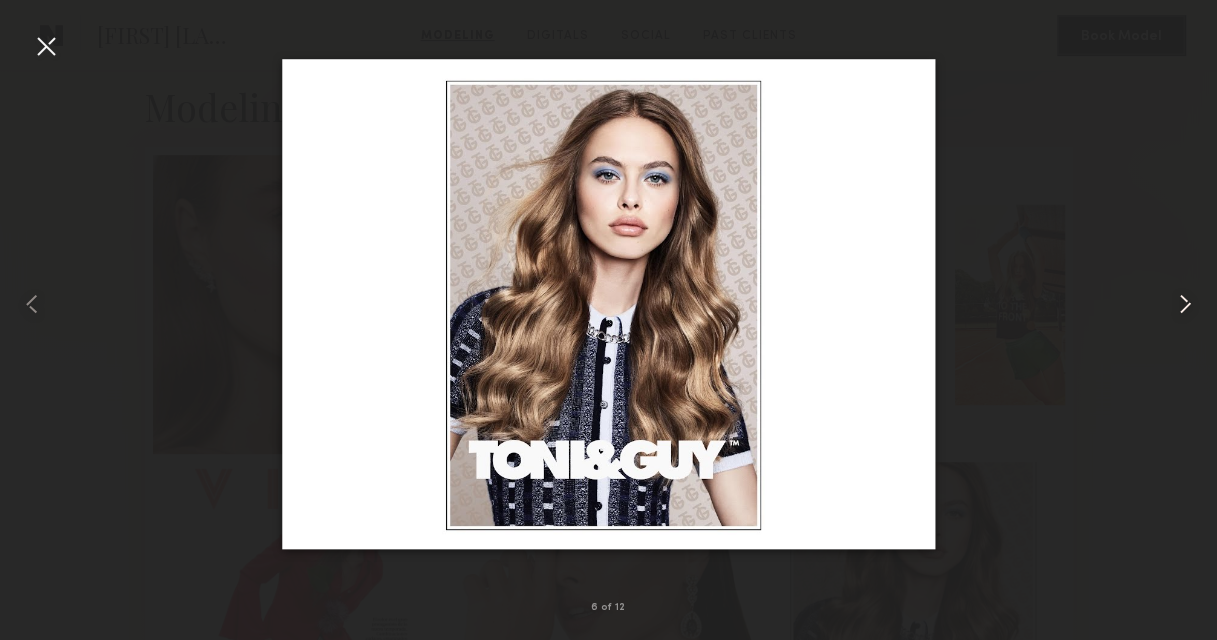 click at bounding box center (1185, 304) 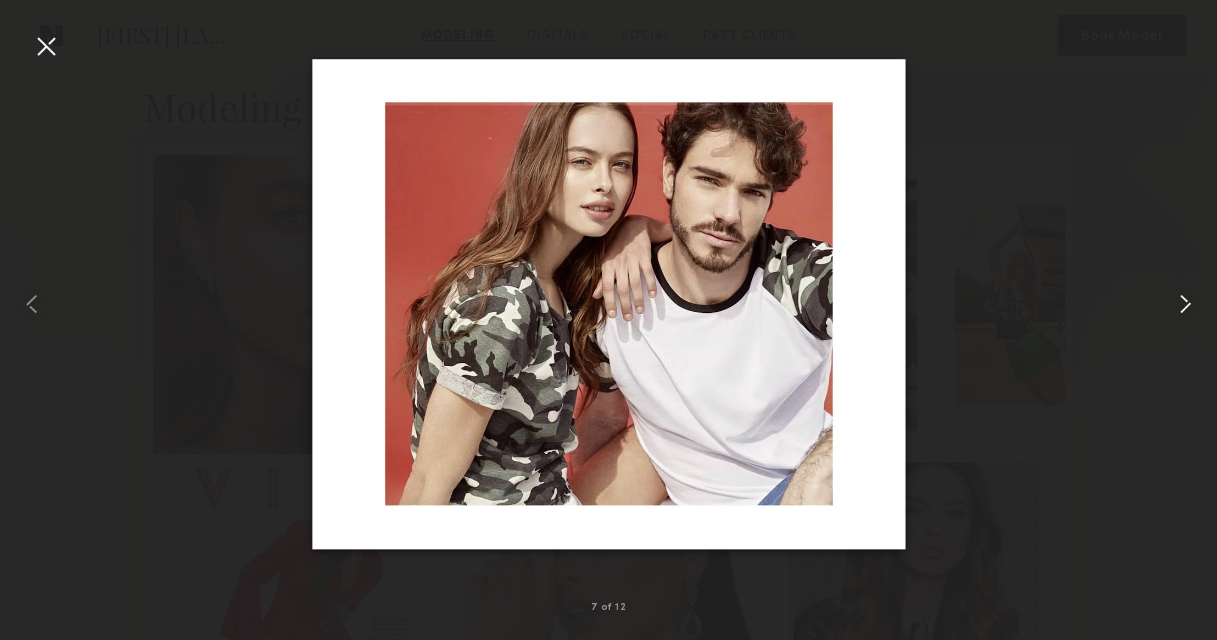 click at bounding box center (1185, 304) 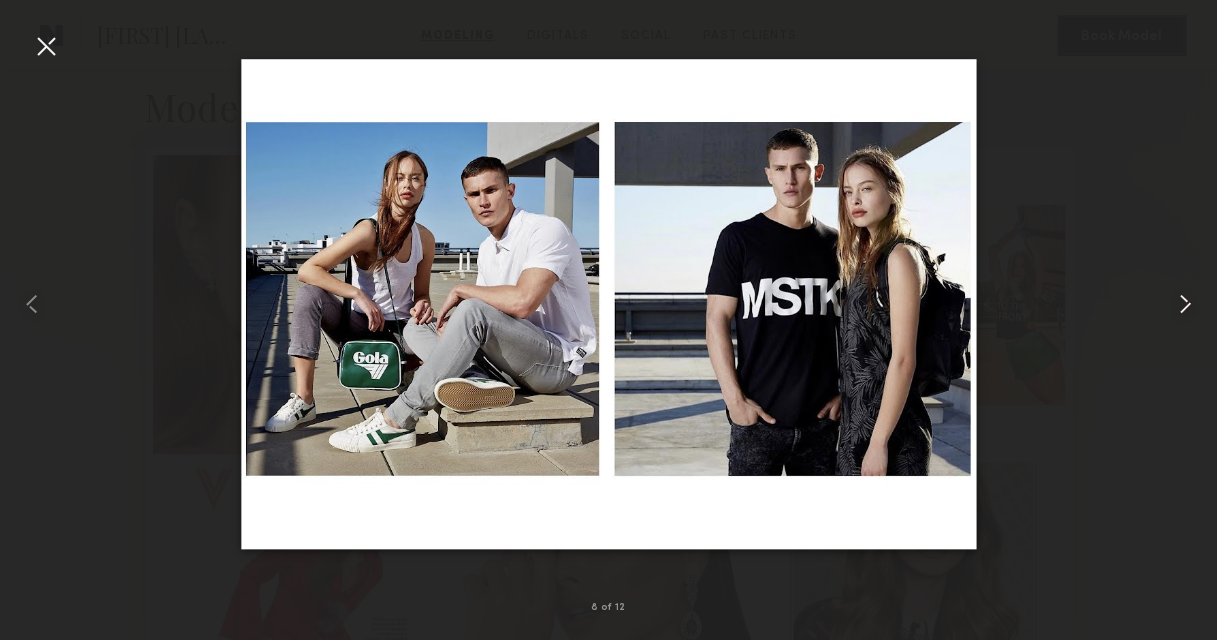 click at bounding box center [1185, 304] 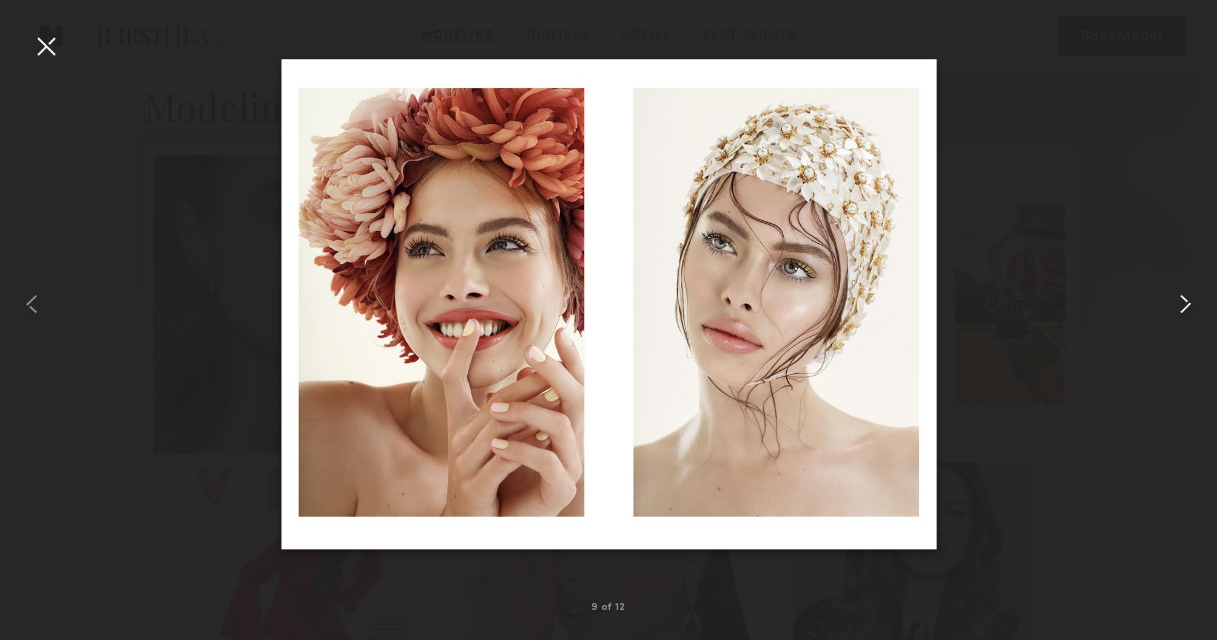 click at bounding box center [1185, 304] 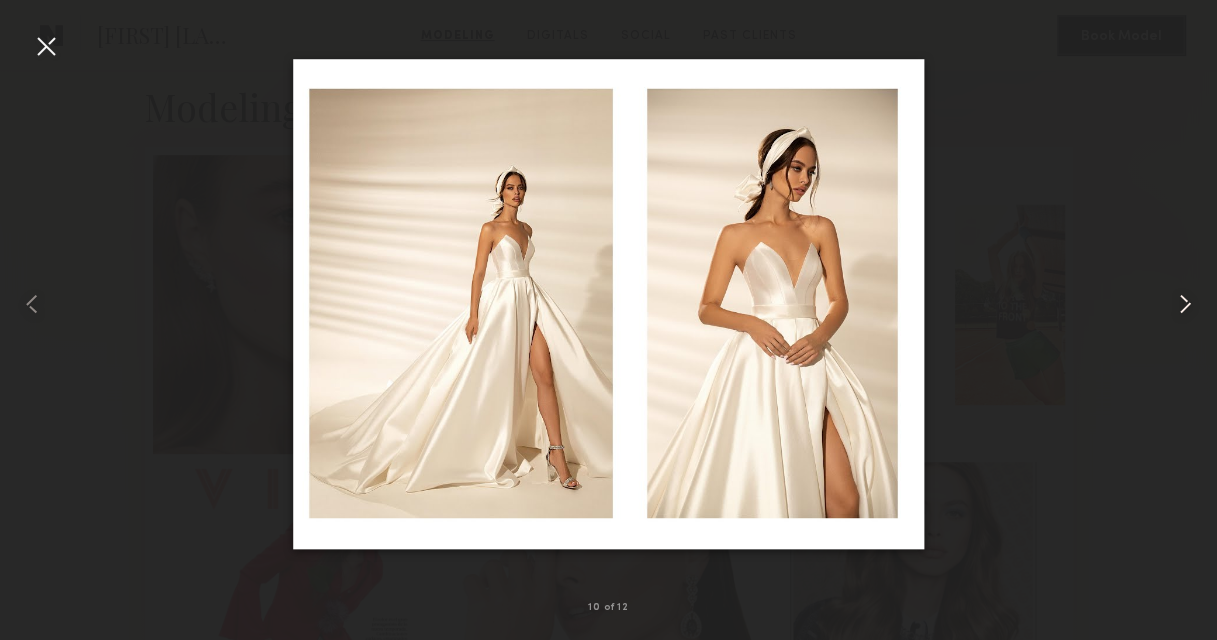 click at bounding box center (1185, 304) 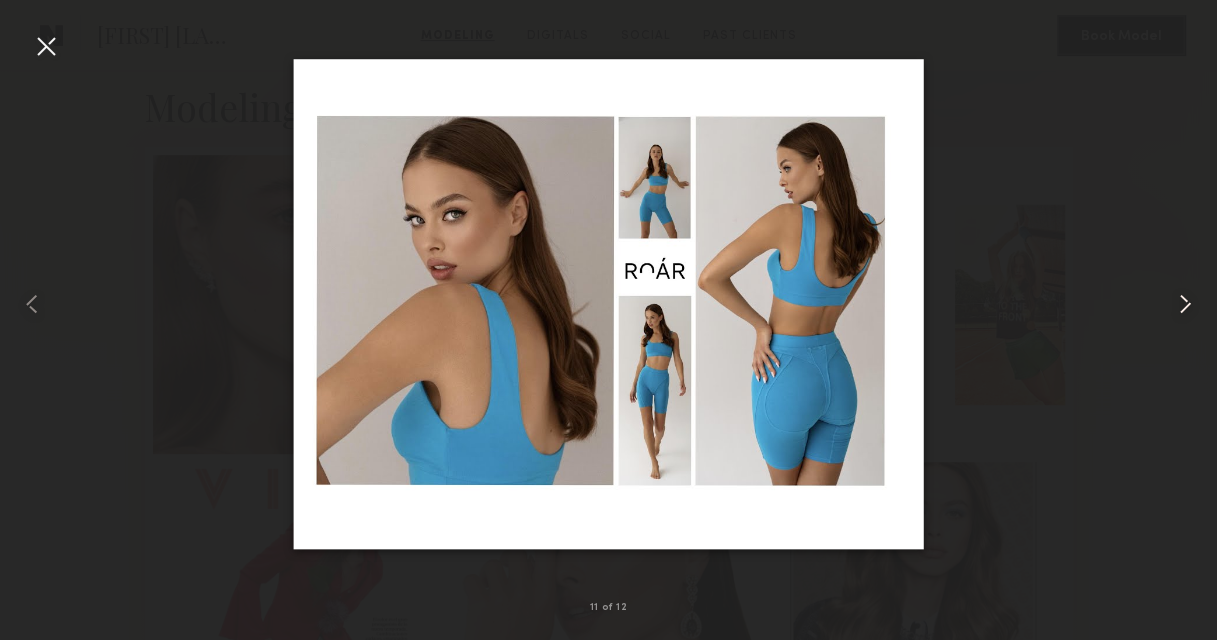 click at bounding box center [1185, 304] 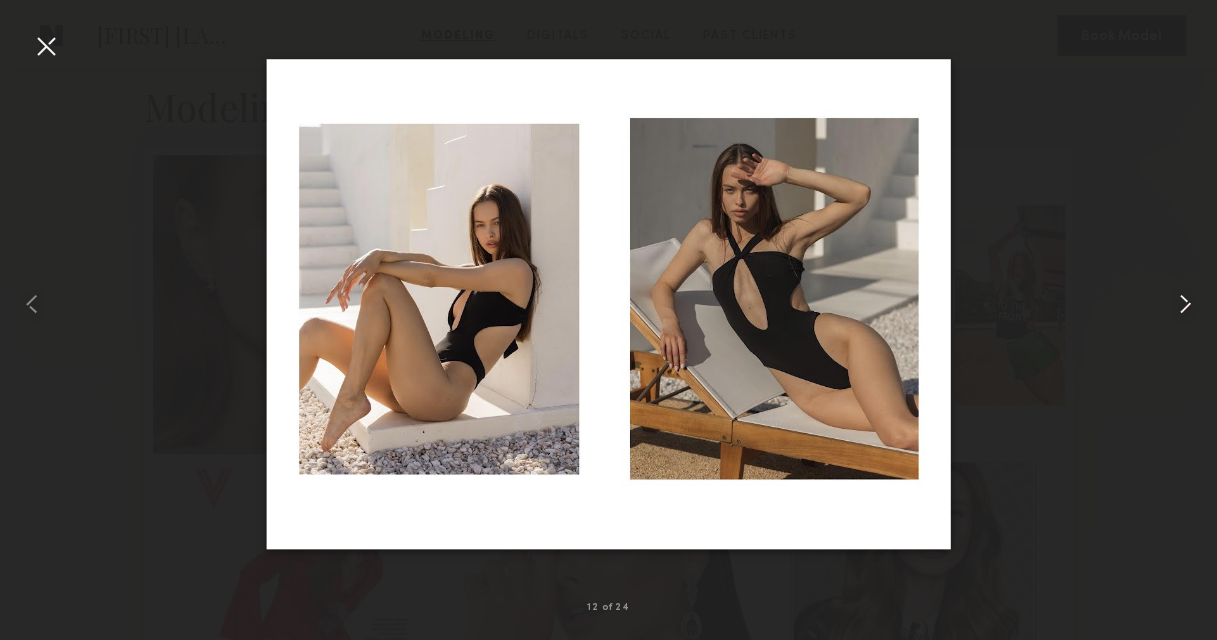 click at bounding box center (1185, 304) 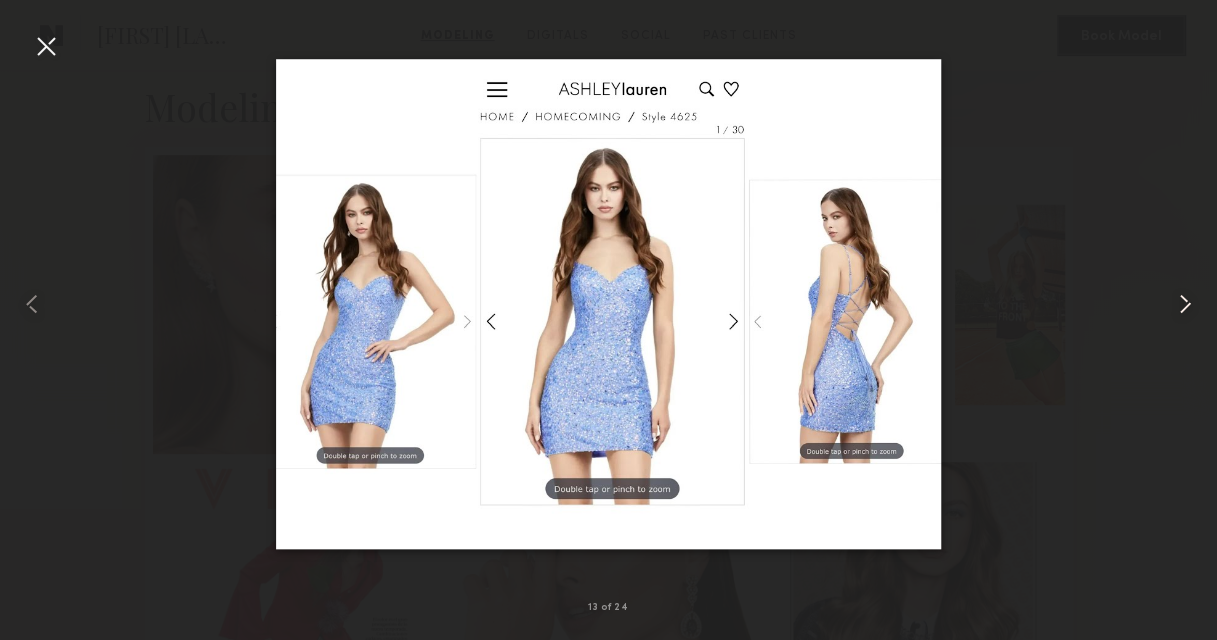 click at bounding box center (1185, 304) 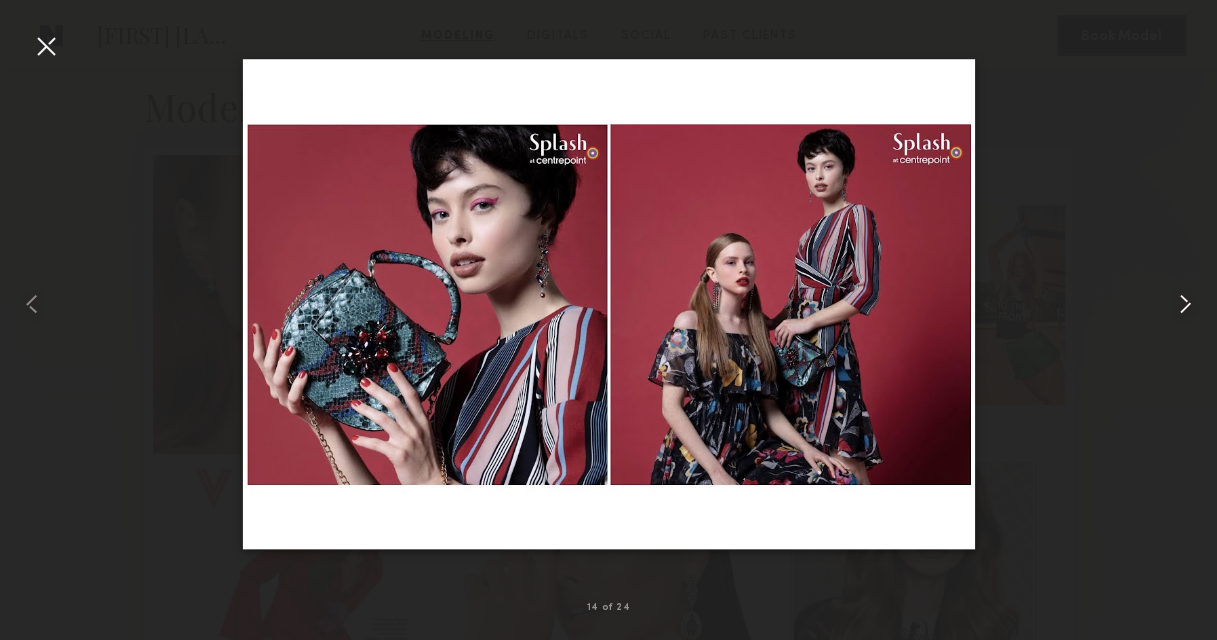 click at bounding box center (1185, 304) 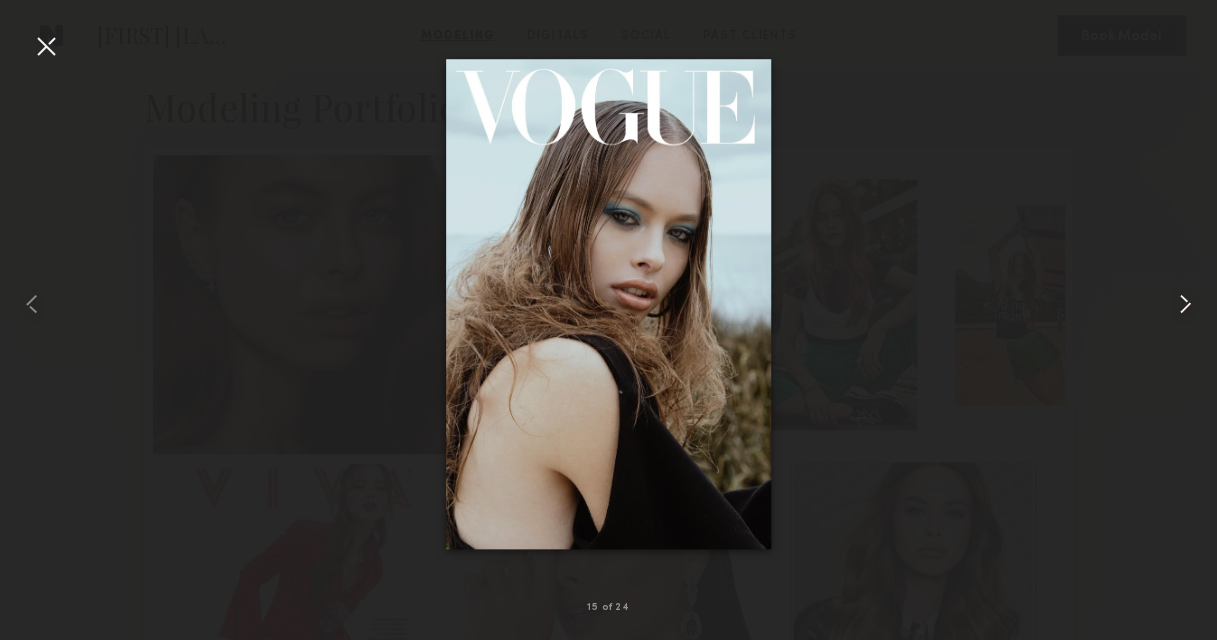 click at bounding box center [1185, 304] 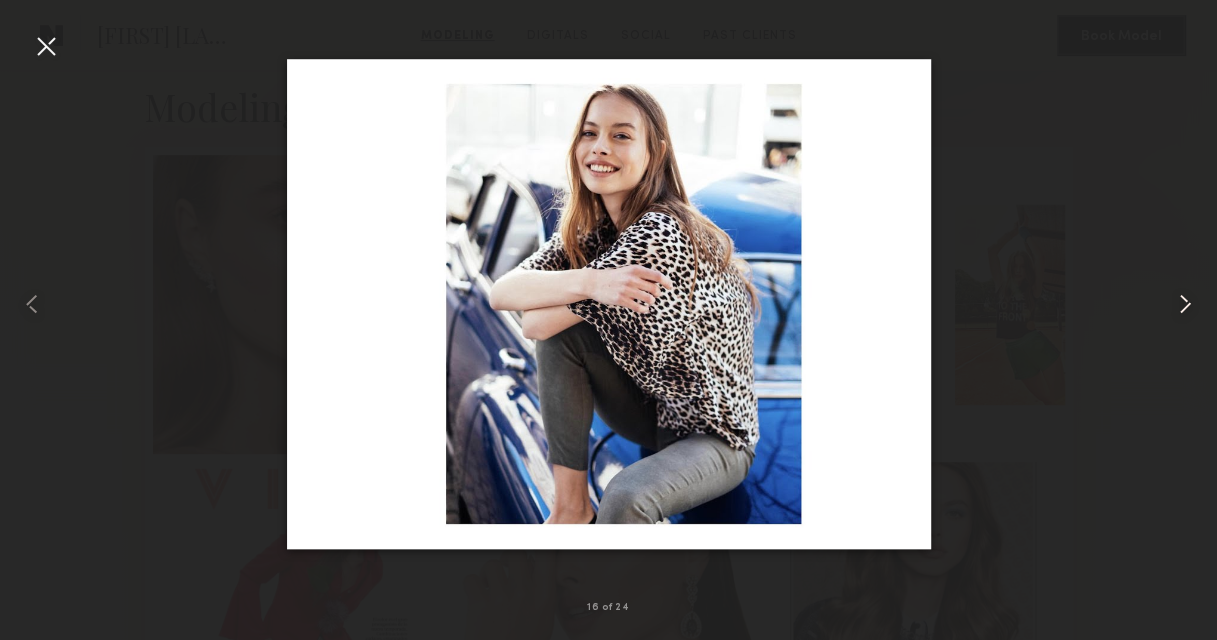 click at bounding box center (1185, 304) 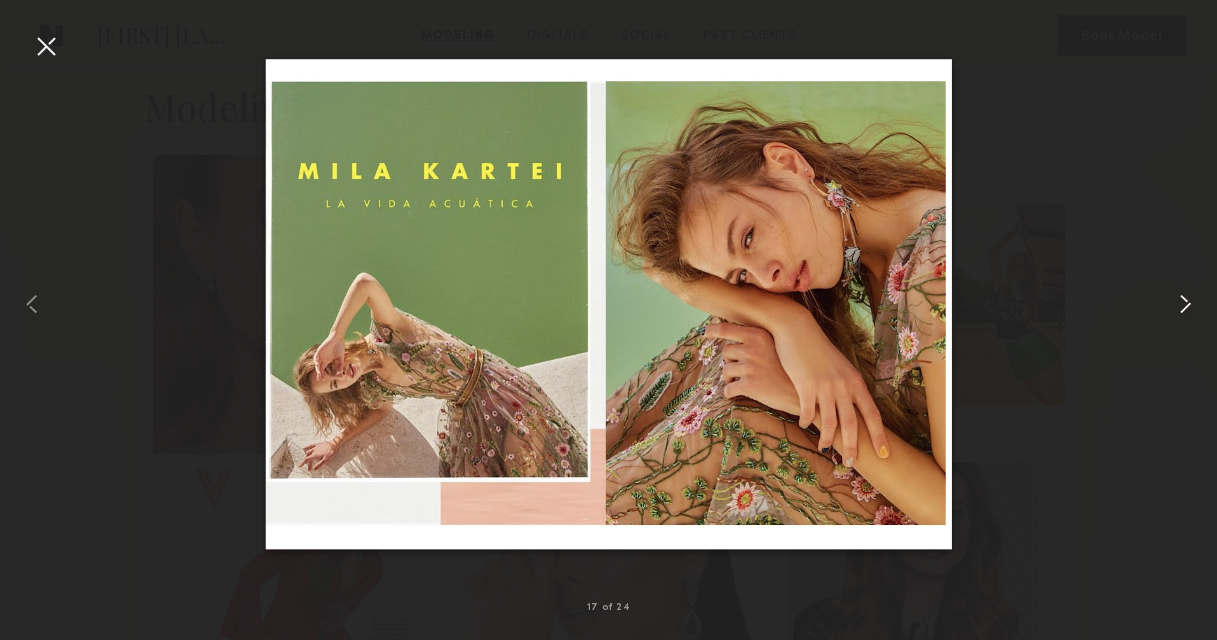 click at bounding box center (1185, 304) 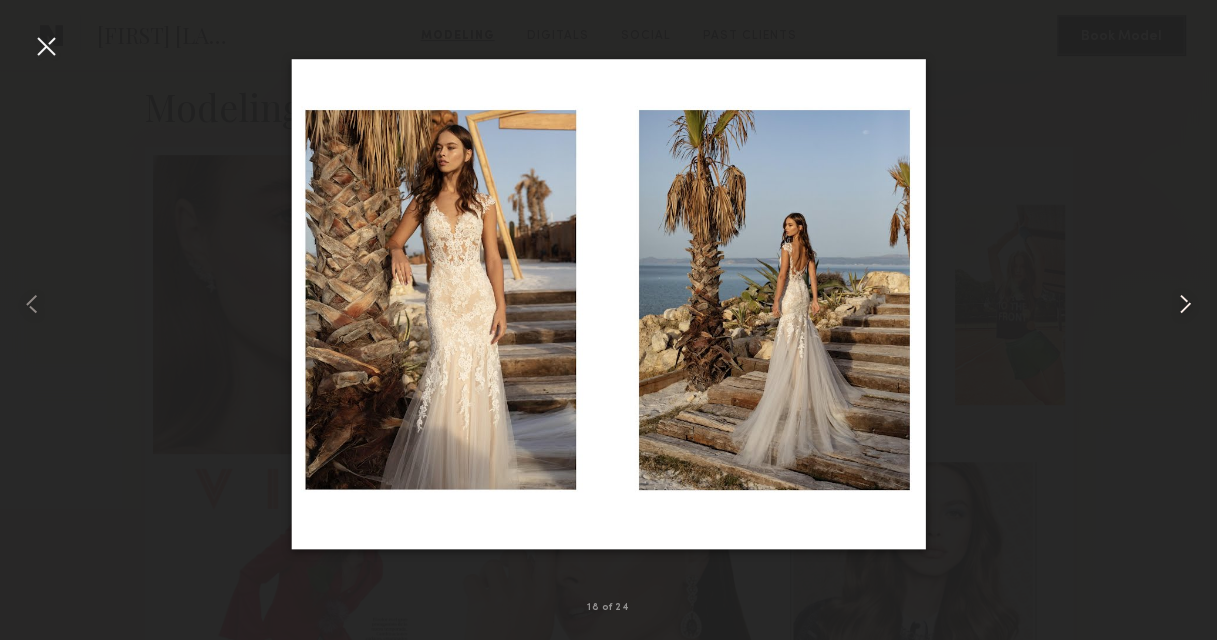 click at bounding box center (1185, 304) 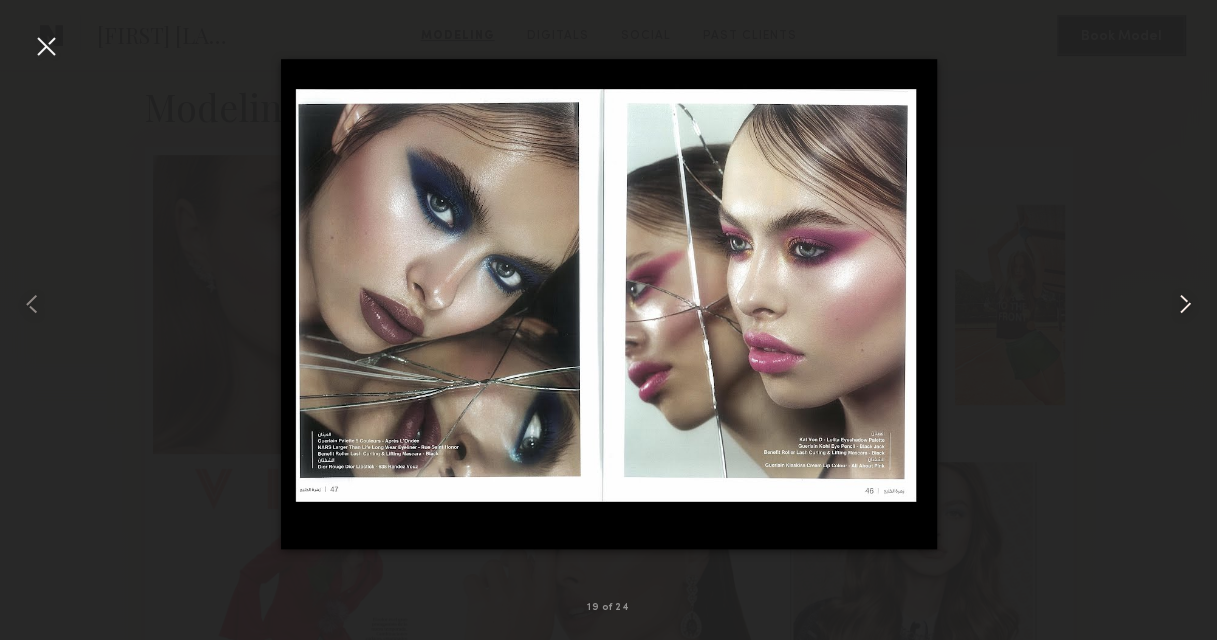 click at bounding box center (1185, 304) 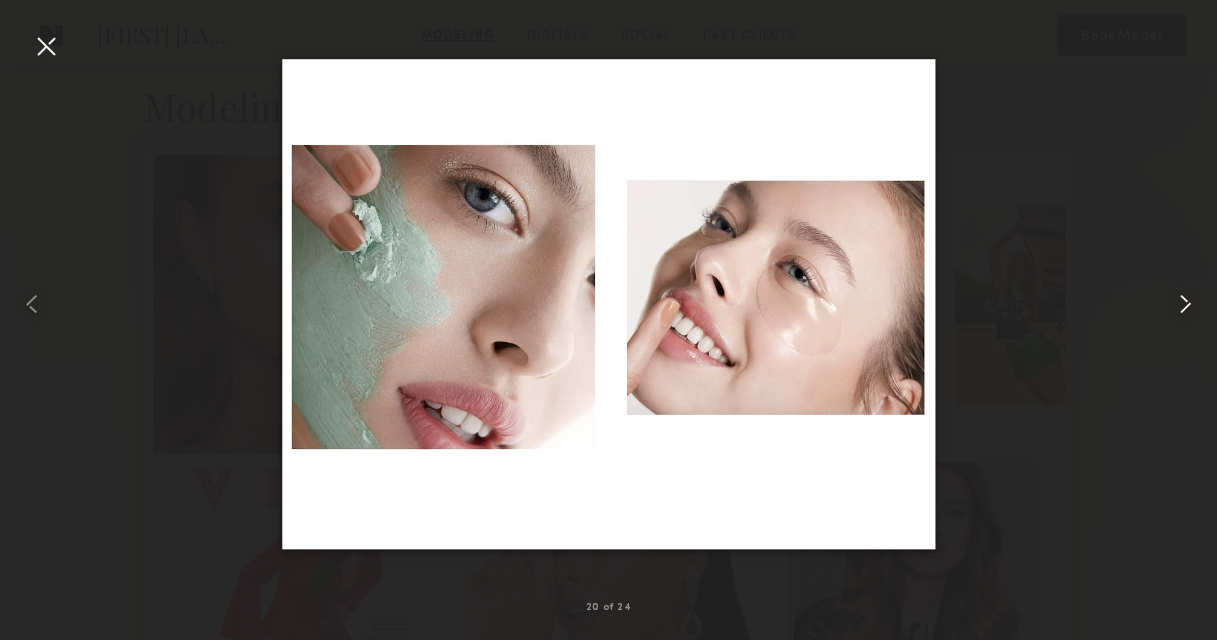 click at bounding box center [1185, 304] 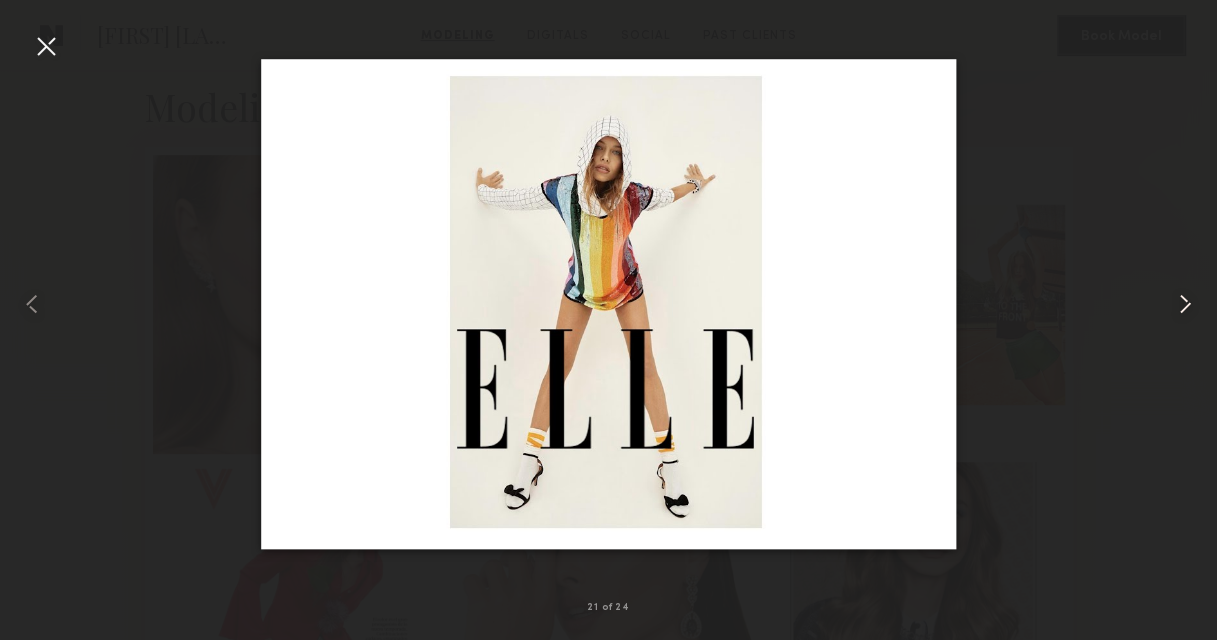click at bounding box center (1185, 304) 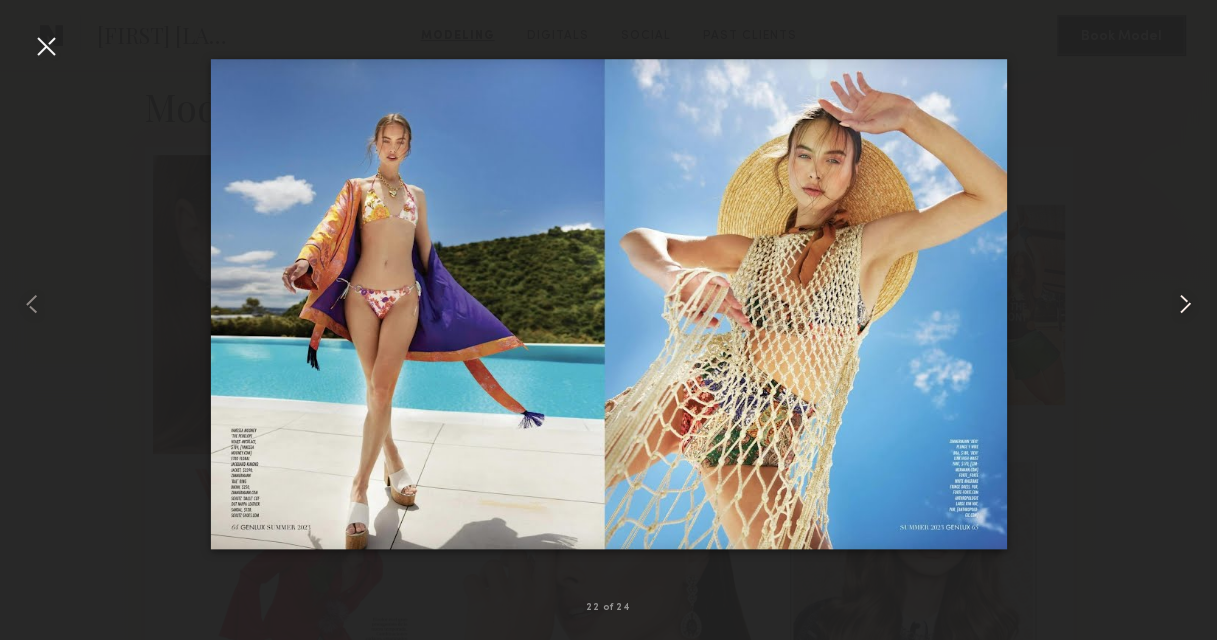 click at bounding box center (1185, 304) 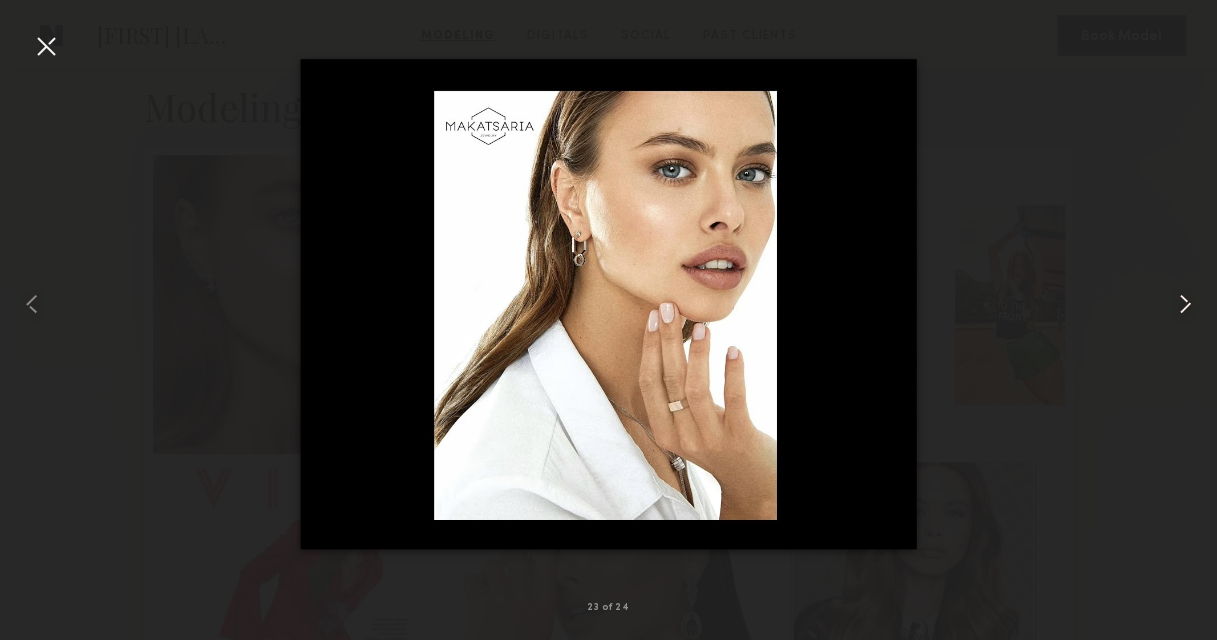 click at bounding box center [1185, 304] 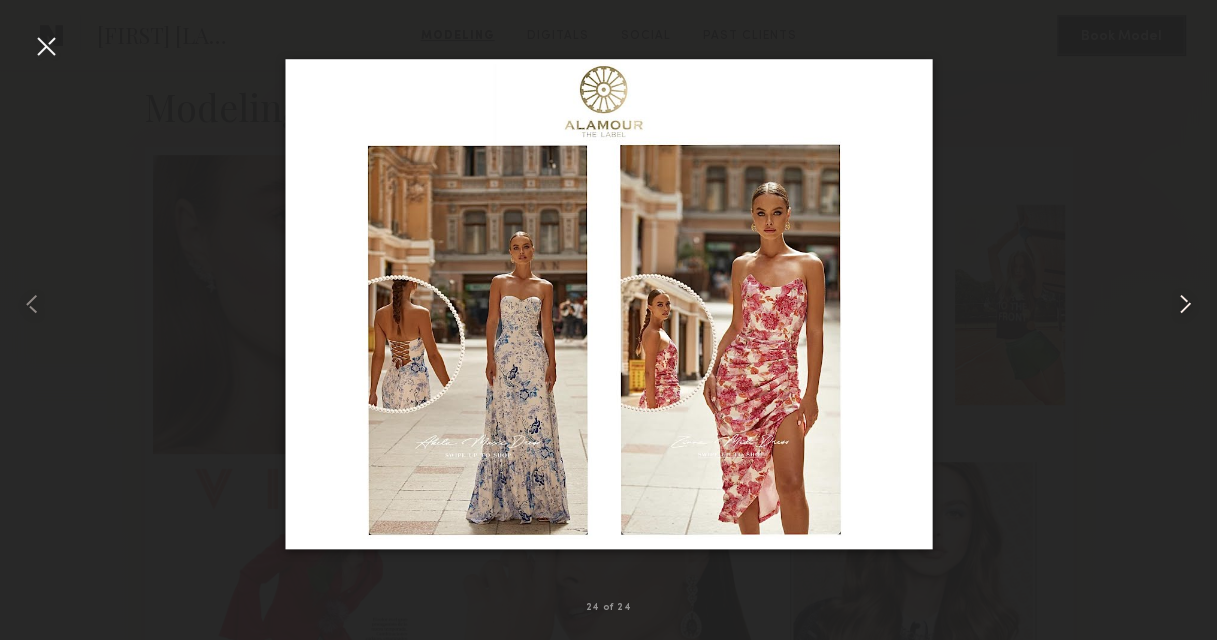 click at bounding box center [1185, 304] 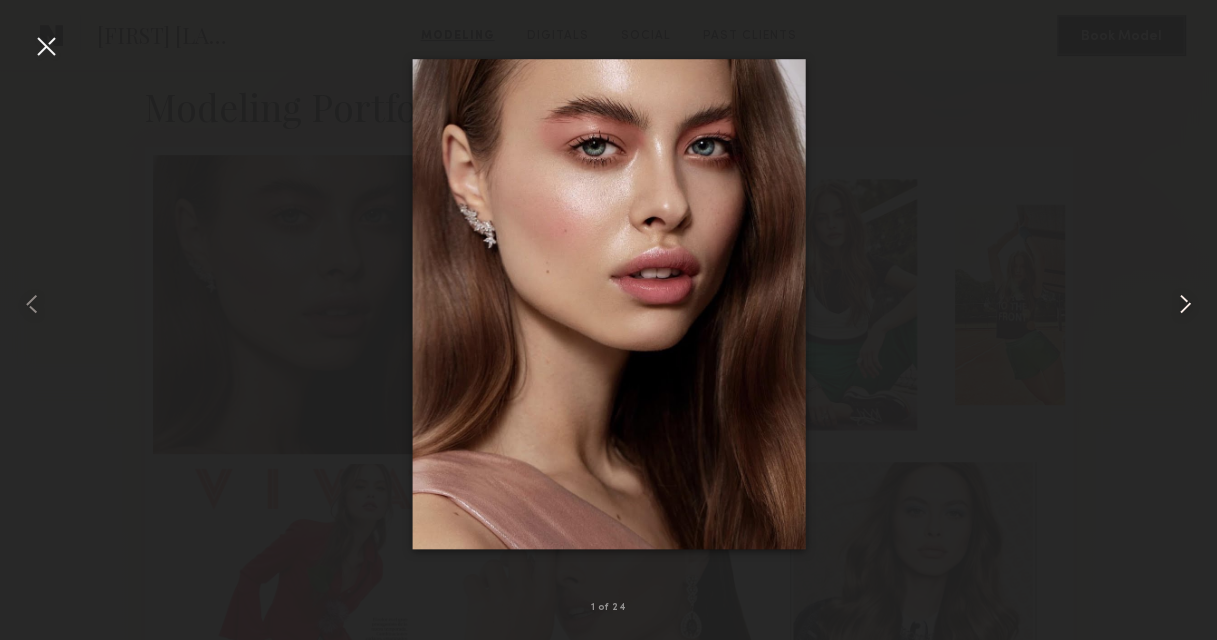 click at bounding box center (1185, 304) 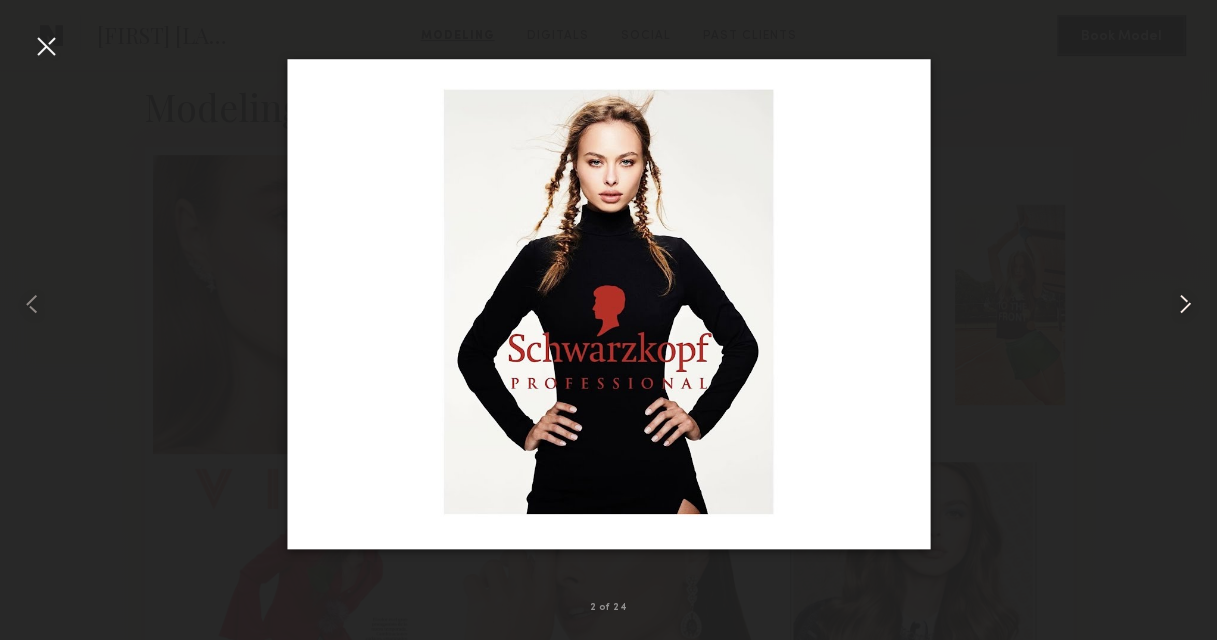 click at bounding box center (1185, 304) 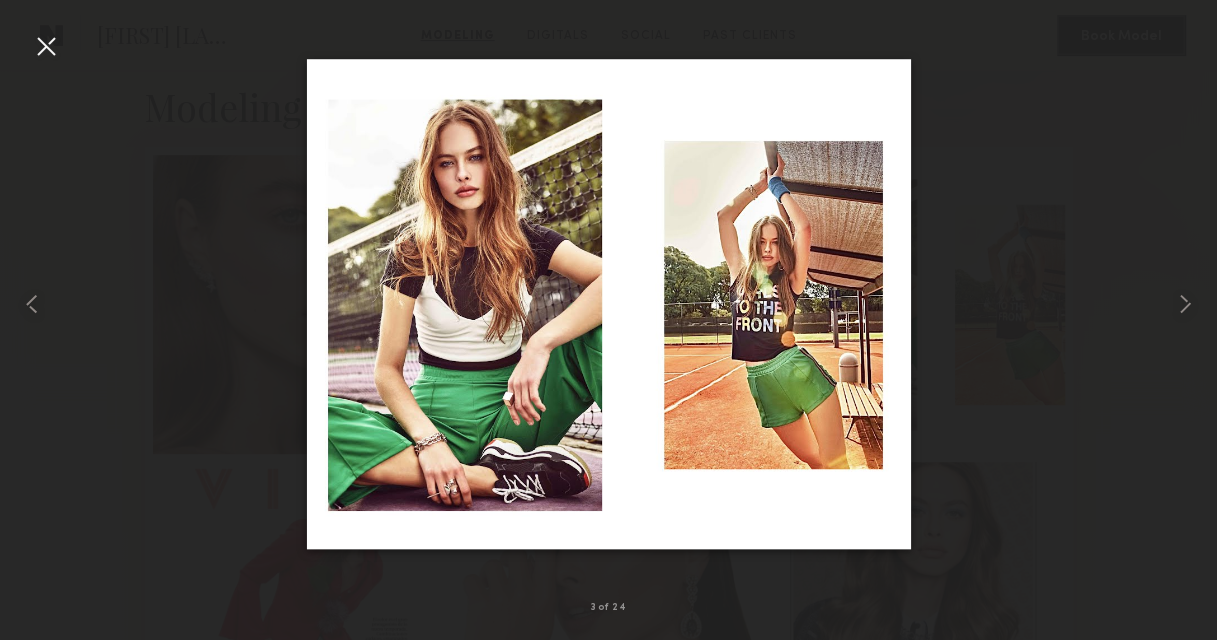 click at bounding box center [46, 46] 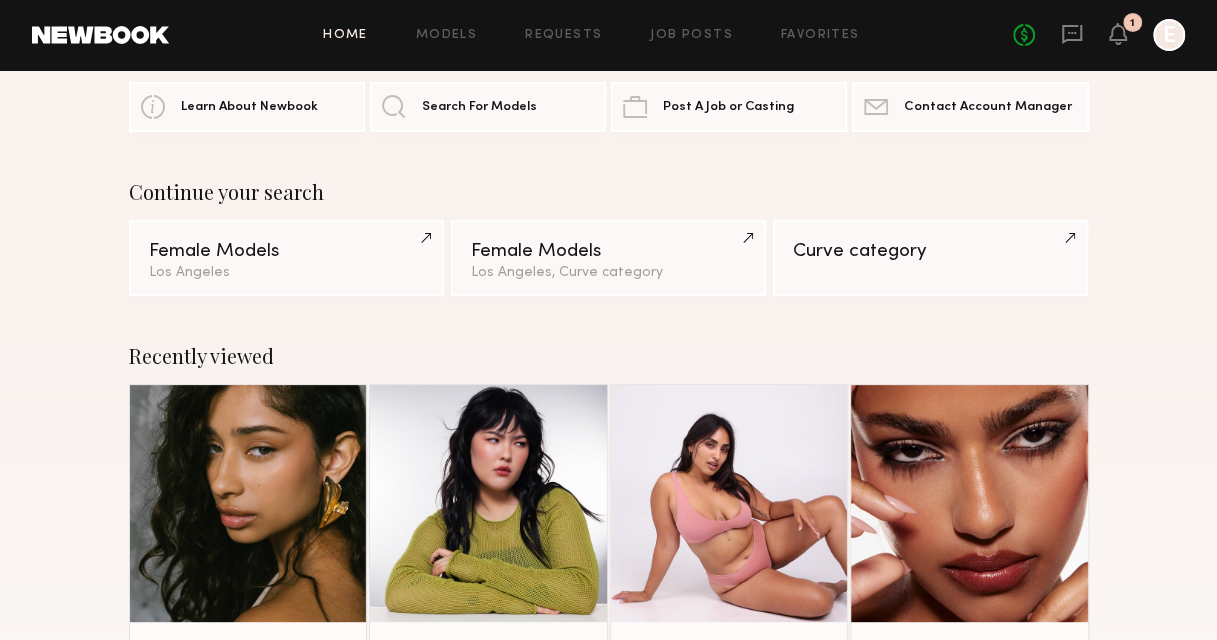 scroll, scrollTop: 0, scrollLeft: 0, axis: both 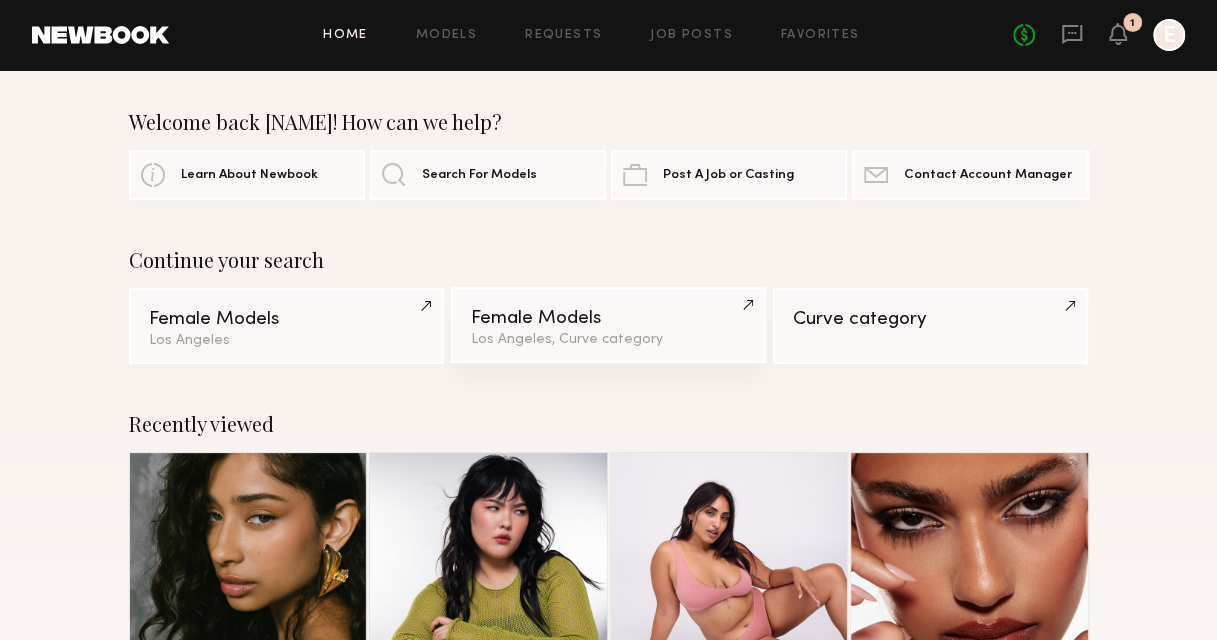 click on "Female Models" 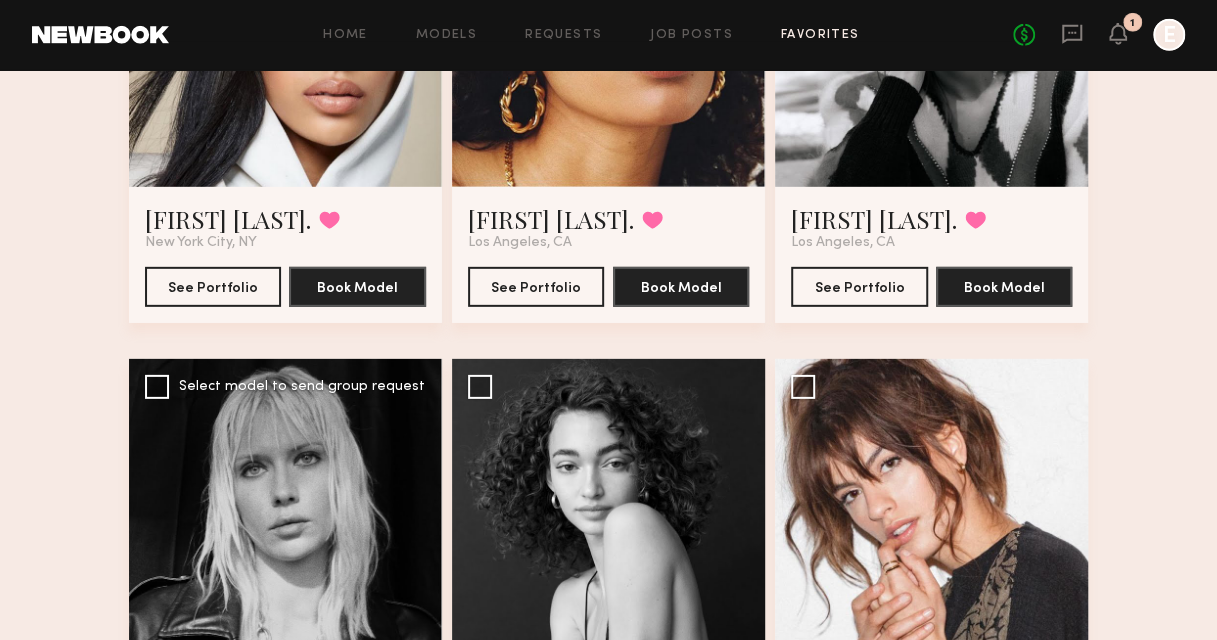 scroll, scrollTop: 2600, scrollLeft: 0, axis: vertical 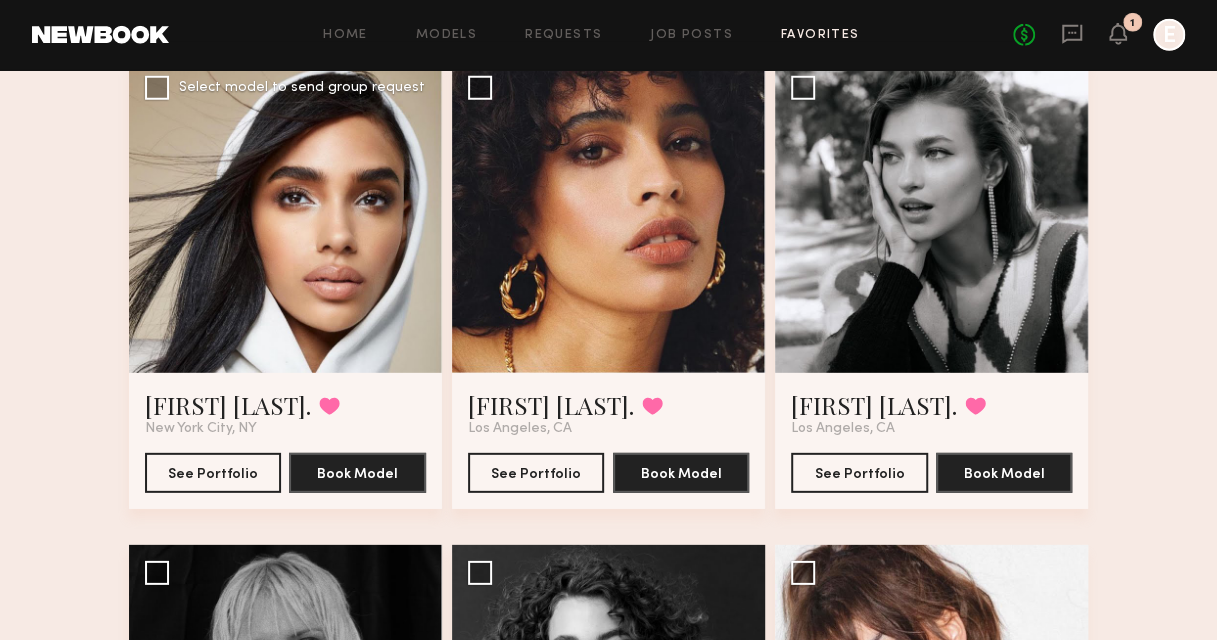 click 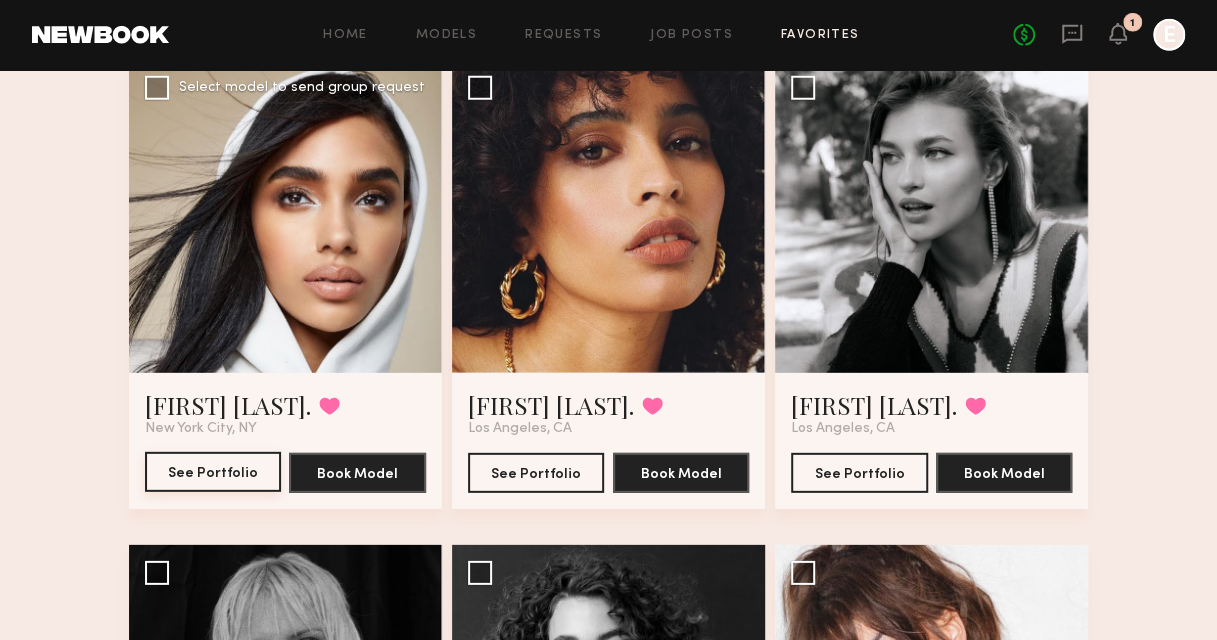 click on "See Portfolio" 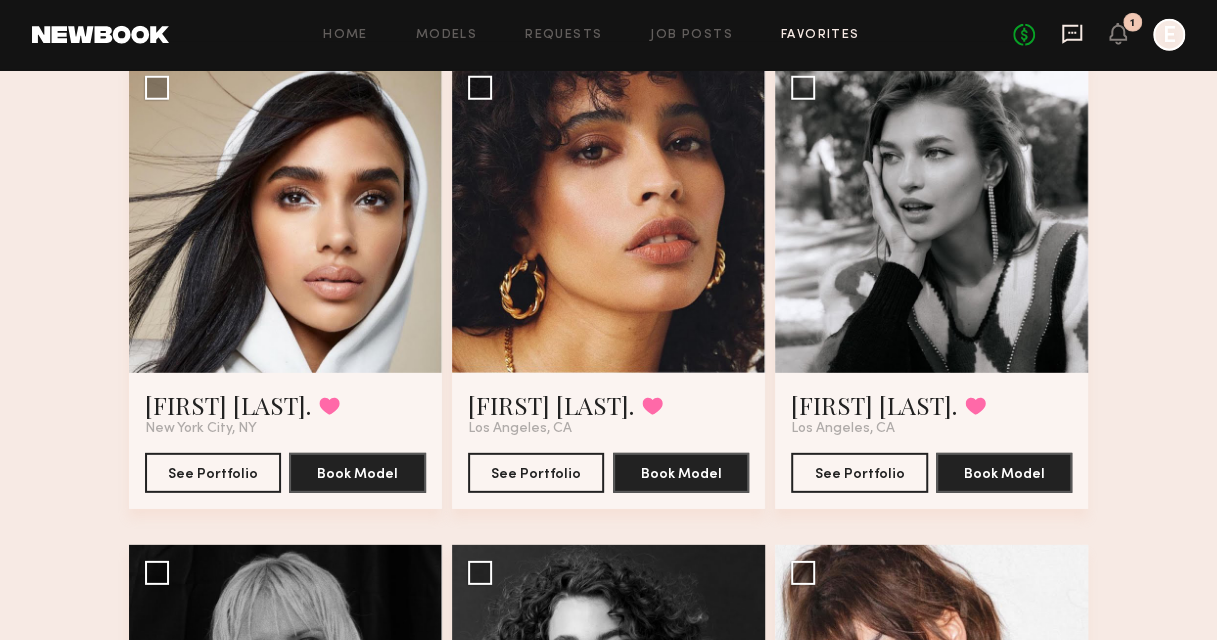 click 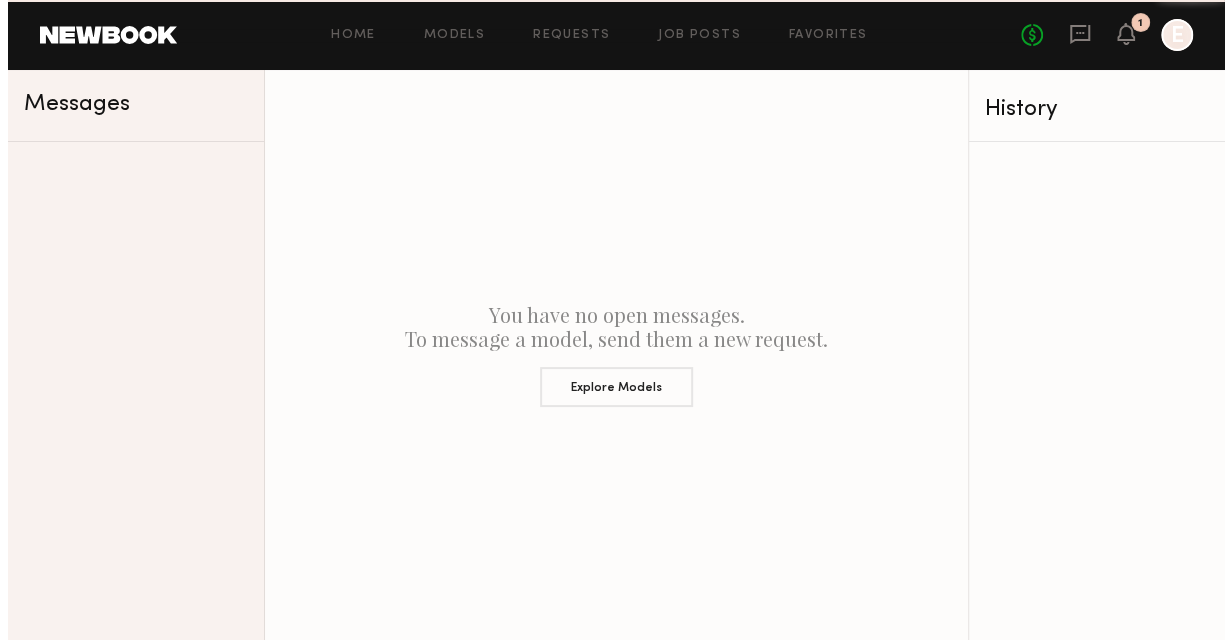 scroll, scrollTop: 0, scrollLeft: 0, axis: both 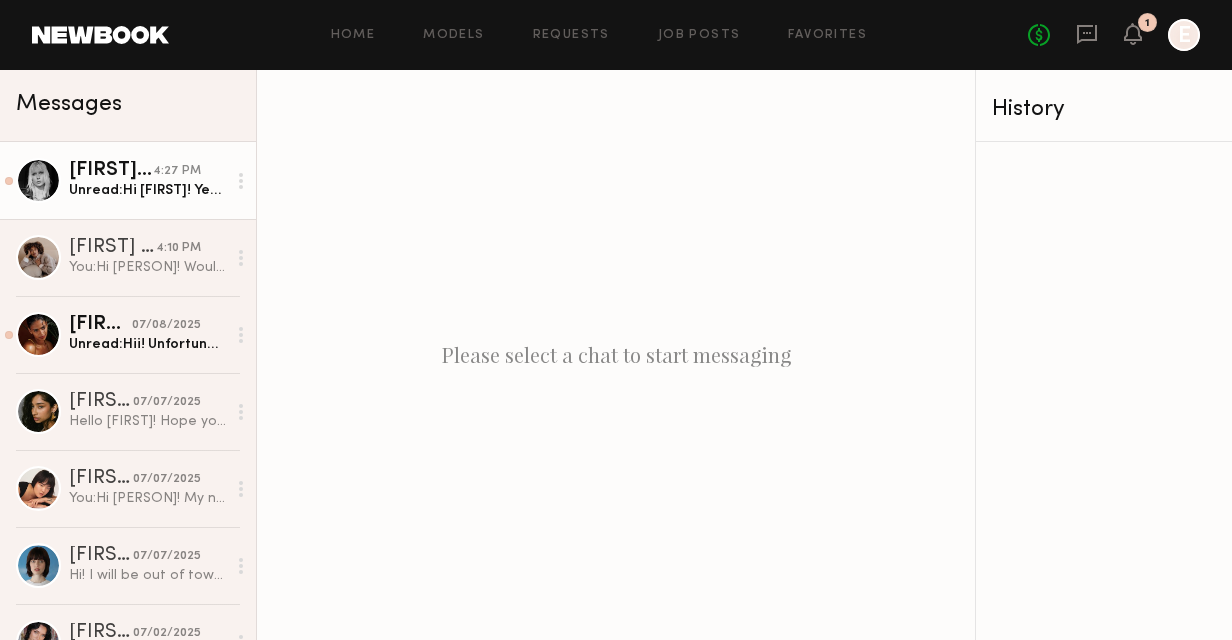 click on "Anna E." 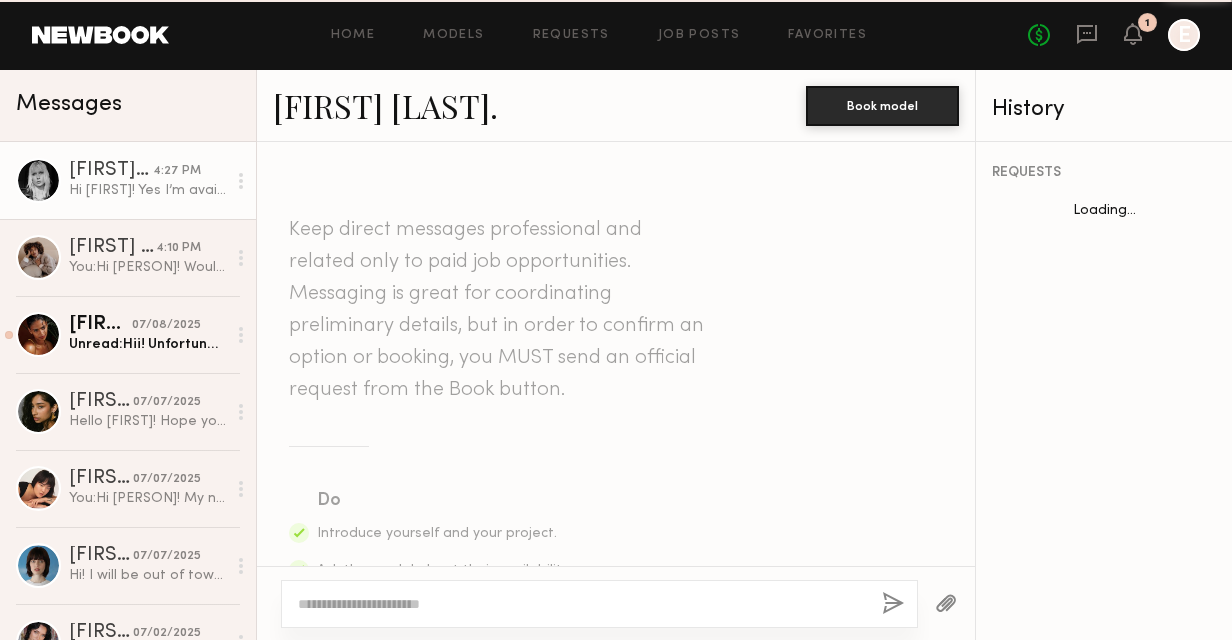 scroll, scrollTop: 920, scrollLeft: 0, axis: vertical 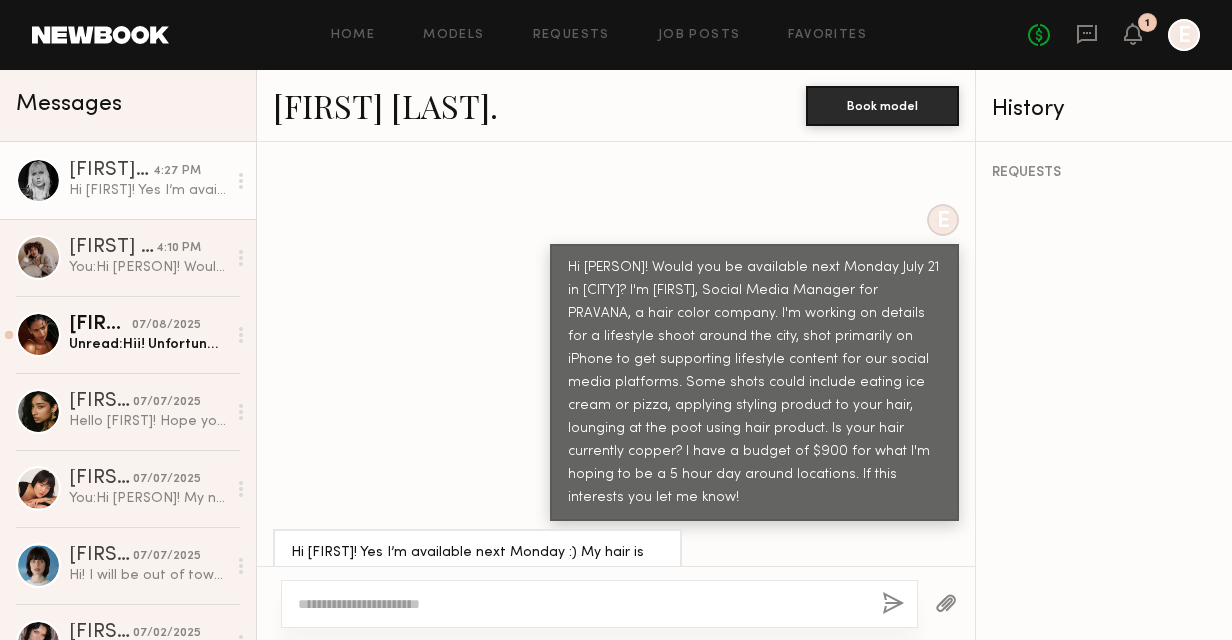 click 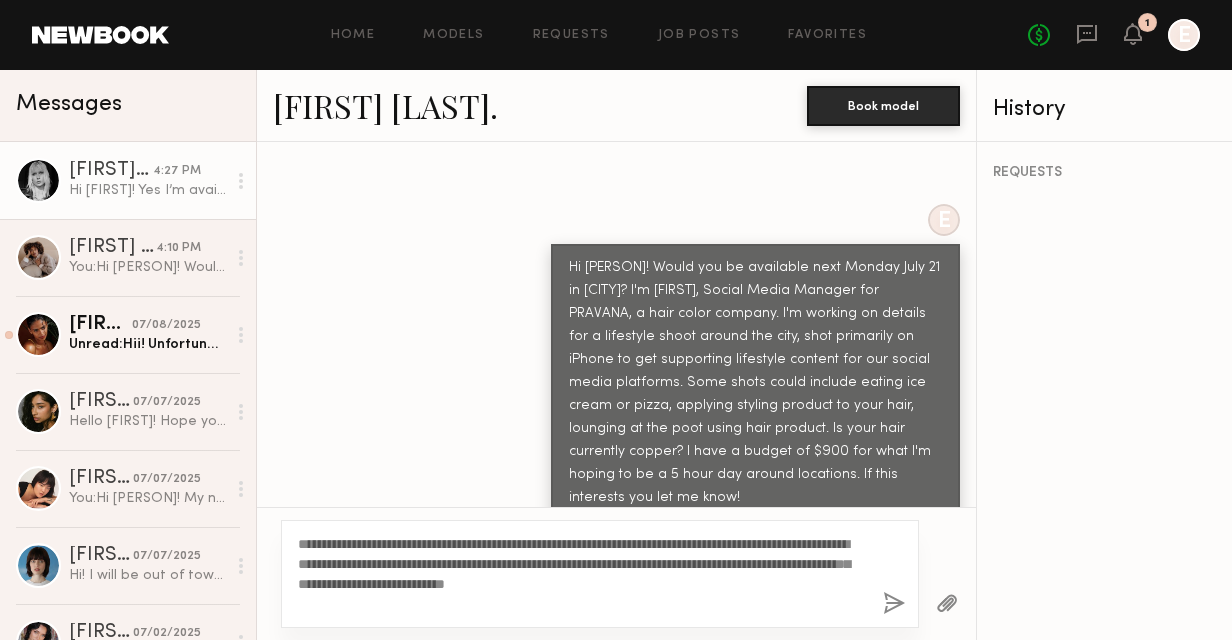 type on "**********" 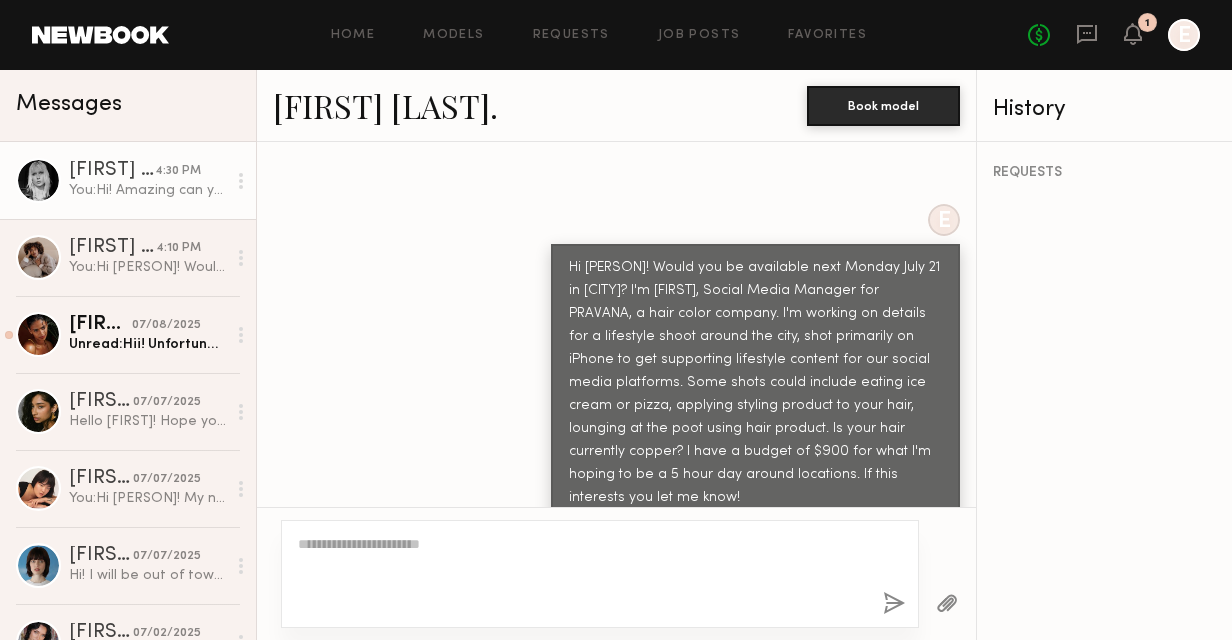 scroll, scrollTop: 1264, scrollLeft: 0, axis: vertical 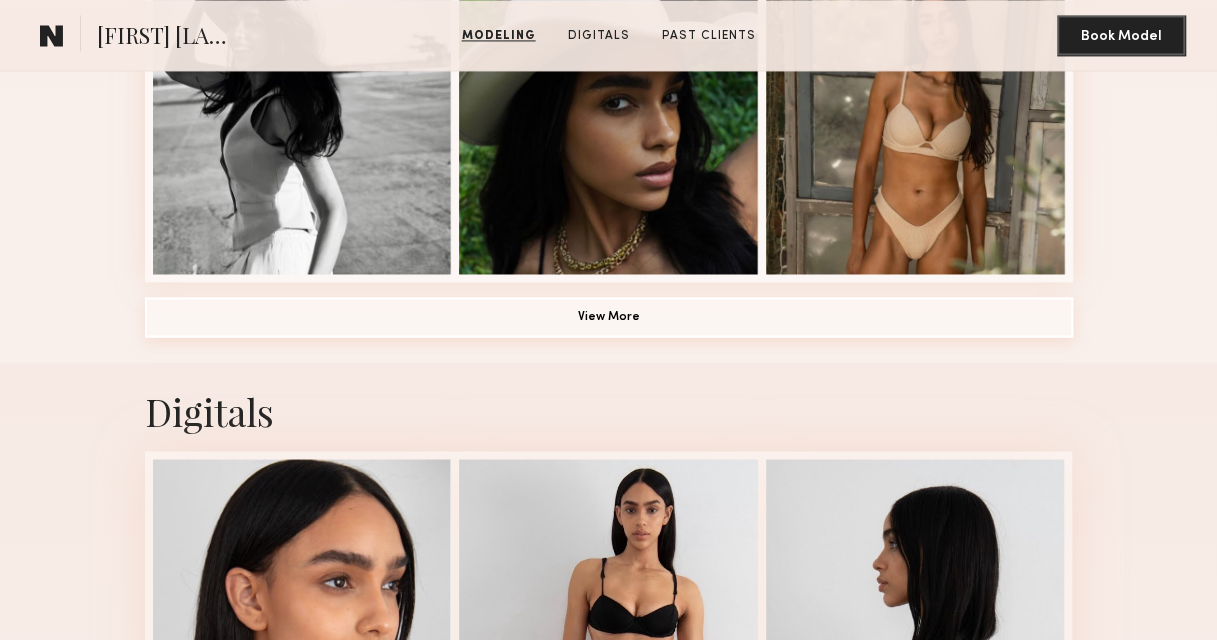 click on "View More" 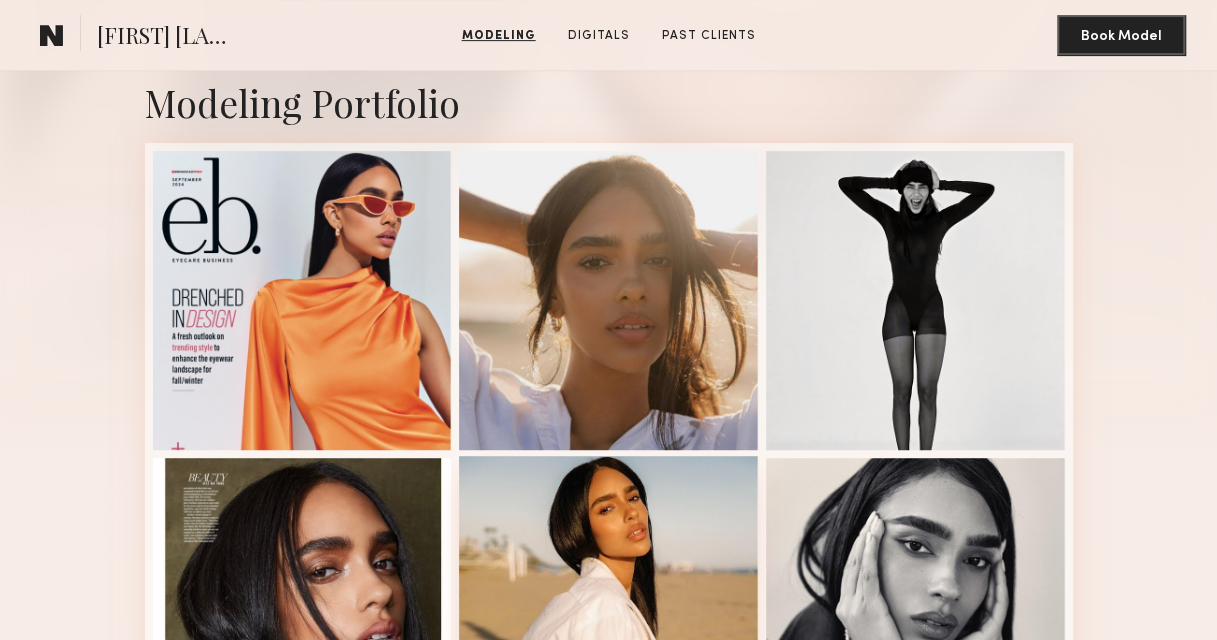 scroll, scrollTop: 200, scrollLeft: 0, axis: vertical 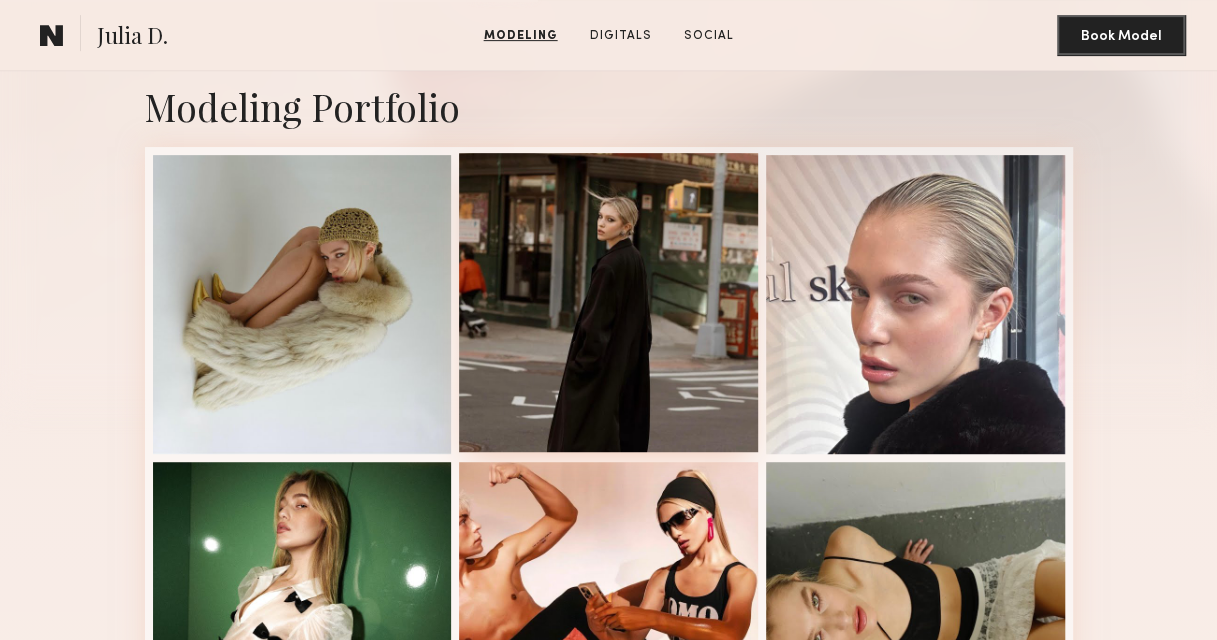 click at bounding box center [608, 302] 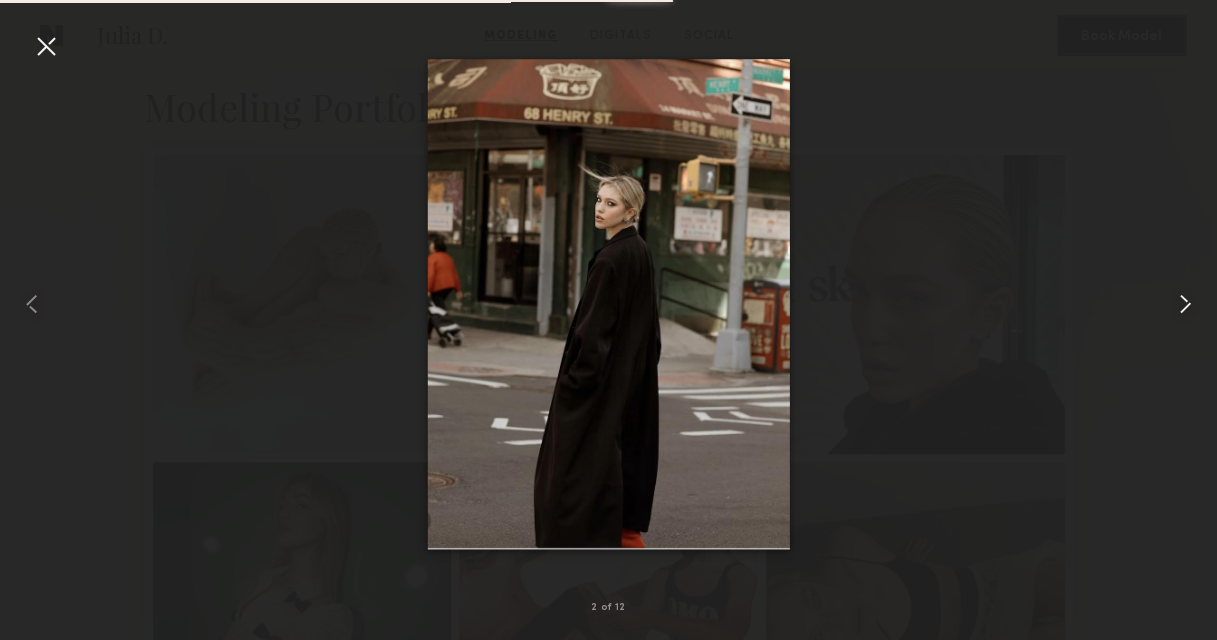 click at bounding box center (1192, 304) 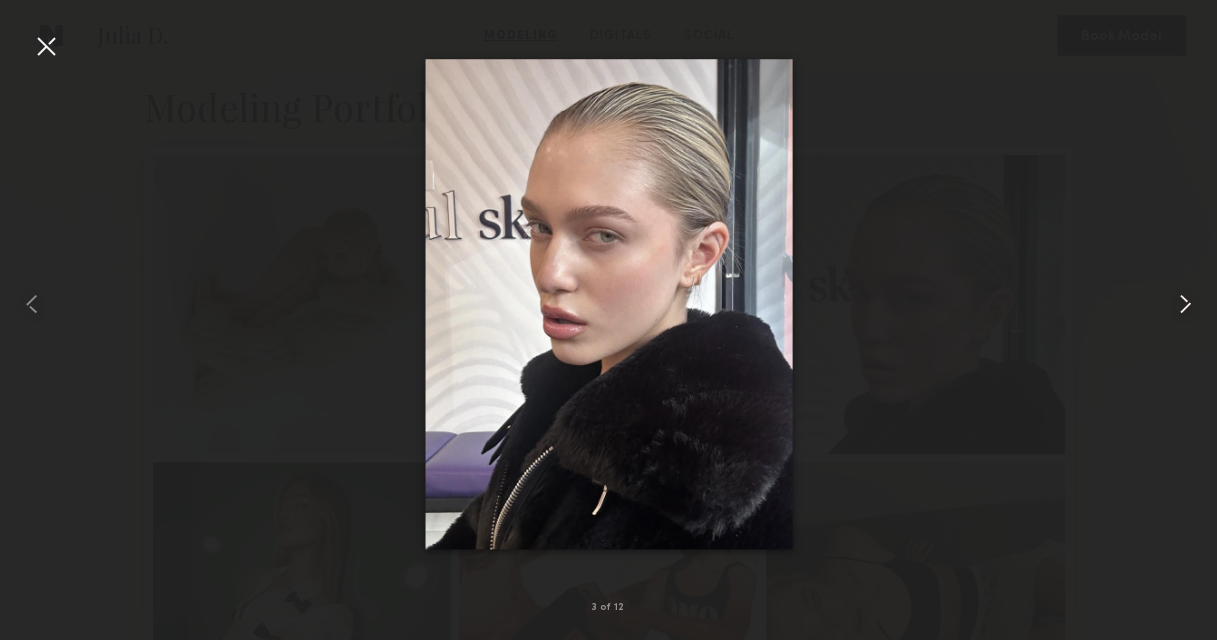 click at bounding box center [1185, 304] 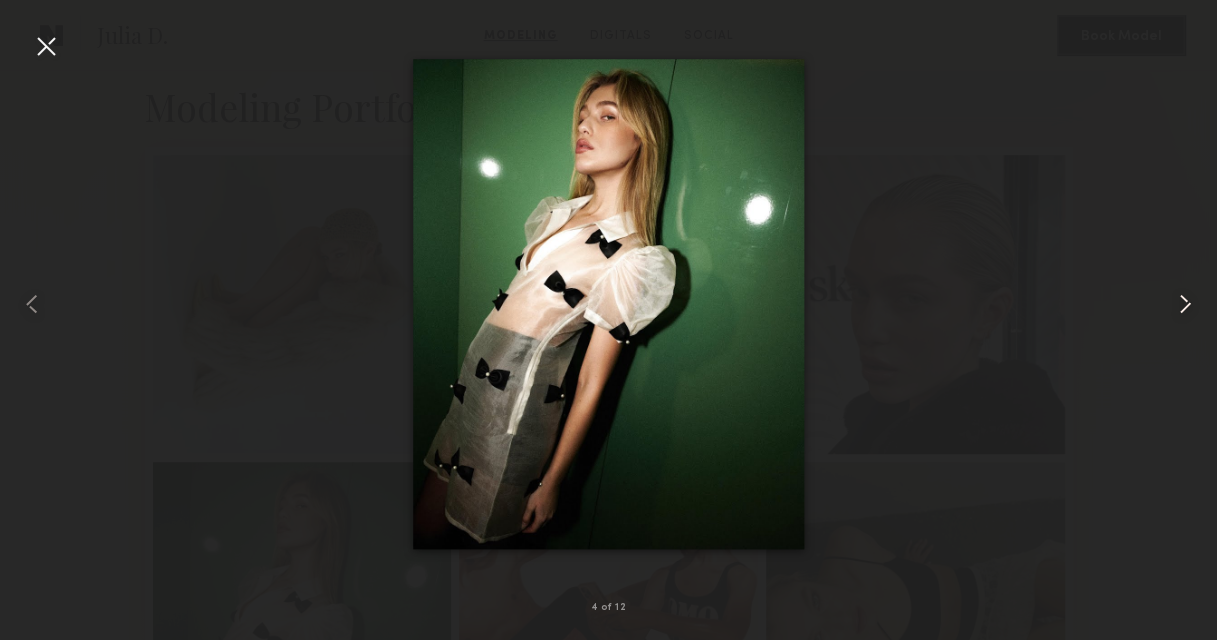 click at bounding box center (1185, 304) 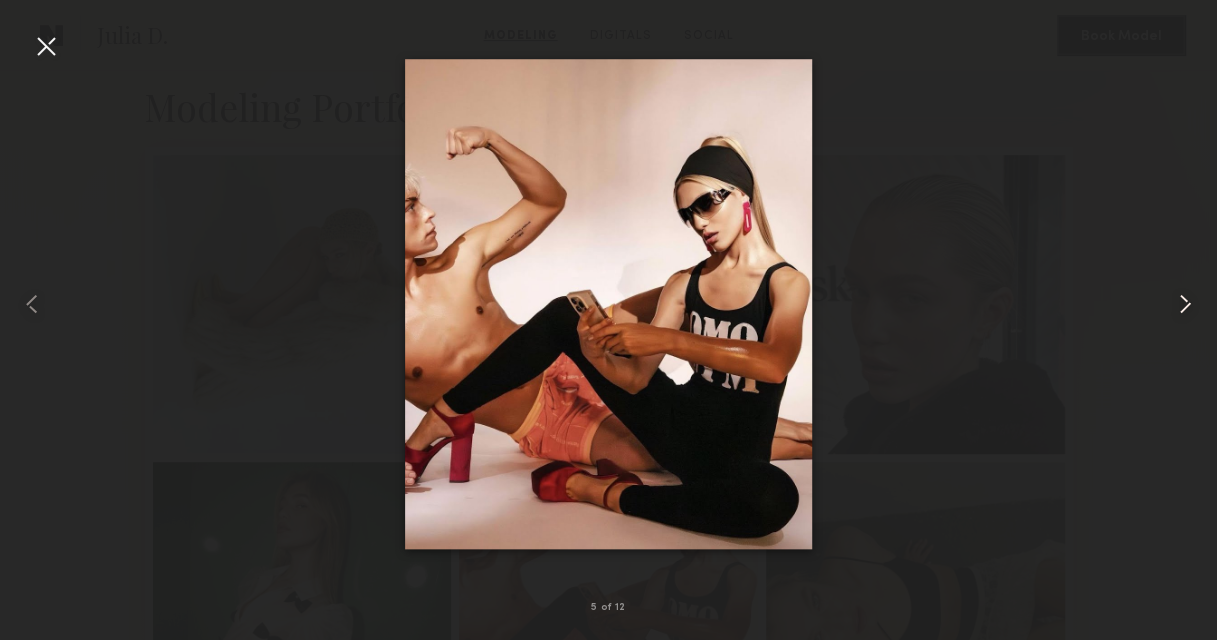 click at bounding box center (1185, 304) 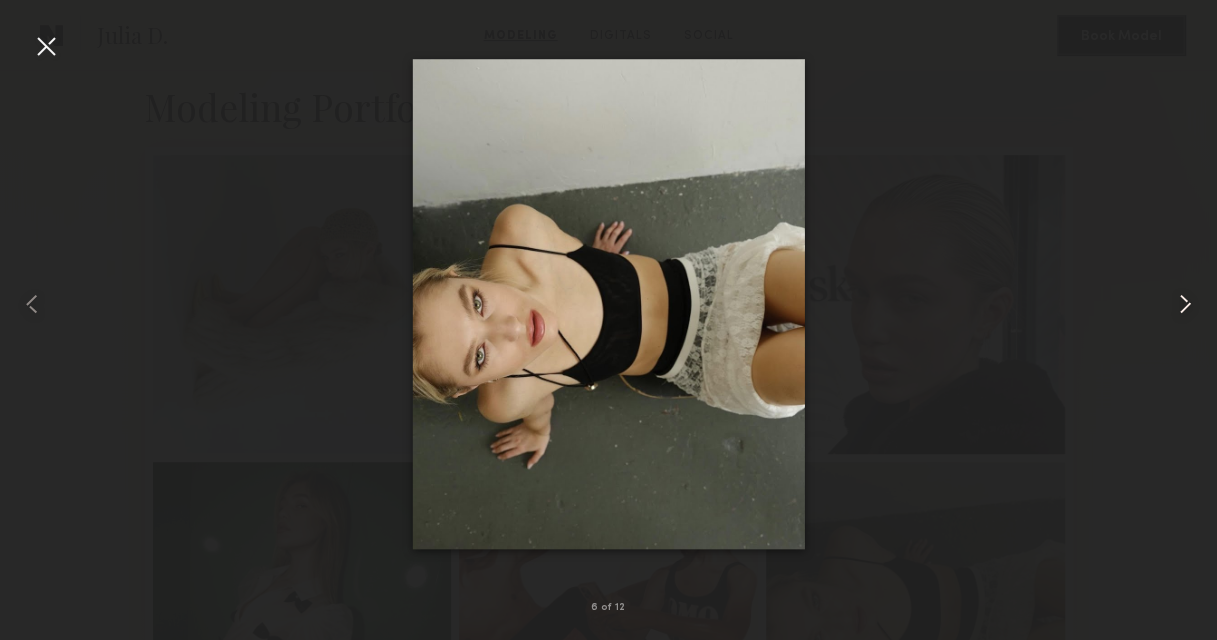 click at bounding box center (1185, 304) 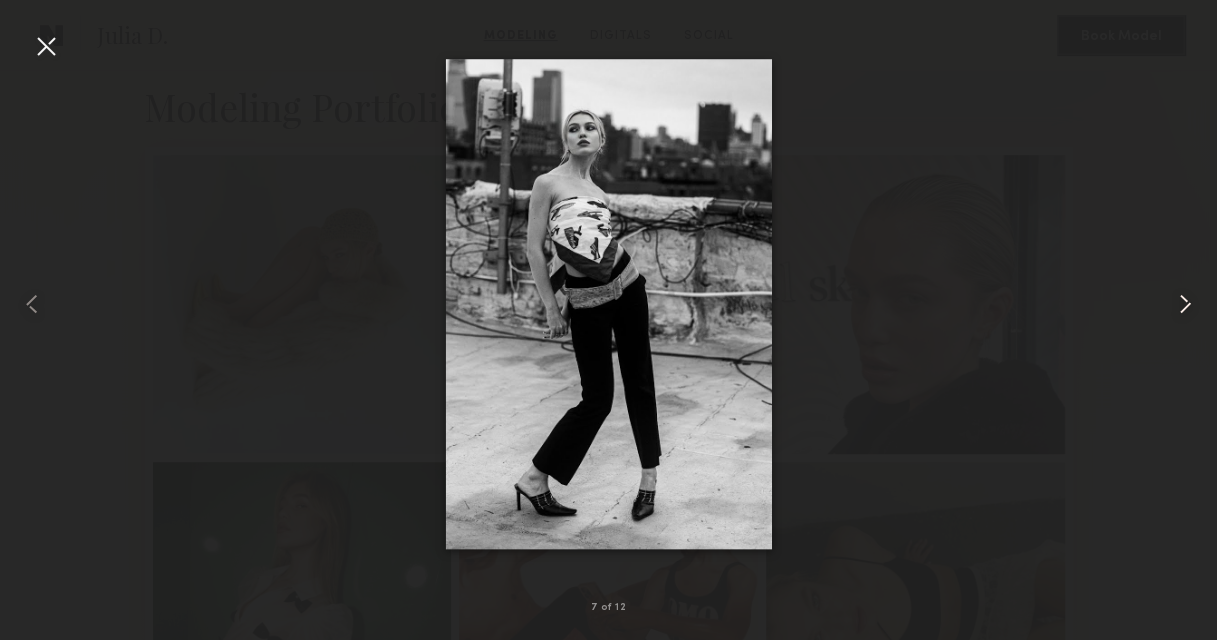 click at bounding box center (1185, 304) 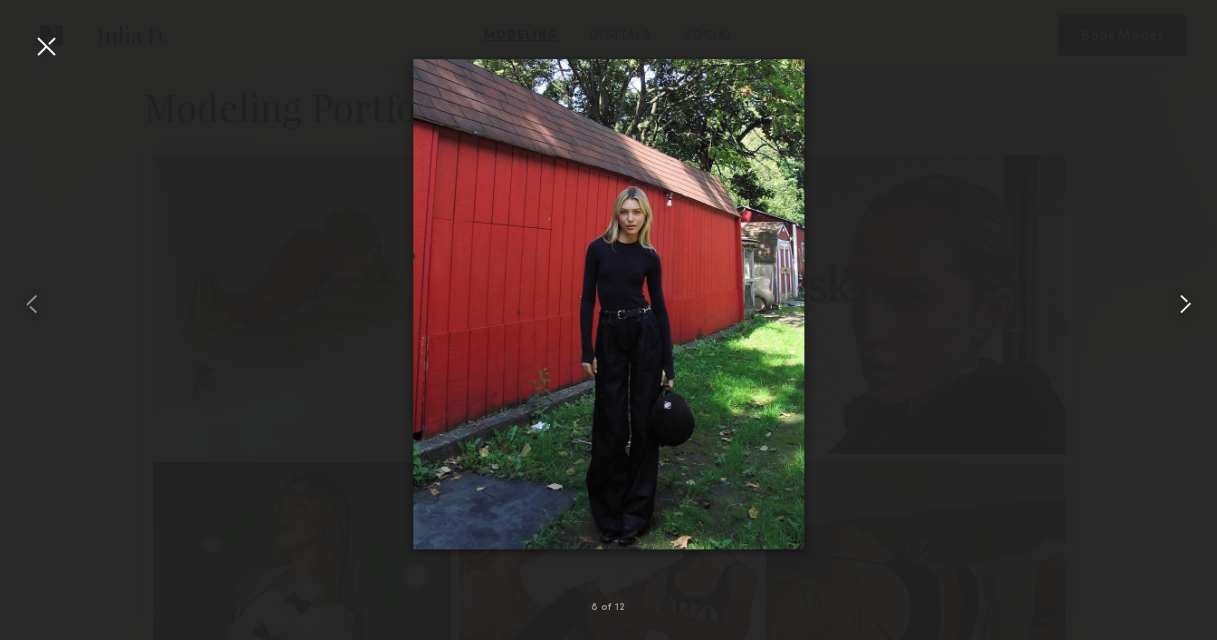 click at bounding box center (1185, 304) 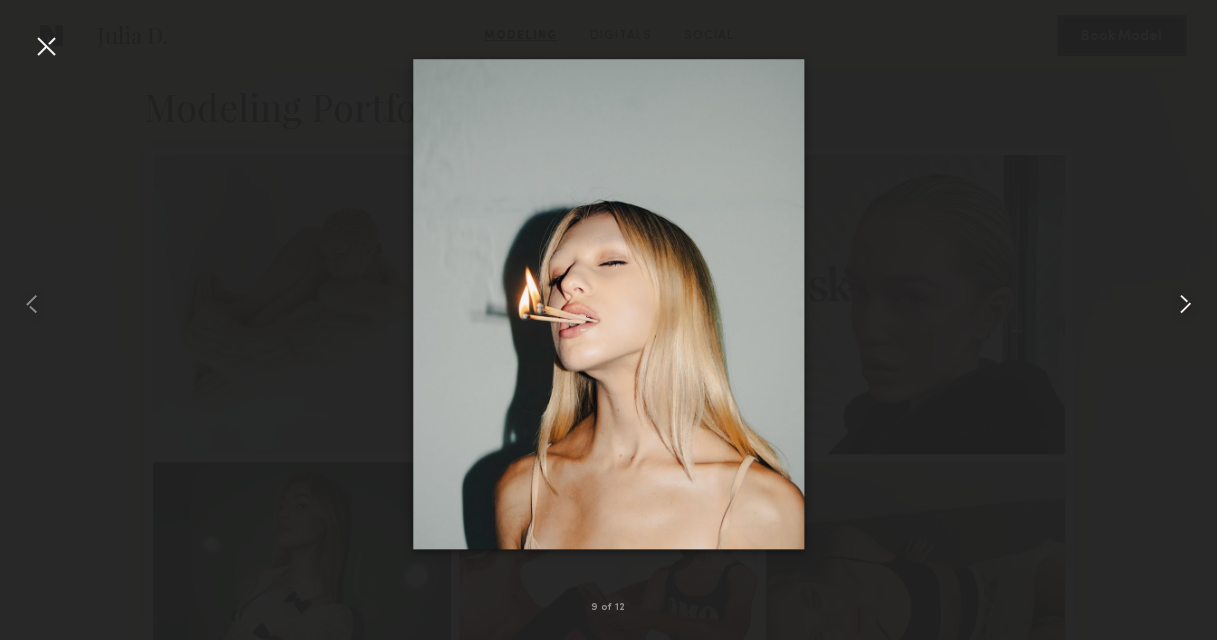 click at bounding box center (1185, 304) 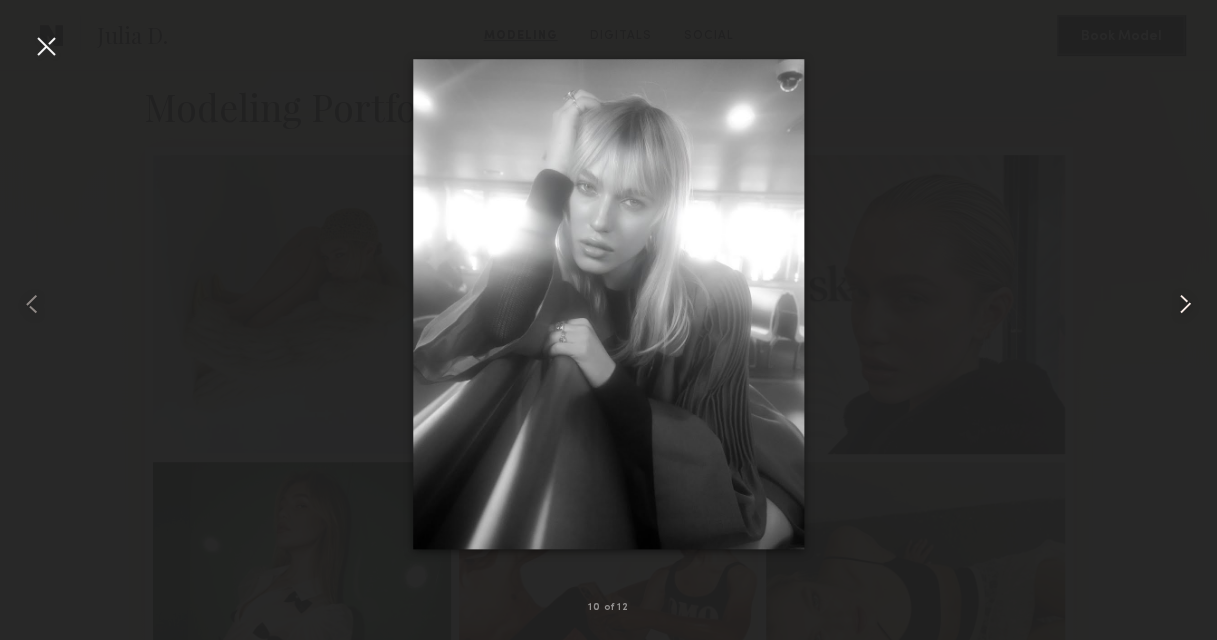 click at bounding box center [1185, 304] 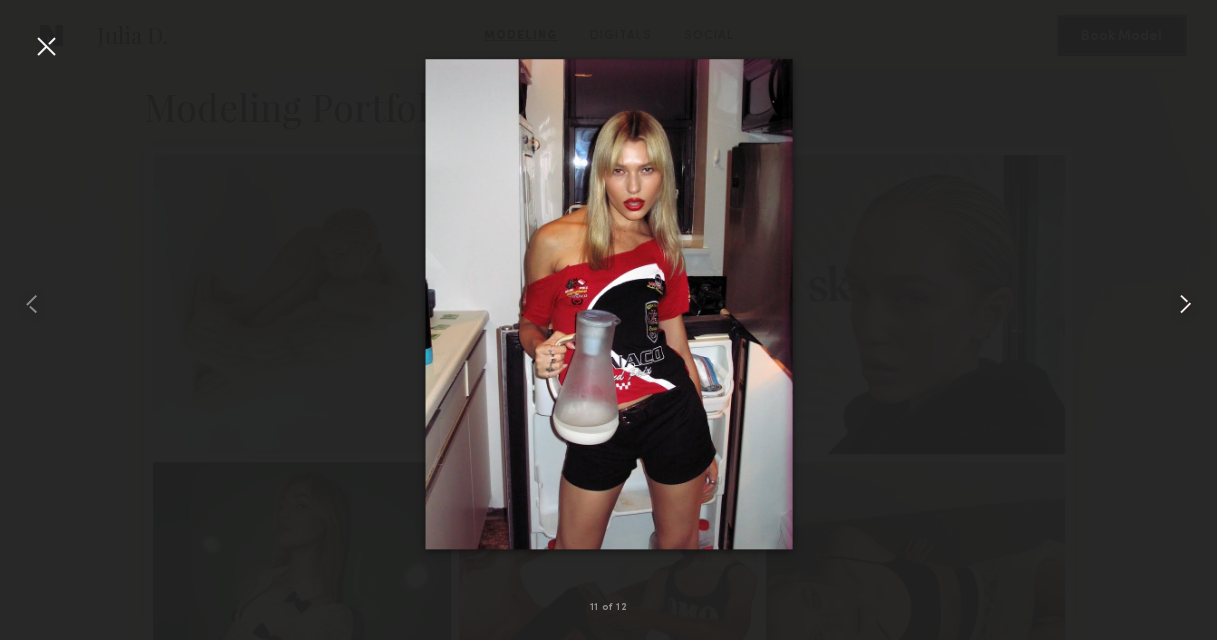 click at bounding box center (1185, 304) 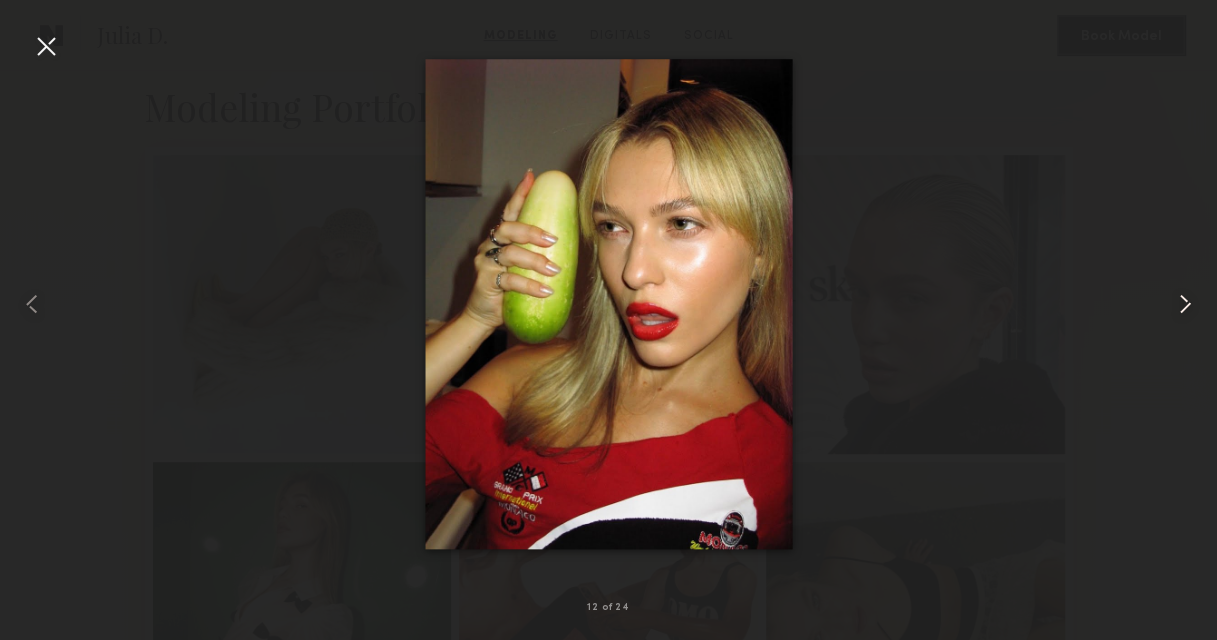 click at bounding box center [1192, 304] 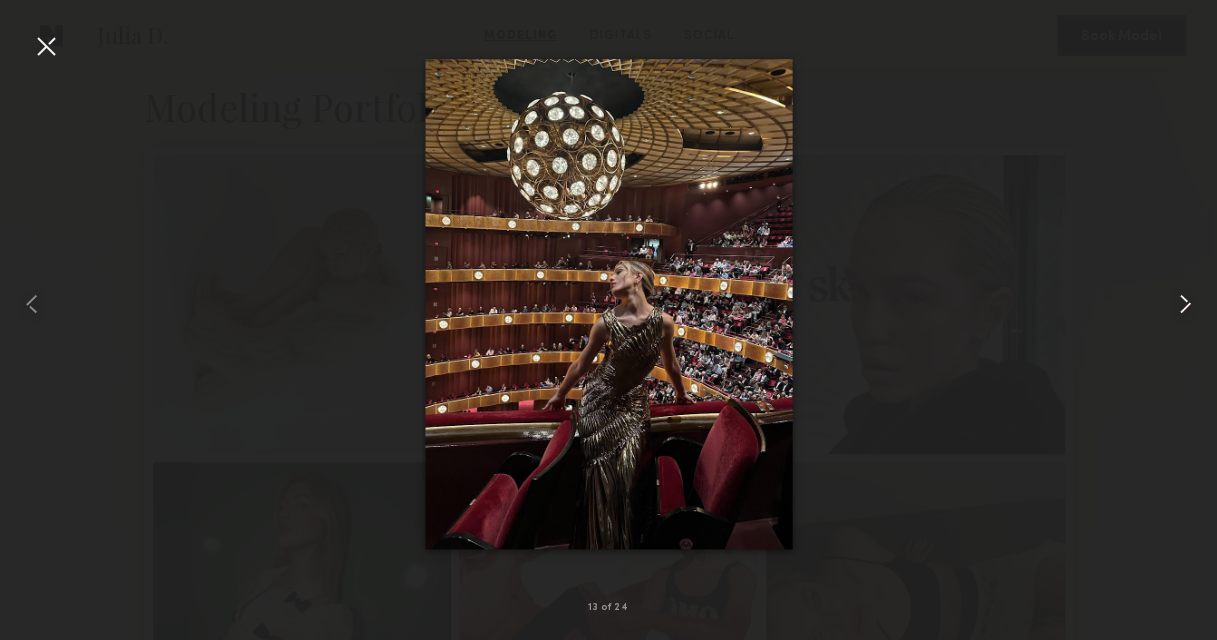 click at bounding box center [1192, 304] 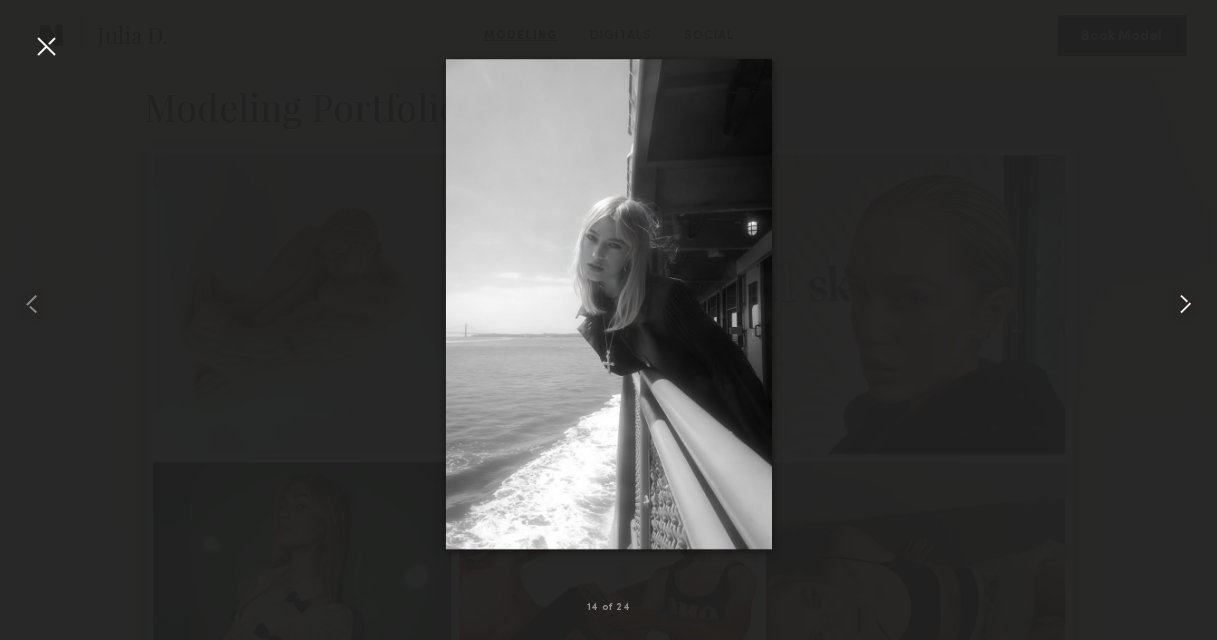click at bounding box center [1192, 304] 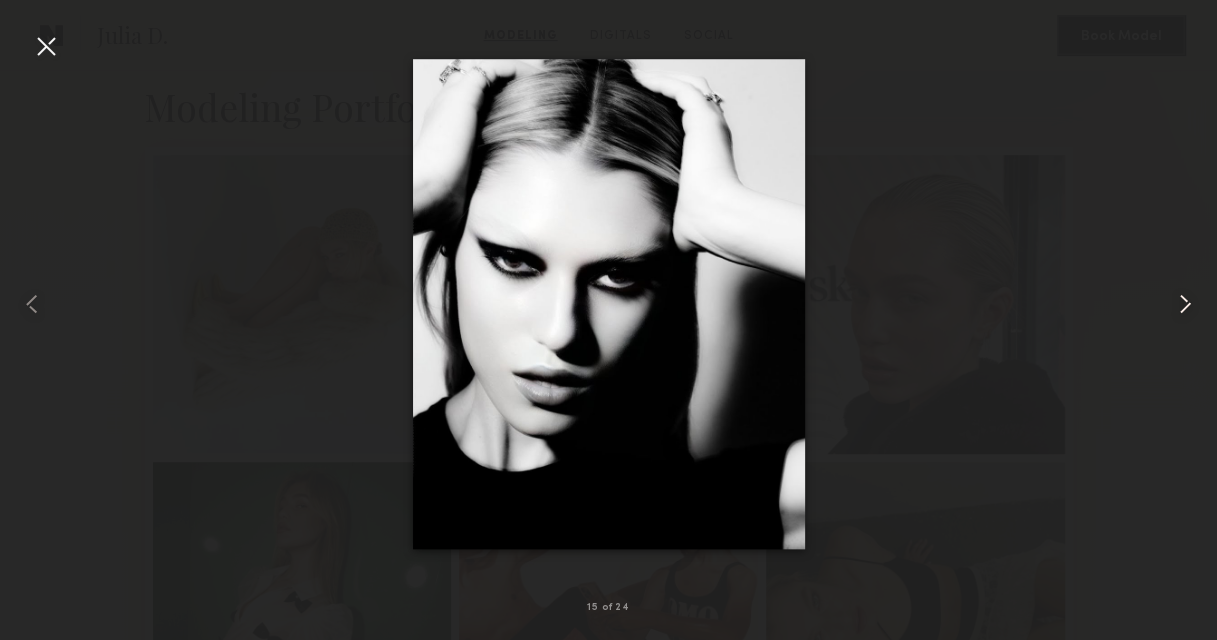 click at bounding box center [1192, 304] 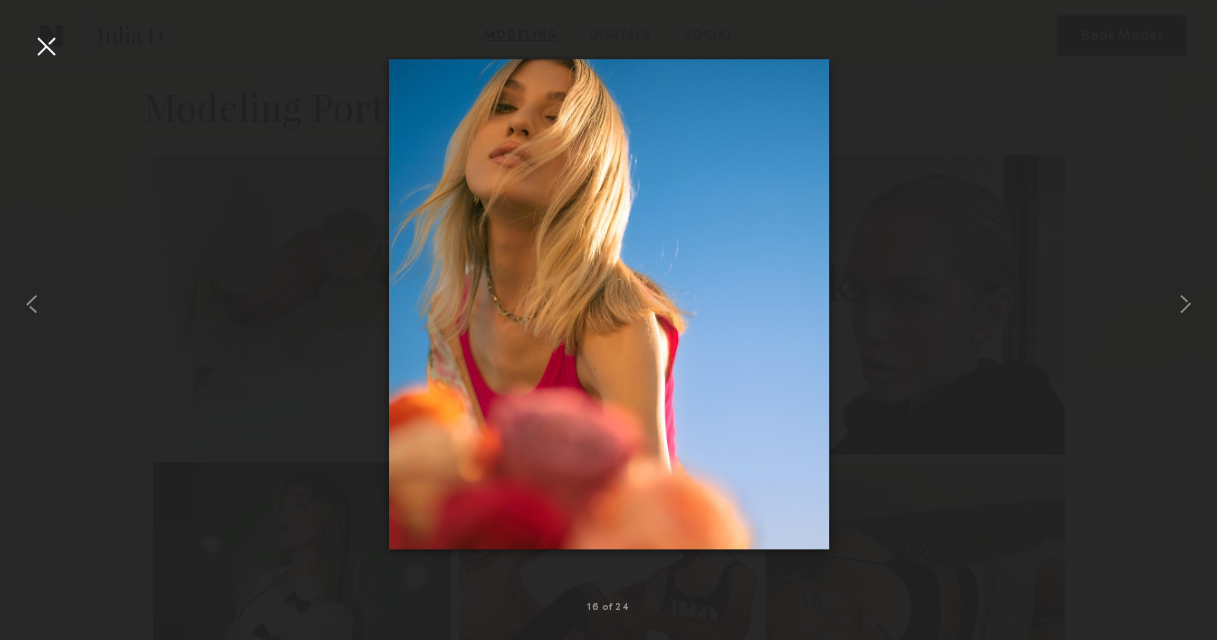 click at bounding box center (46, 46) 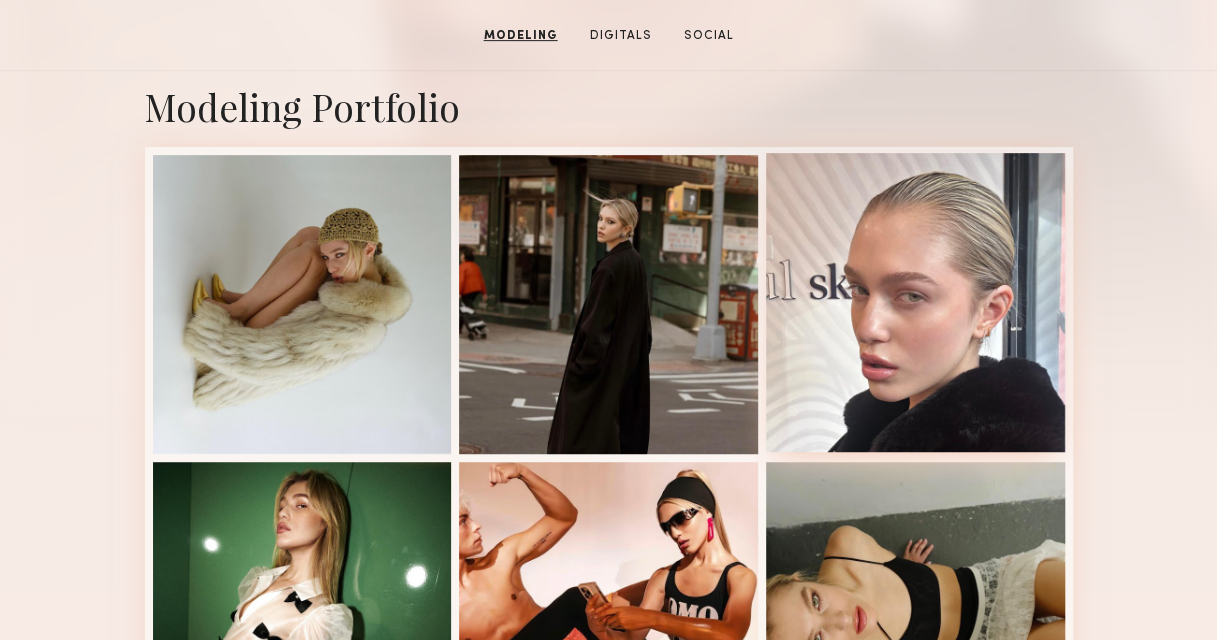scroll, scrollTop: 0, scrollLeft: 0, axis: both 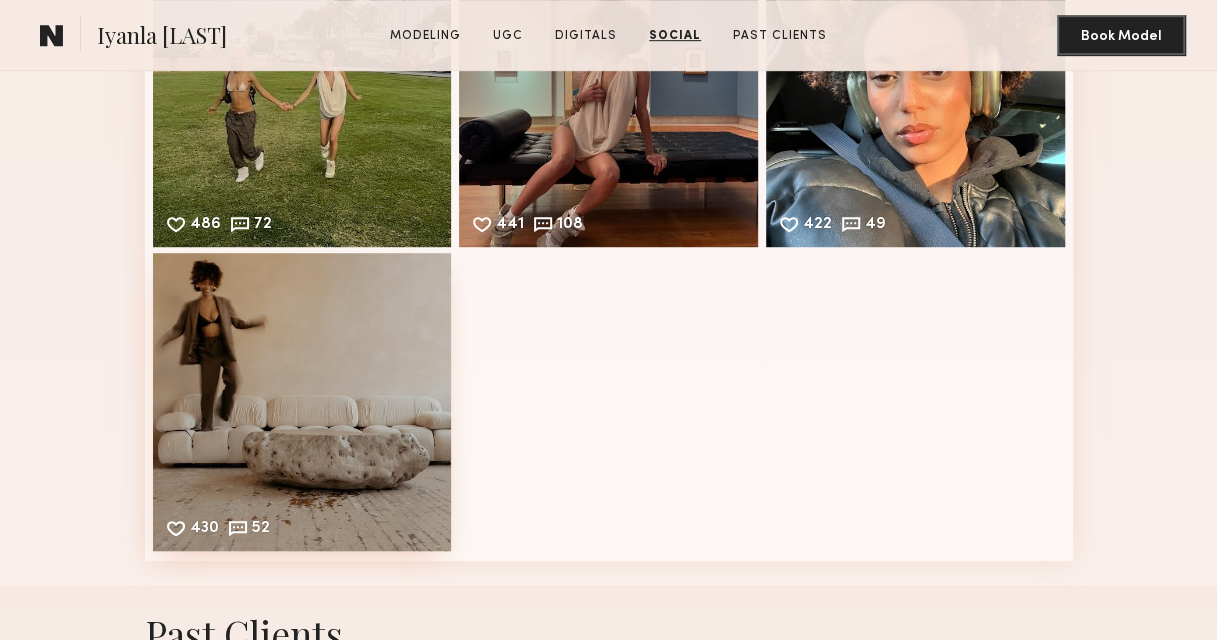 click on "430 52  Likes & comments displayed  to show model’s engagement" at bounding box center [302, 402] 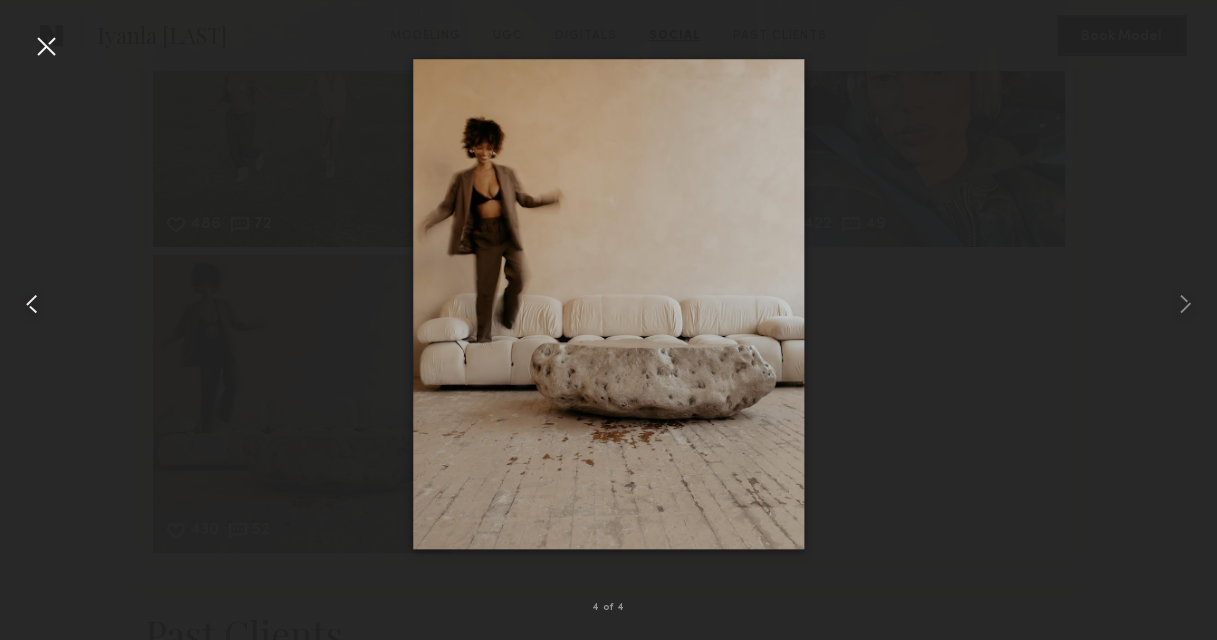 click at bounding box center [32, 304] 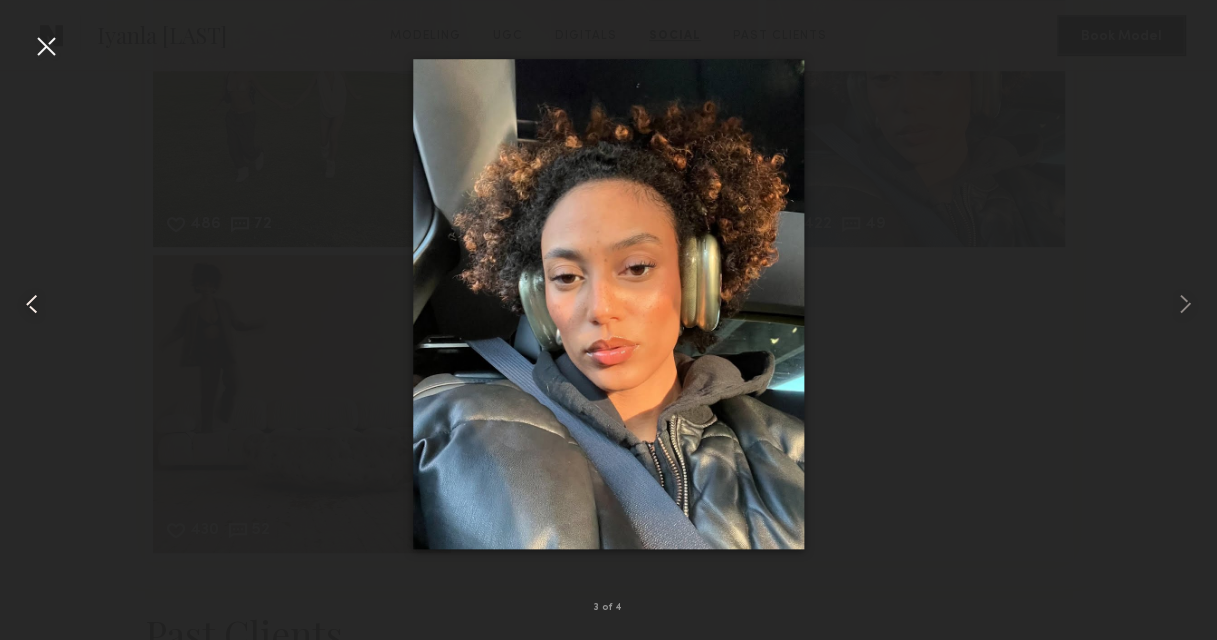 click at bounding box center [32, 304] 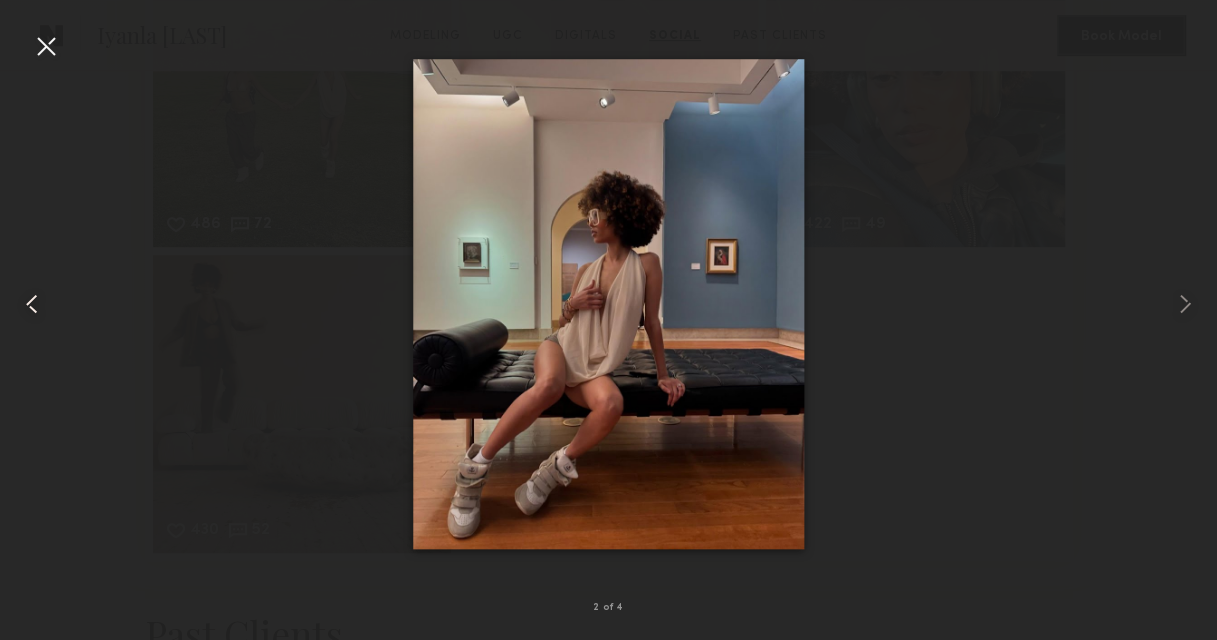 click at bounding box center [32, 304] 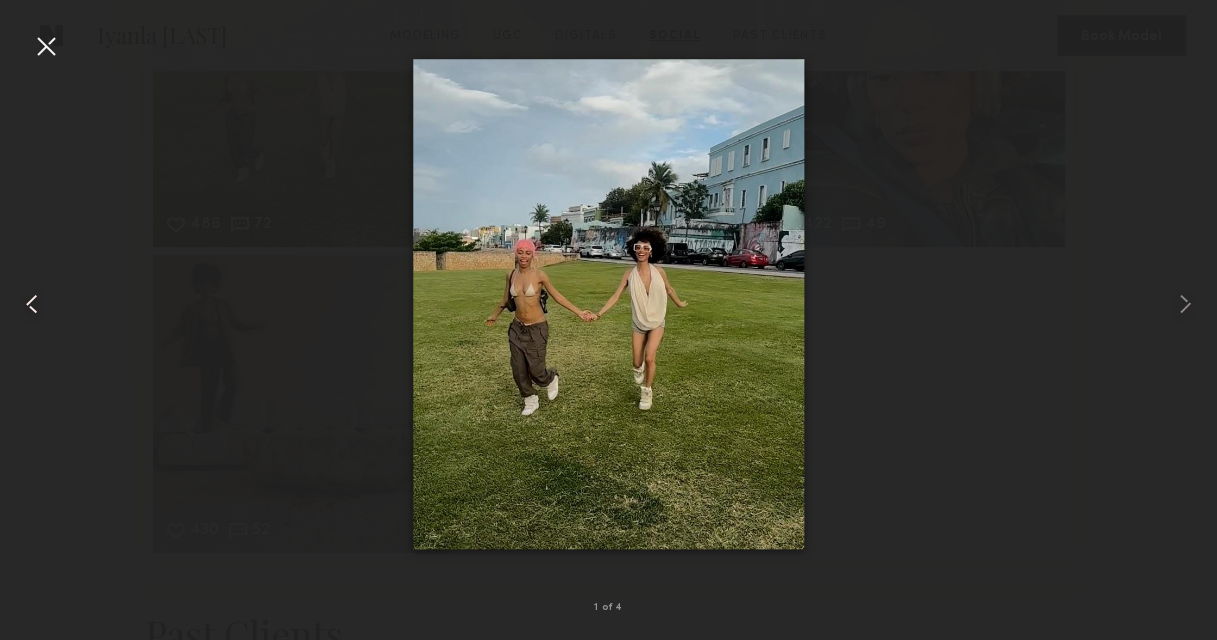 click at bounding box center [32, 304] 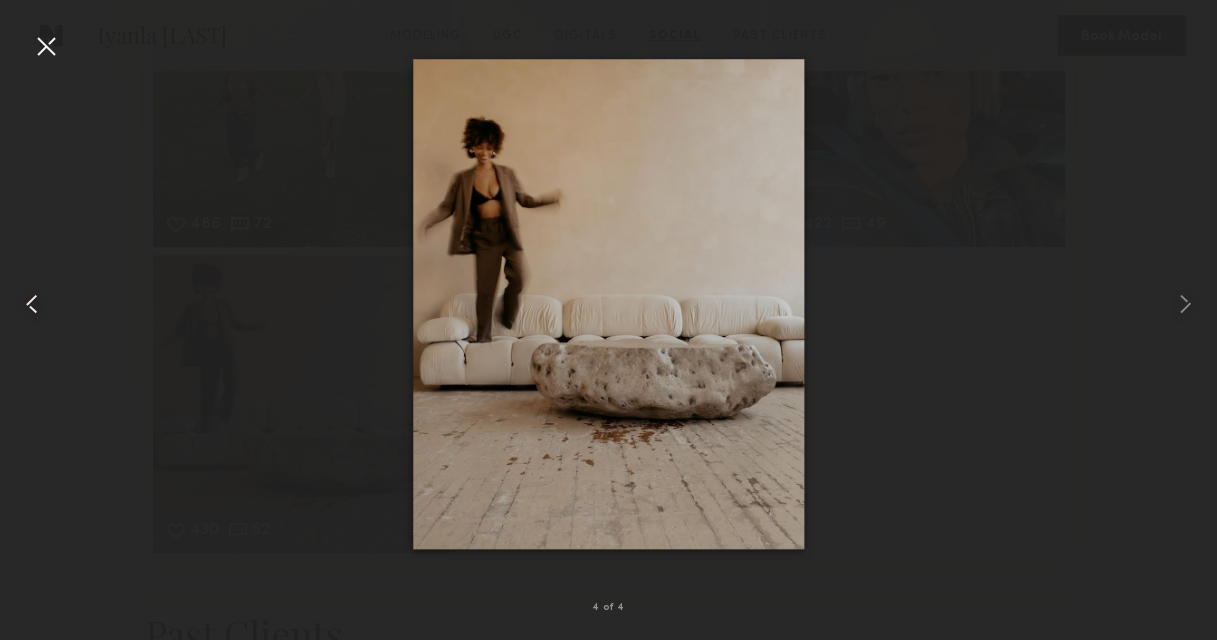 click at bounding box center [32, 304] 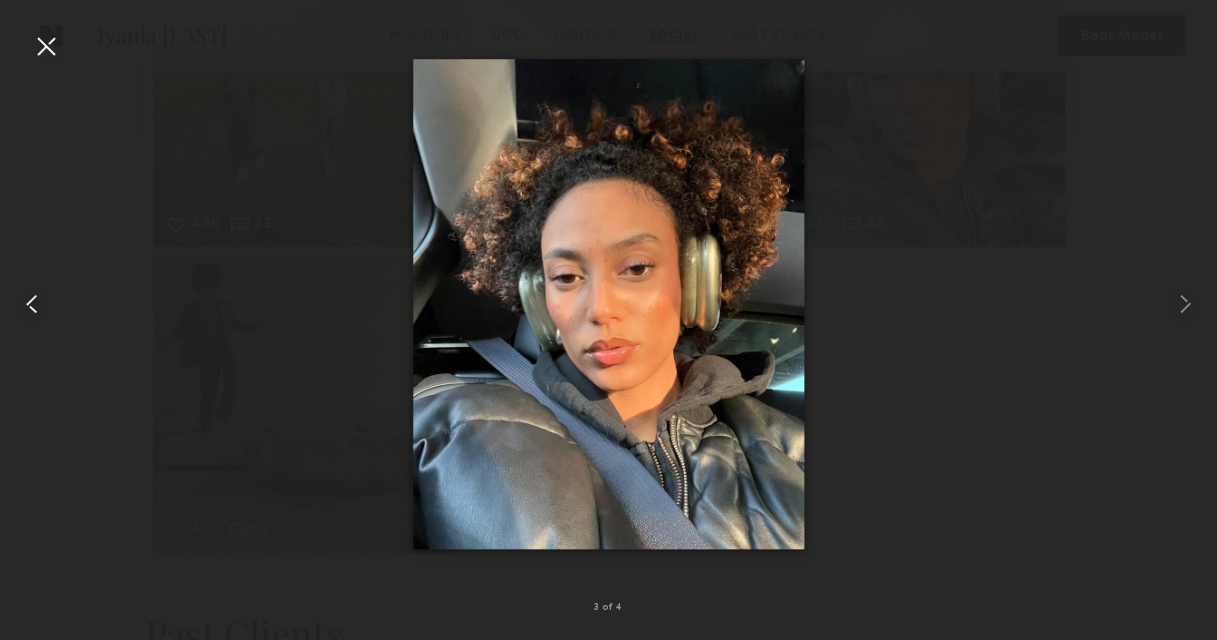 click at bounding box center [32, 304] 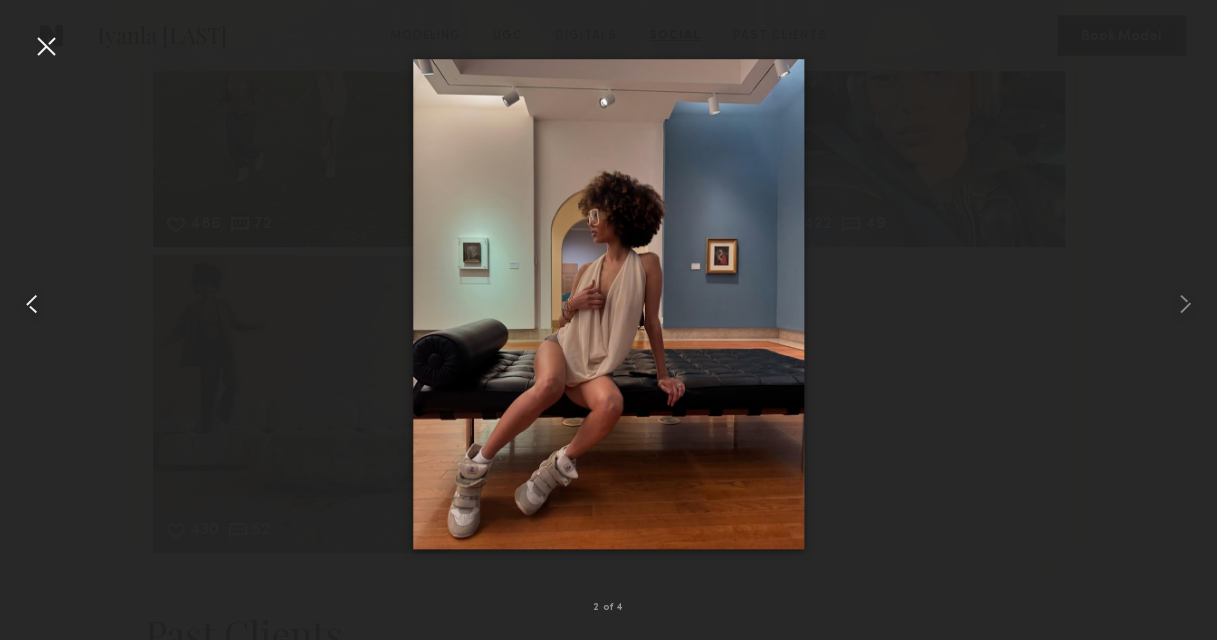 click at bounding box center [32, 304] 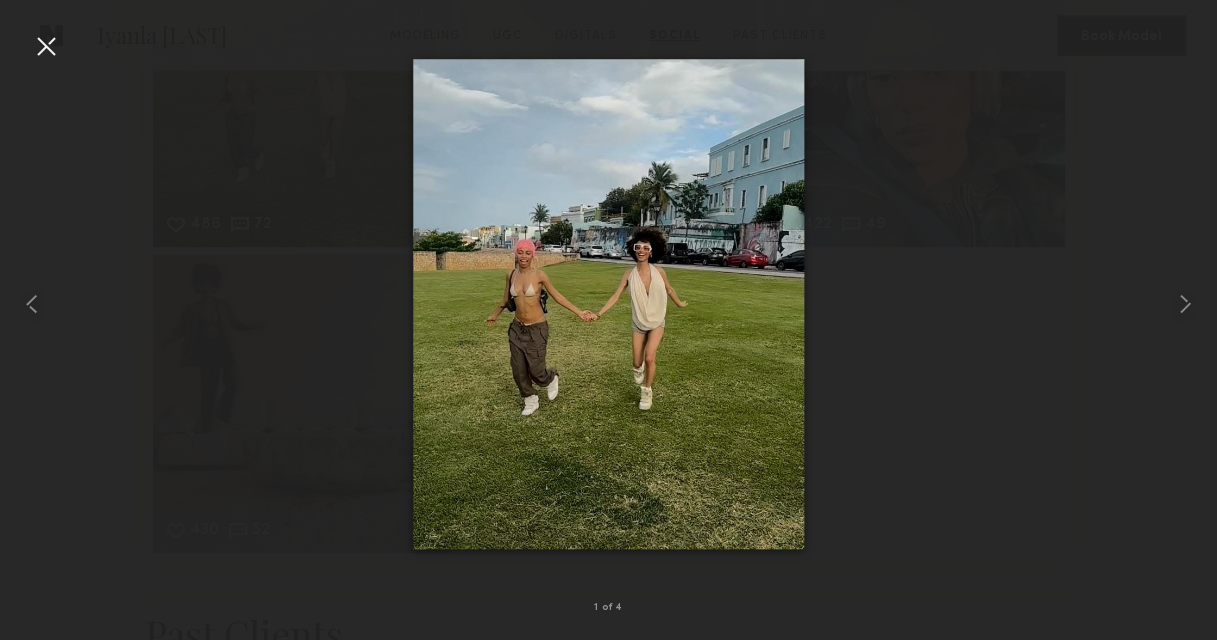 click at bounding box center (46, 46) 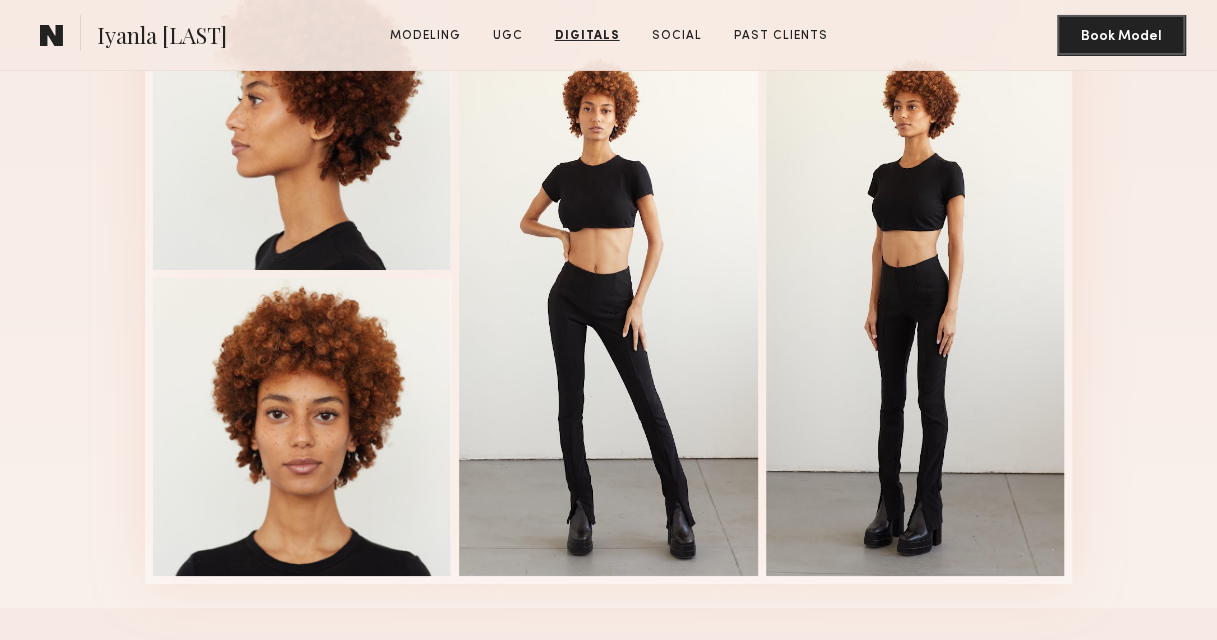 scroll, scrollTop: 3400, scrollLeft: 0, axis: vertical 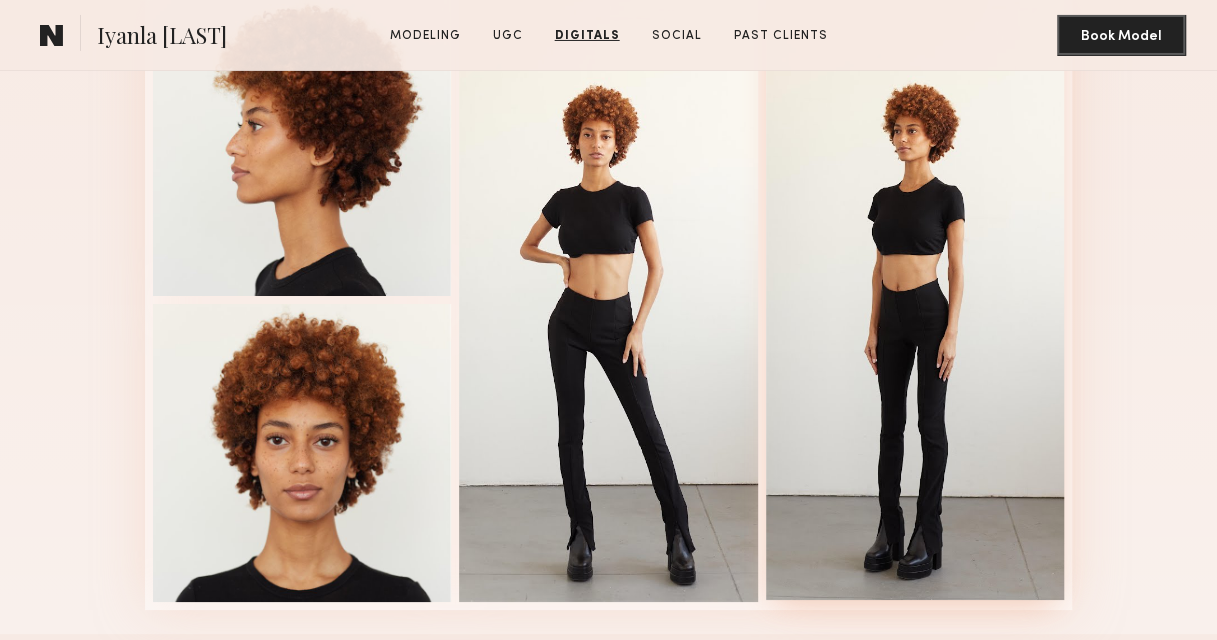 click at bounding box center [915, 297] 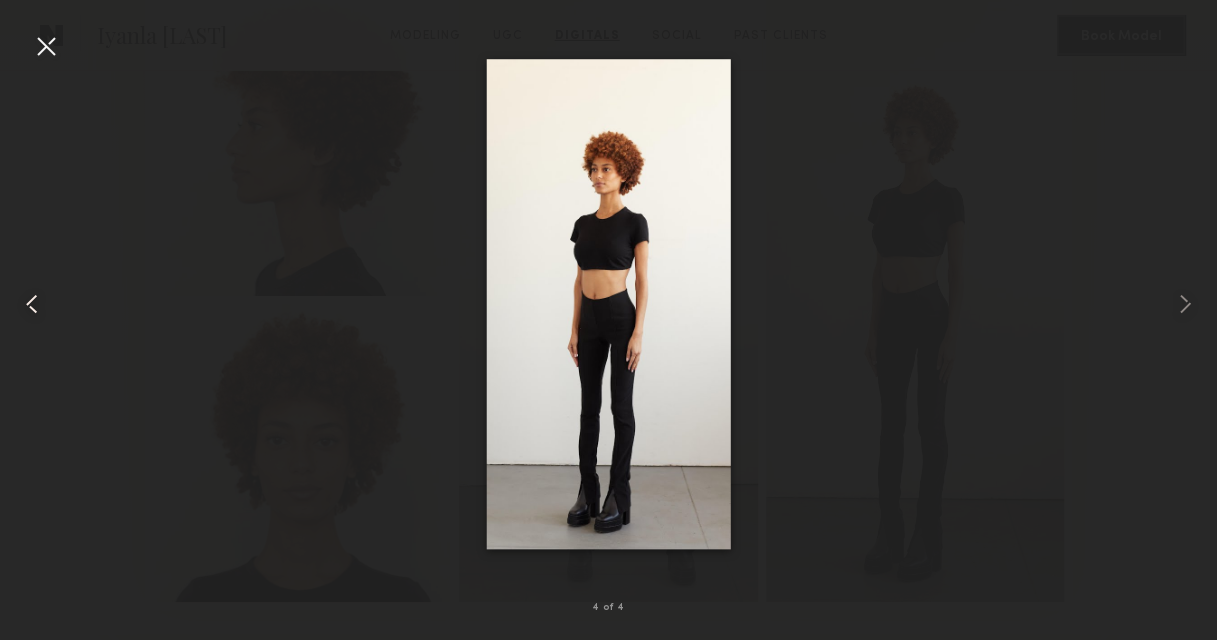 click at bounding box center [32, 304] 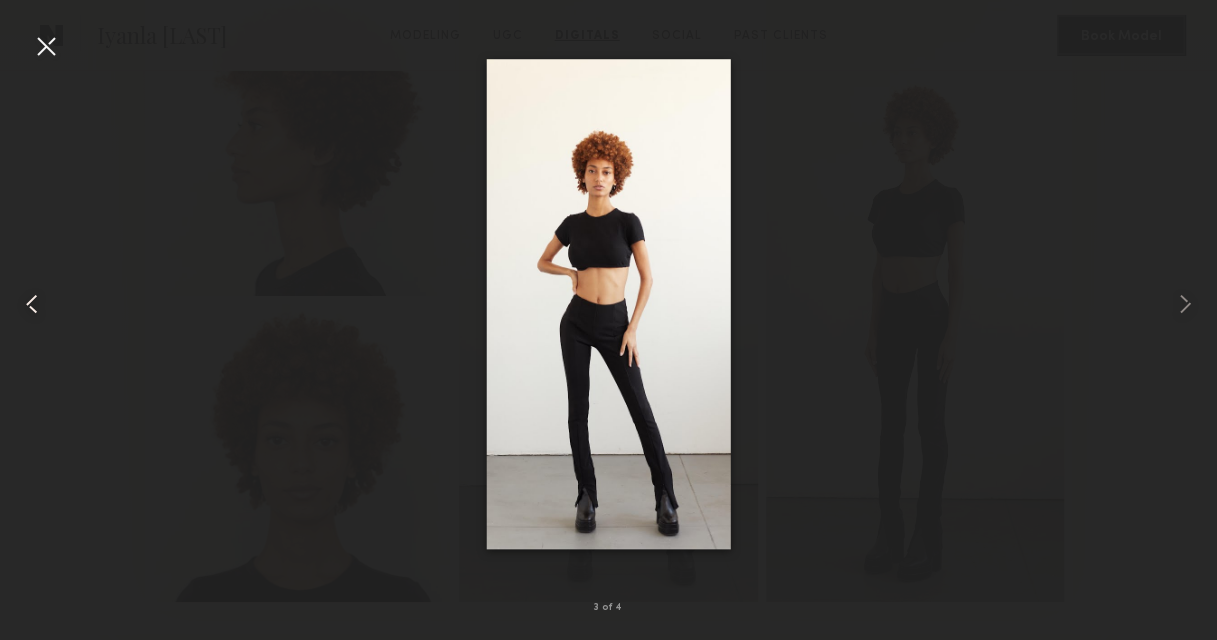 click at bounding box center (32, 304) 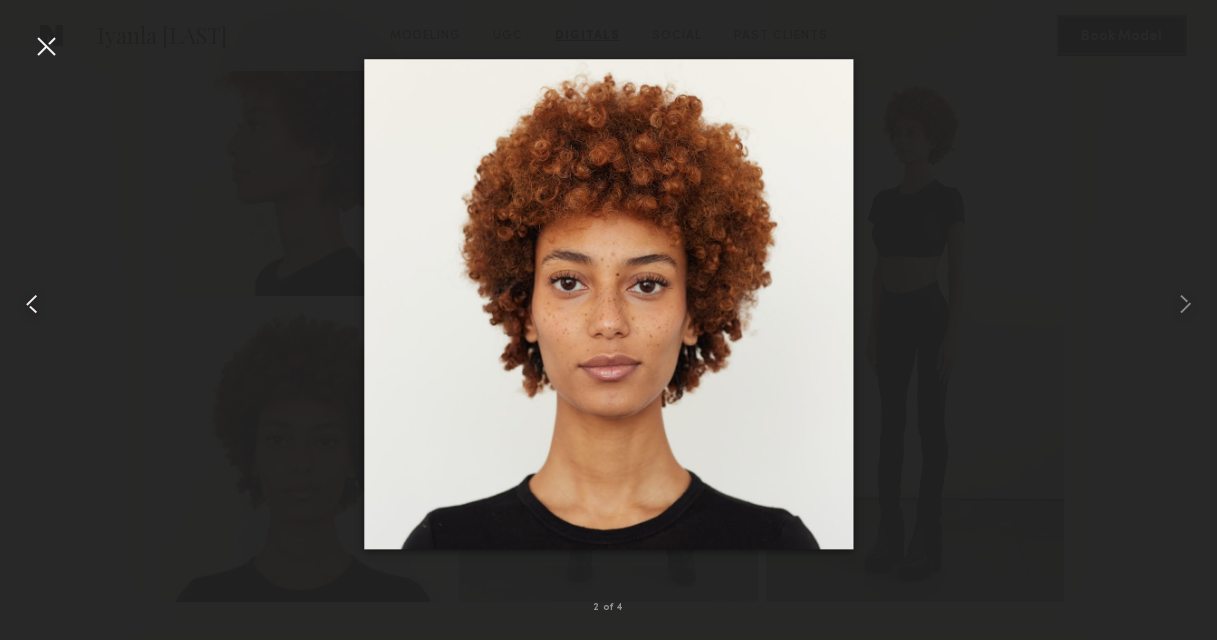 click at bounding box center [32, 304] 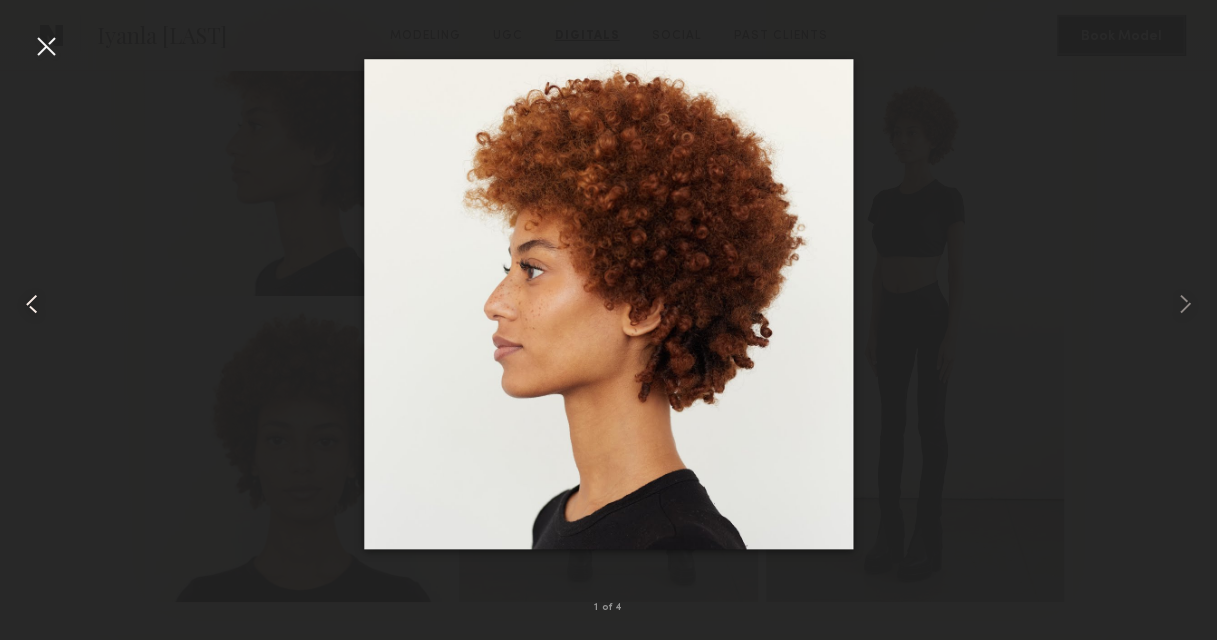 click at bounding box center [32, 304] 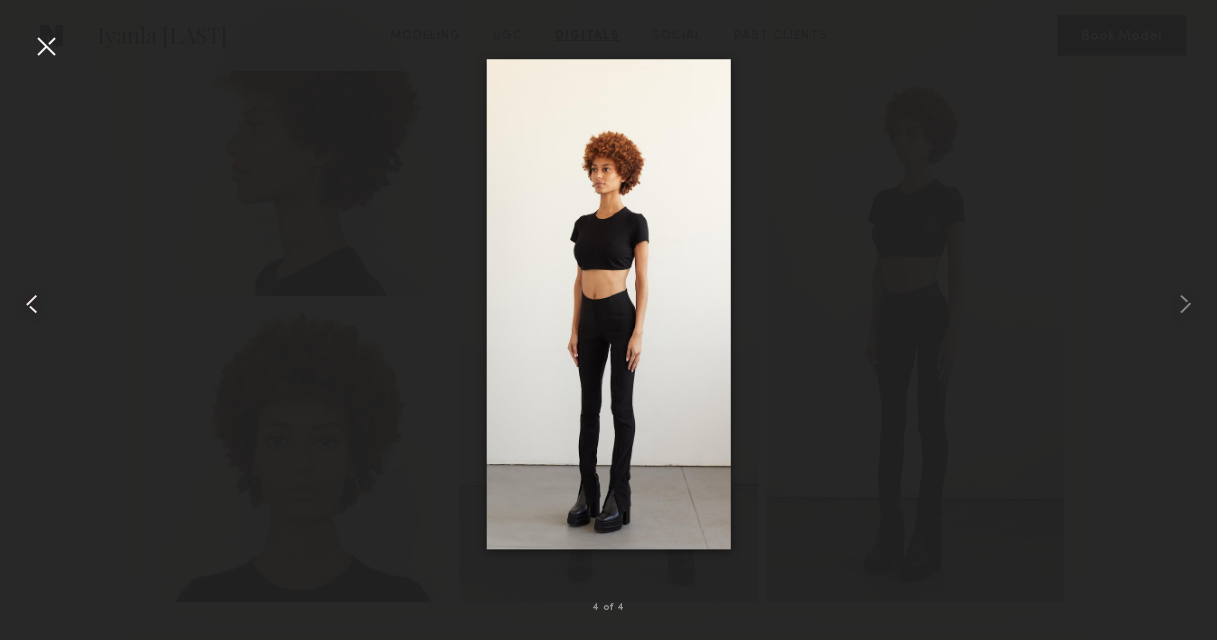 click at bounding box center (32, 304) 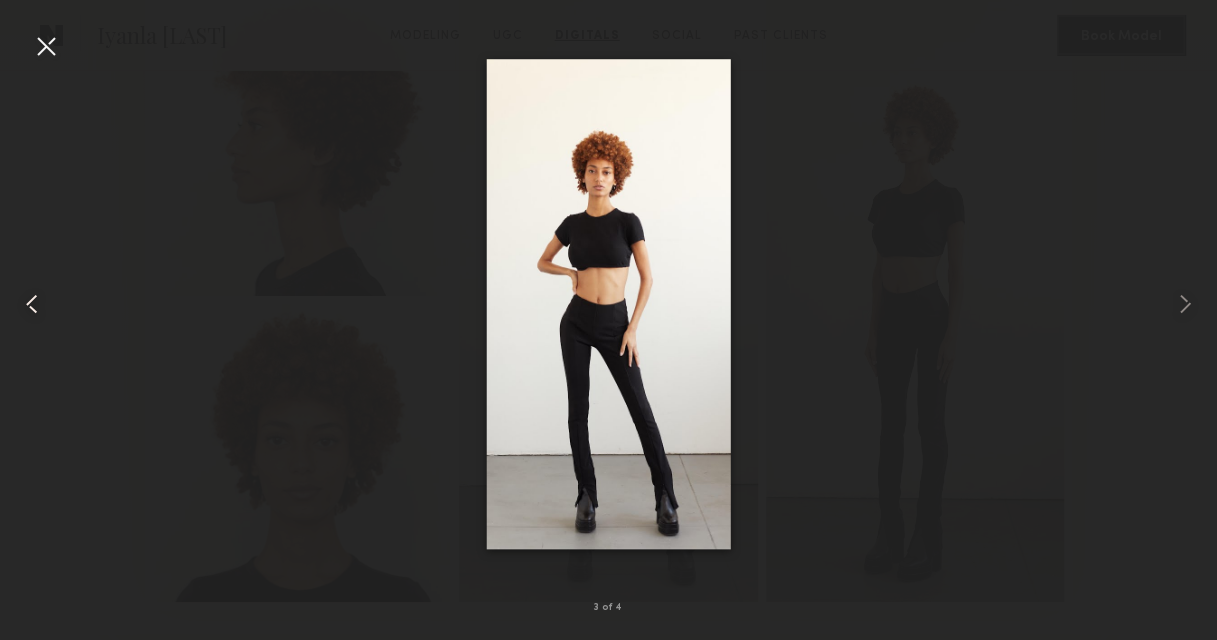 click at bounding box center [32, 304] 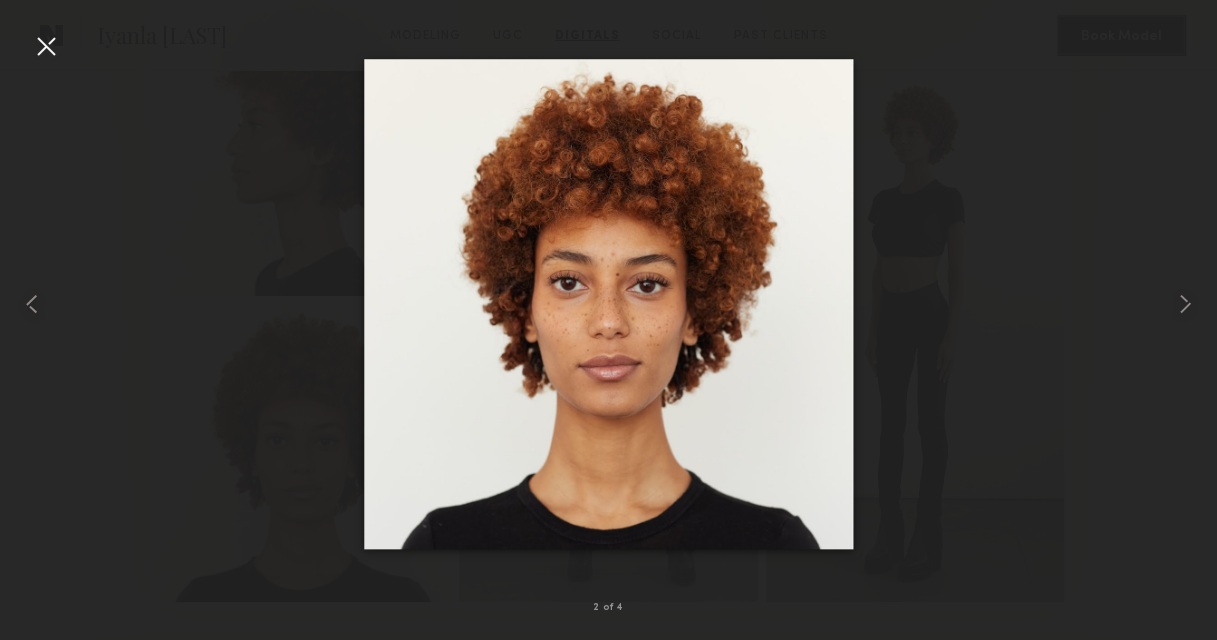 scroll, scrollTop: 3300, scrollLeft: 0, axis: vertical 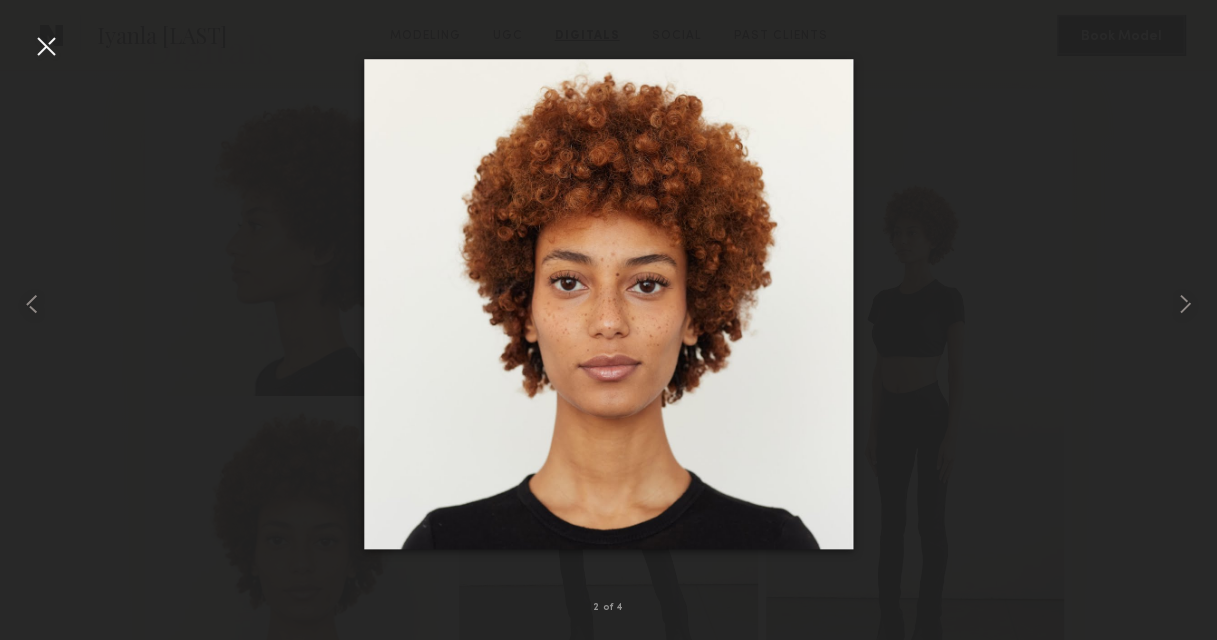 click at bounding box center [46, 46] 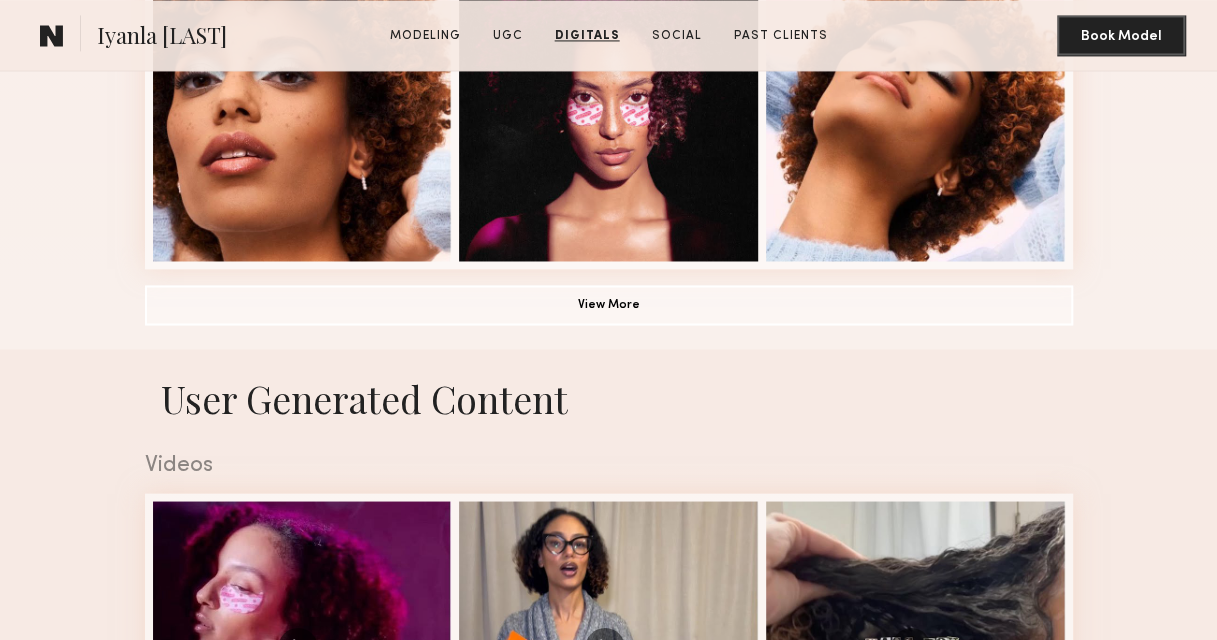 scroll, scrollTop: 1500, scrollLeft: 0, axis: vertical 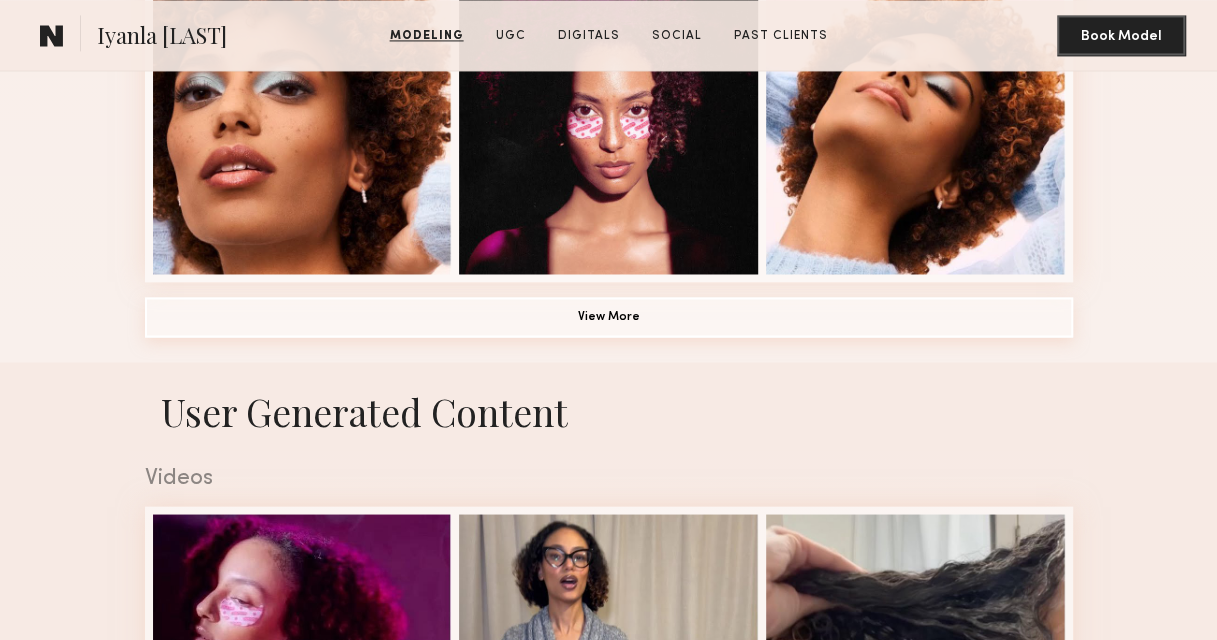 click on "View More" 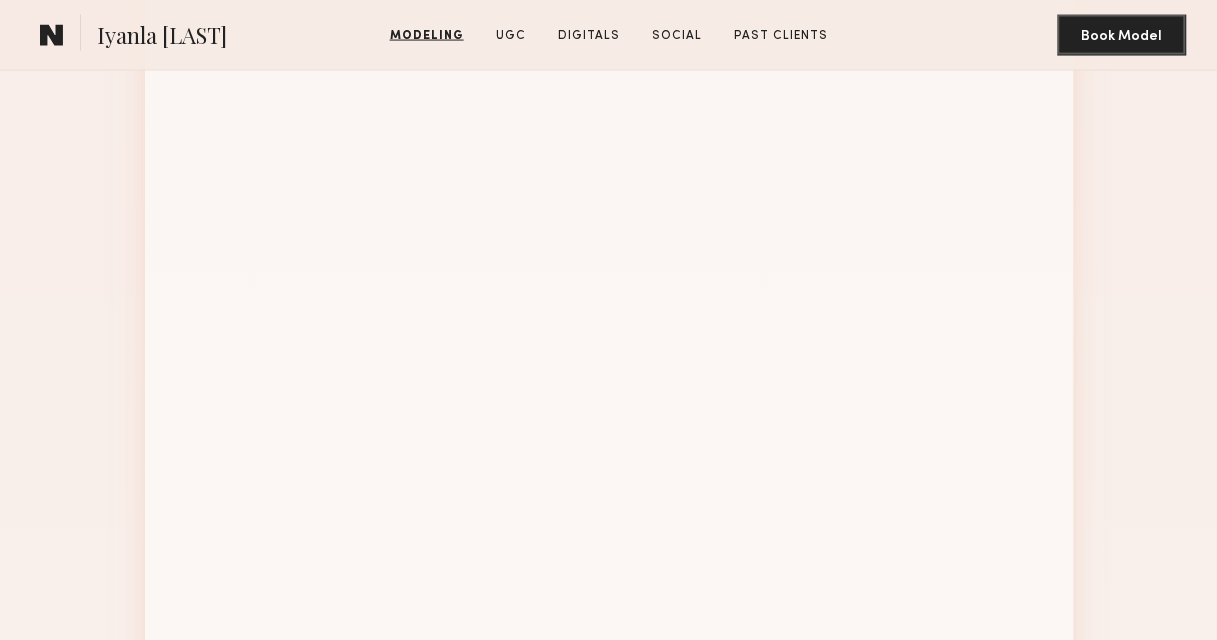 scroll, scrollTop: 1800, scrollLeft: 0, axis: vertical 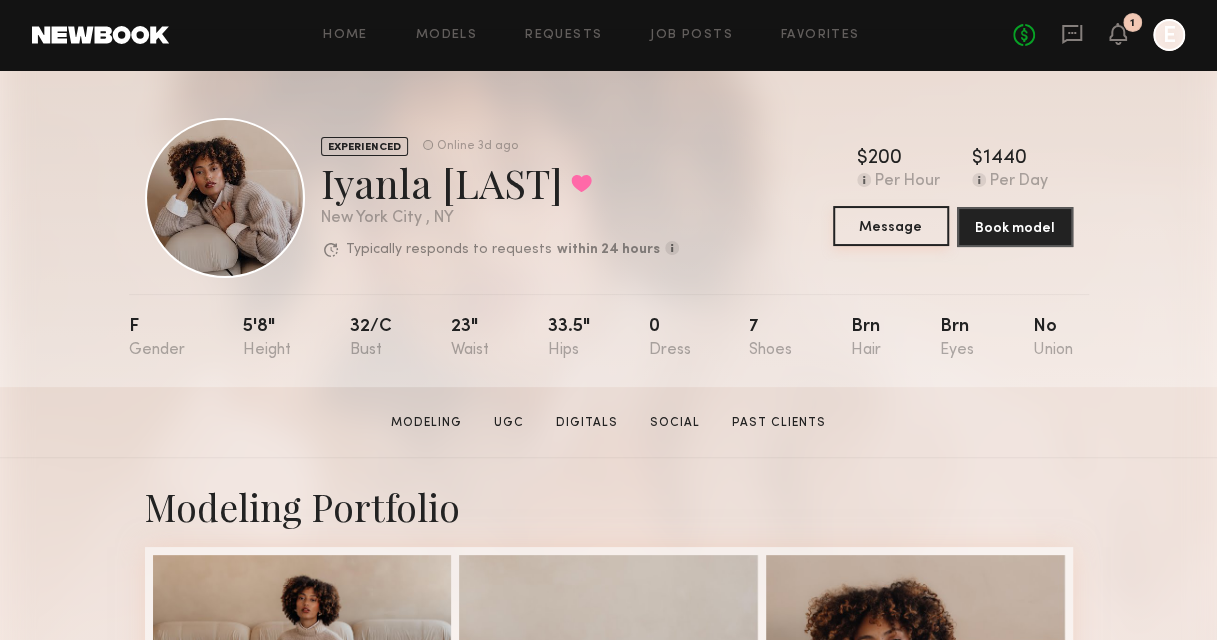 click on "Message" 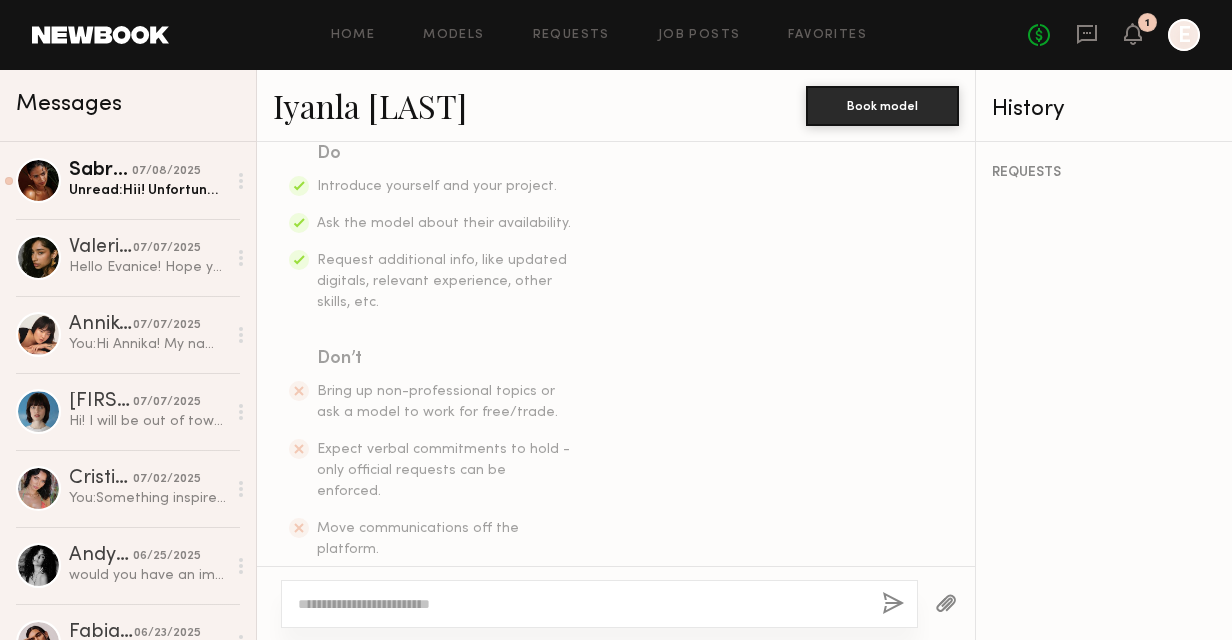 scroll, scrollTop: 361, scrollLeft: 0, axis: vertical 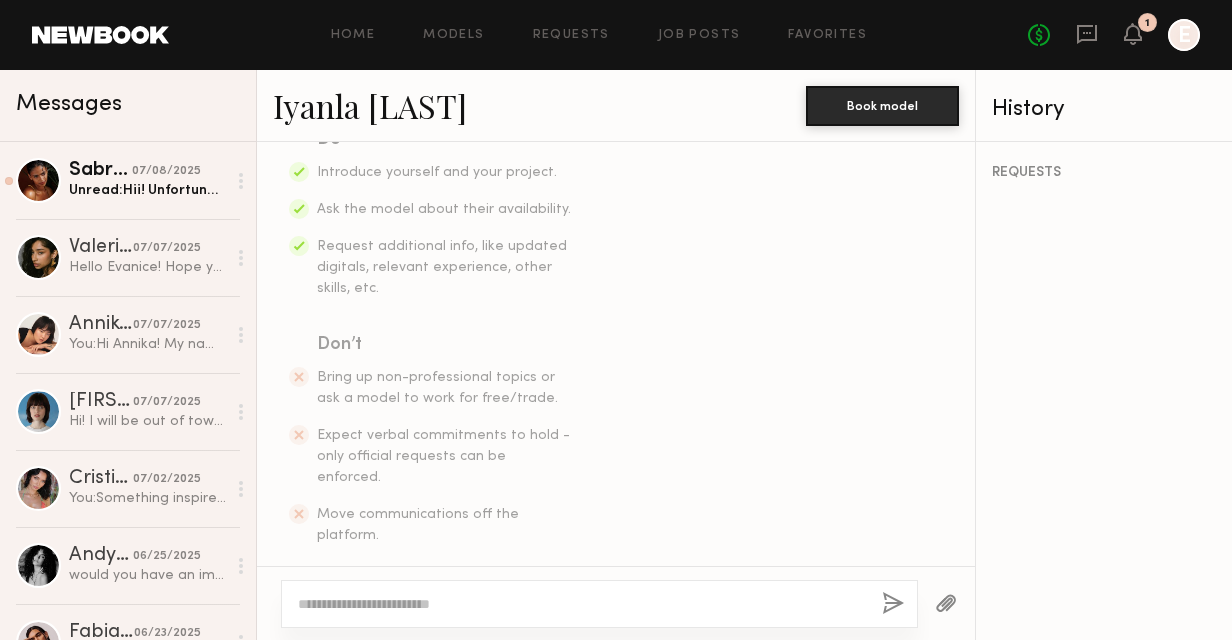 click 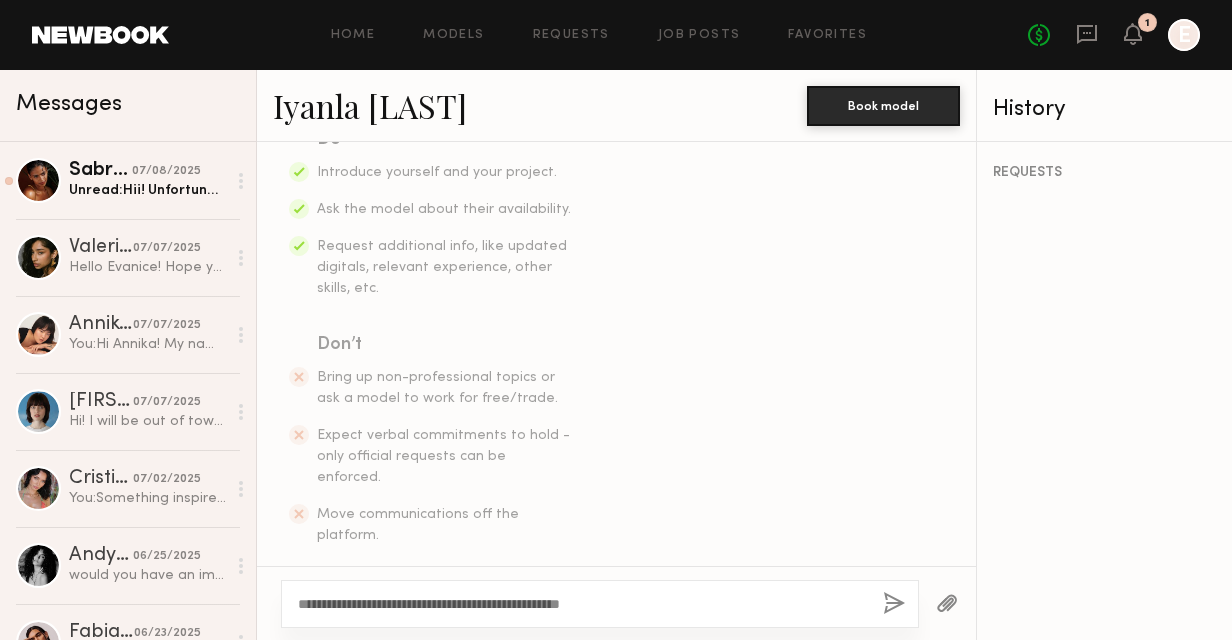 click on "**********" 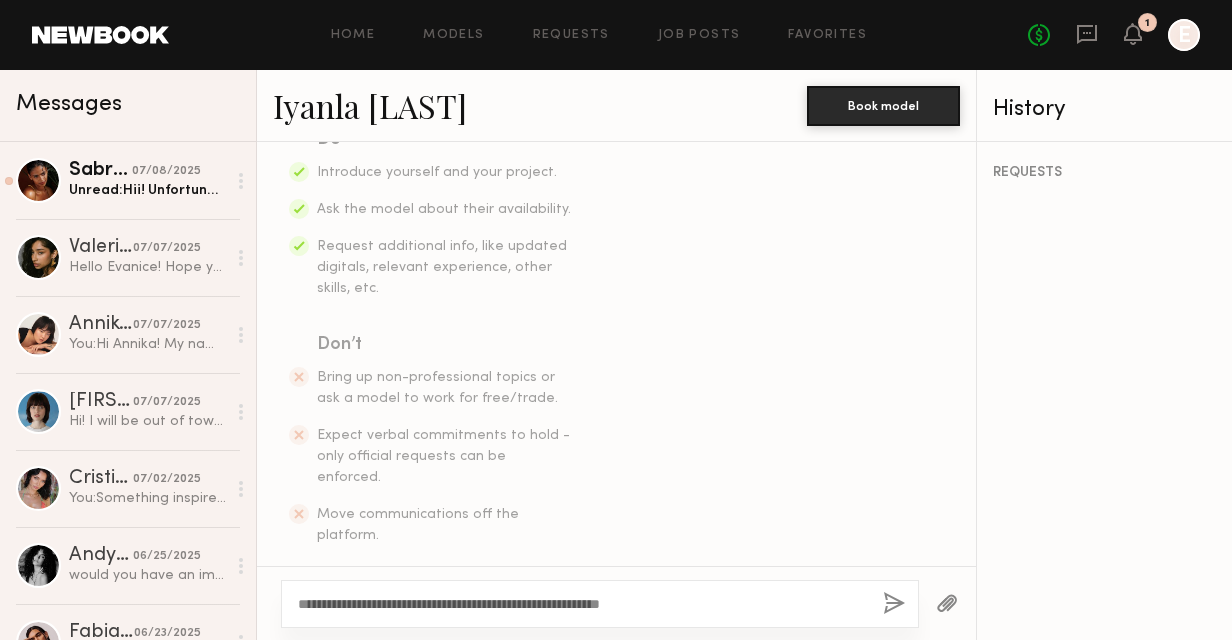 click on "**********" 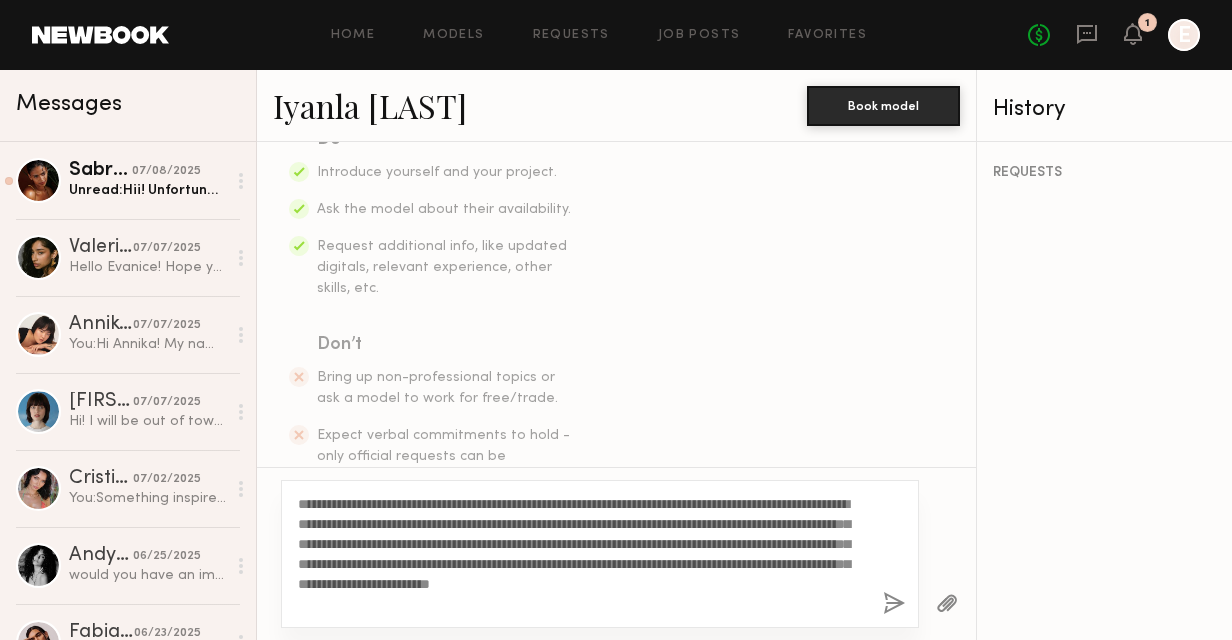 click on "**********" 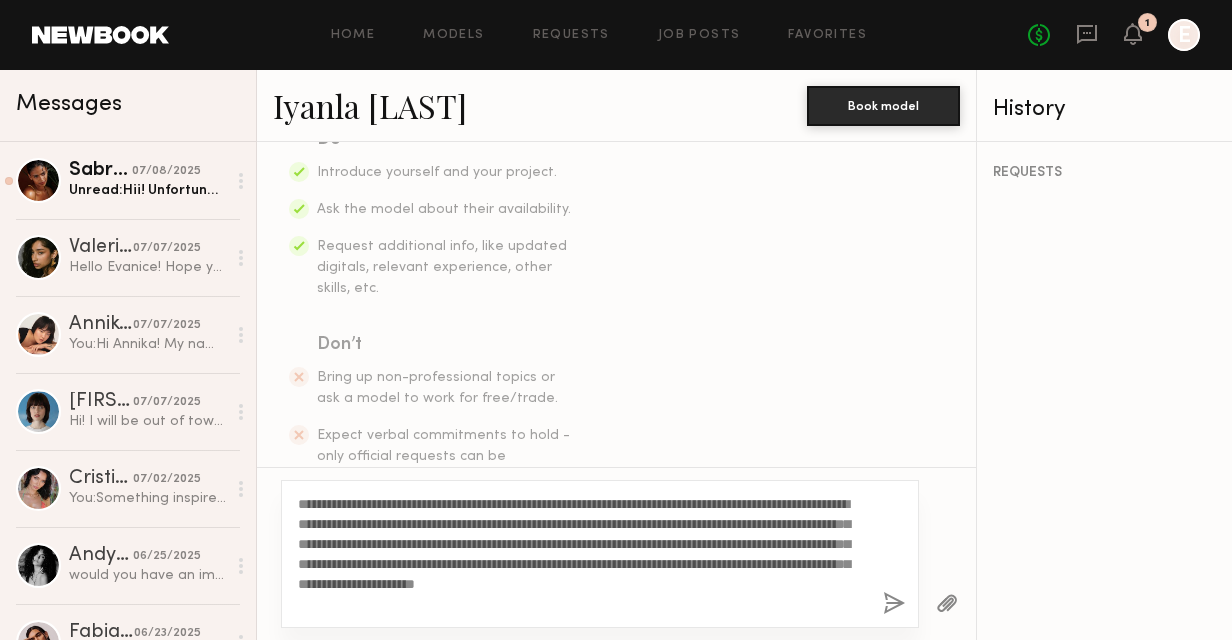 click on "**********" 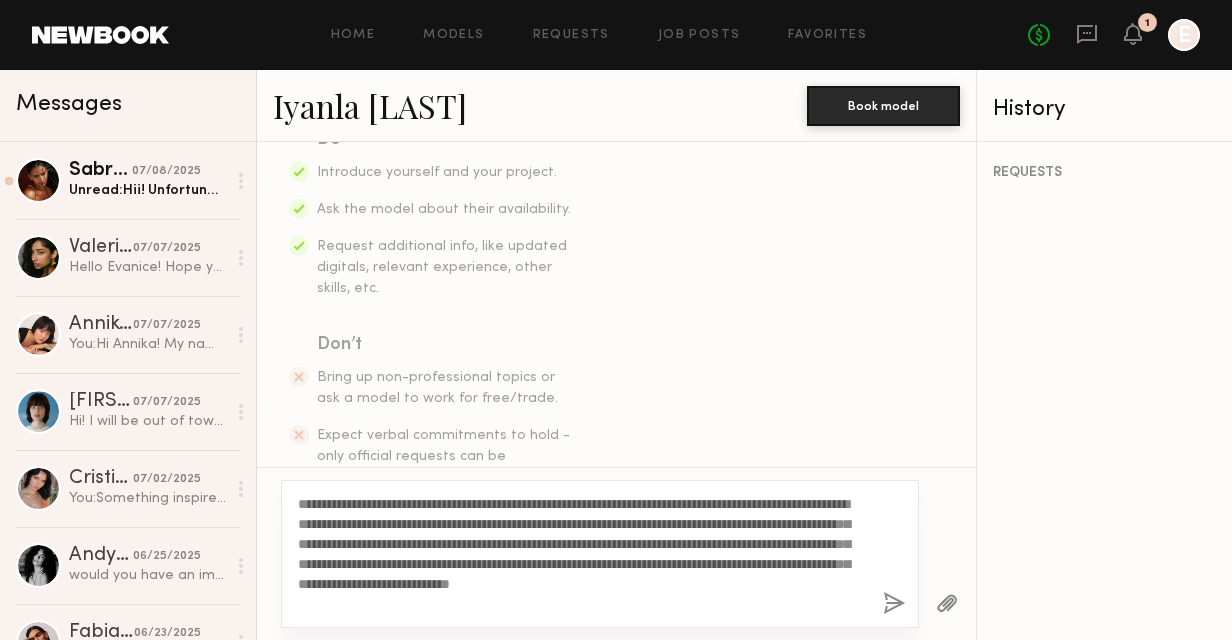 click on "**********" 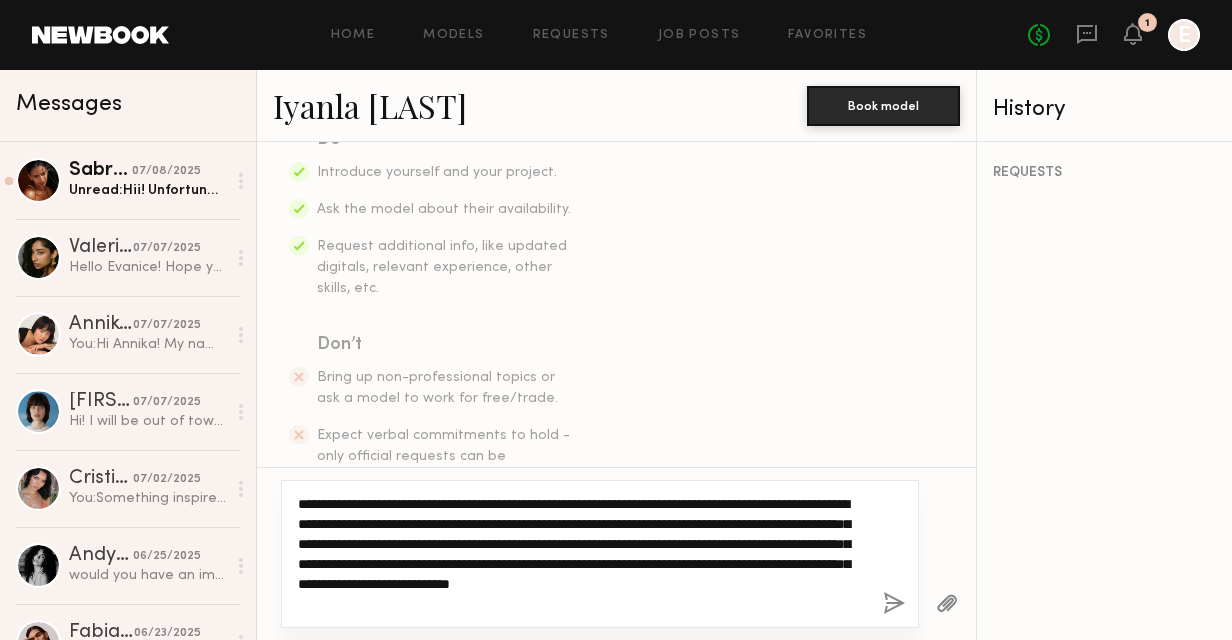 click on "**********" 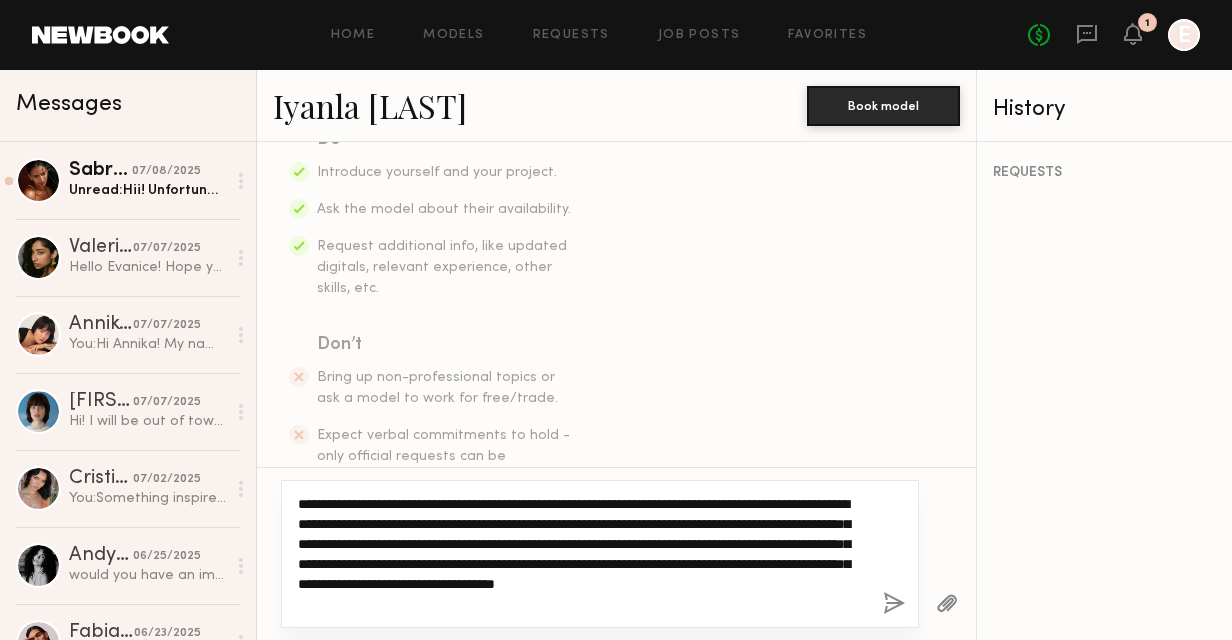 click on "**********" 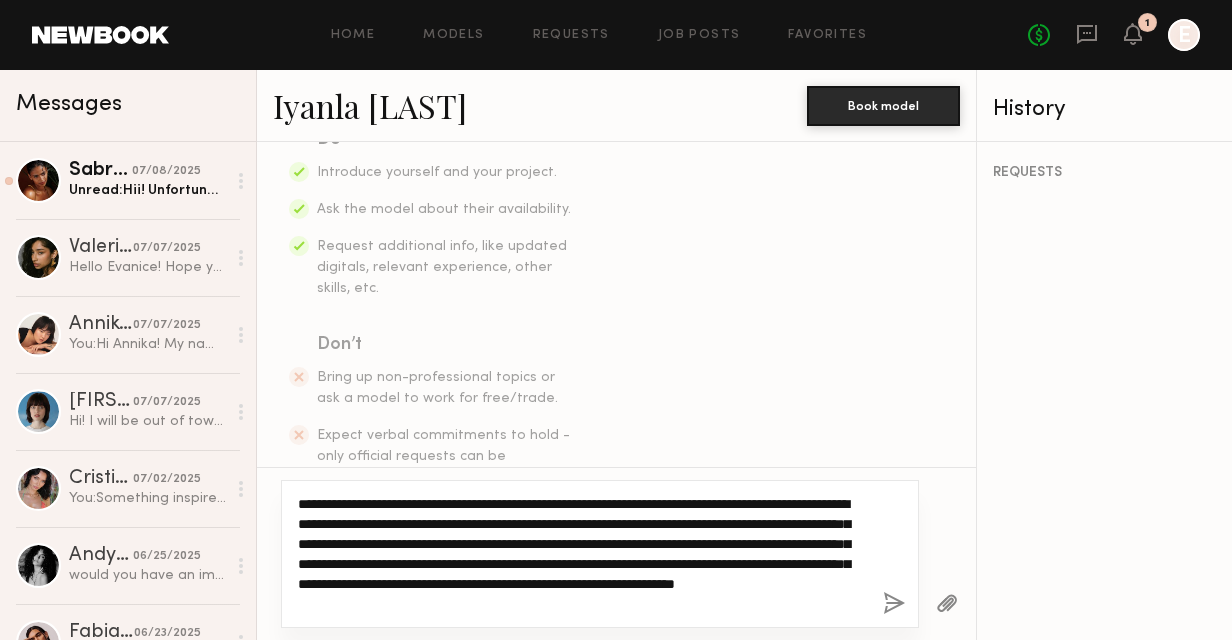 click on "**********" 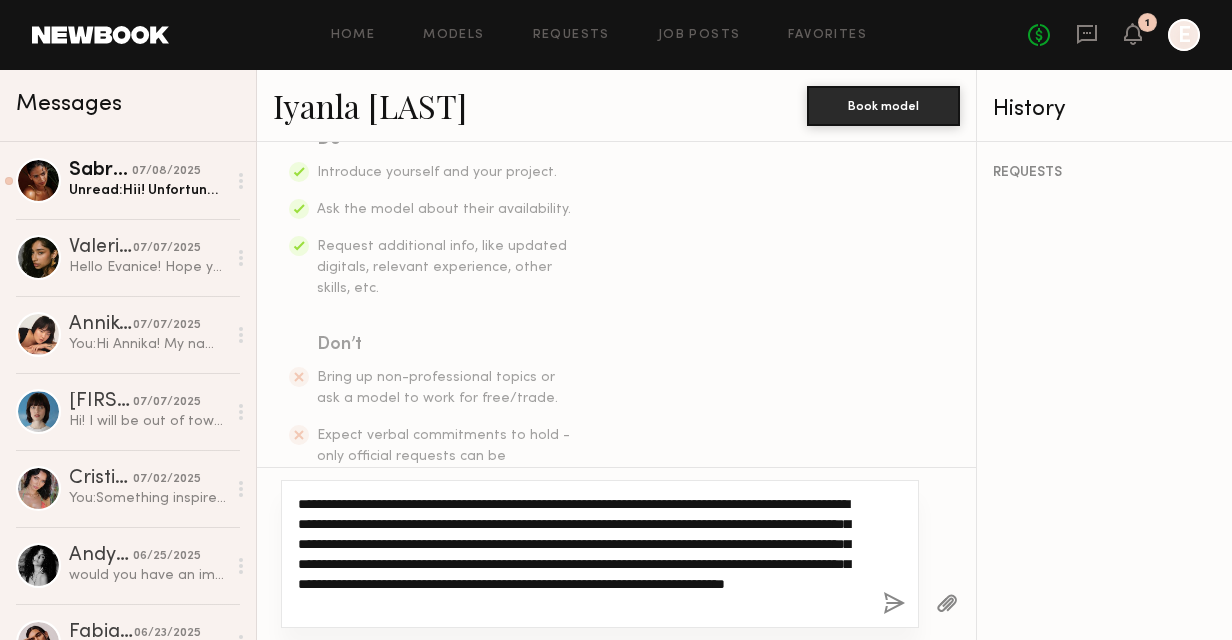 click on "**********" 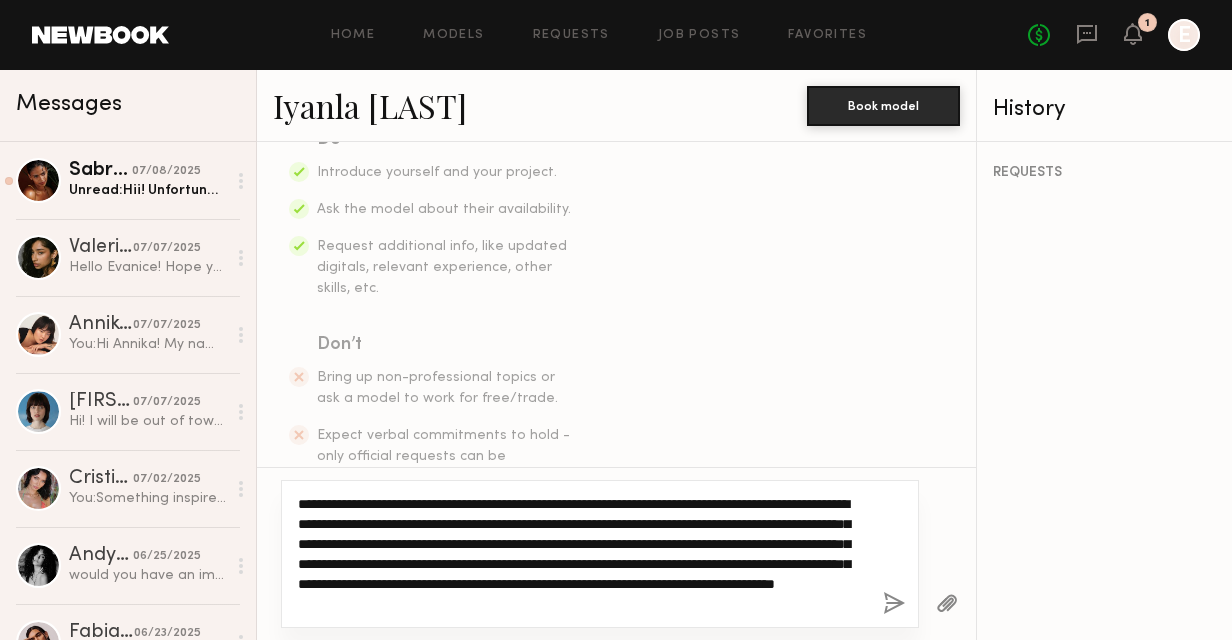 click on "**********" 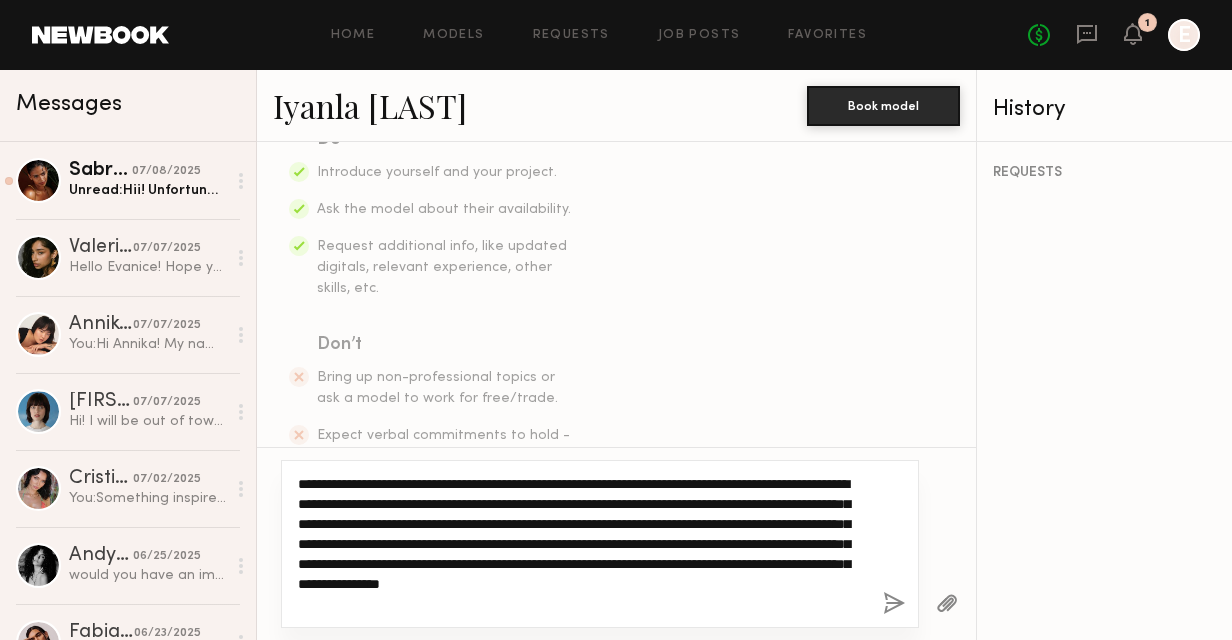 drag, startPoint x: 616, startPoint y: 602, endPoint x: 360, endPoint y: 482, distance: 282.72955 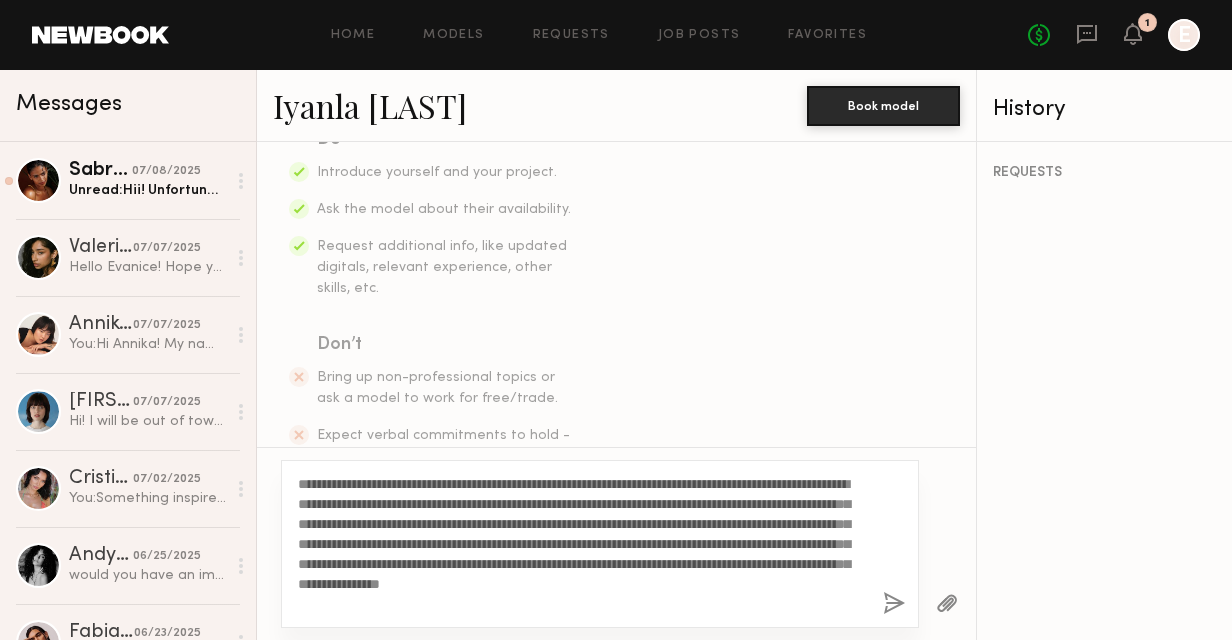 click on "**********" 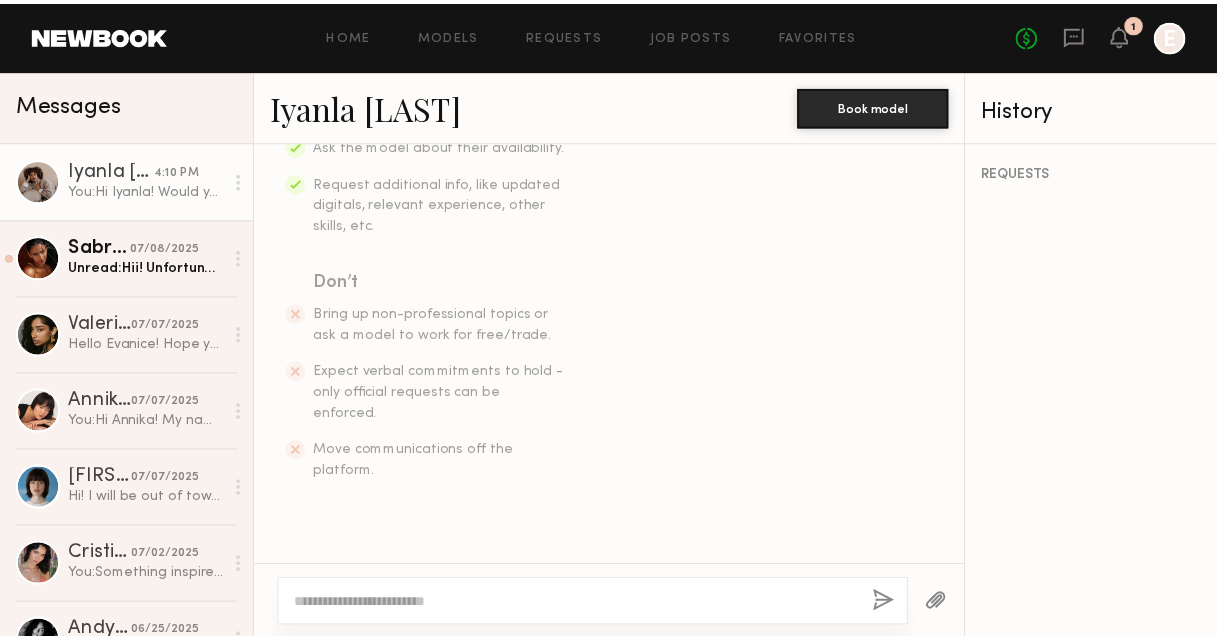 scroll, scrollTop: 724, scrollLeft: 0, axis: vertical 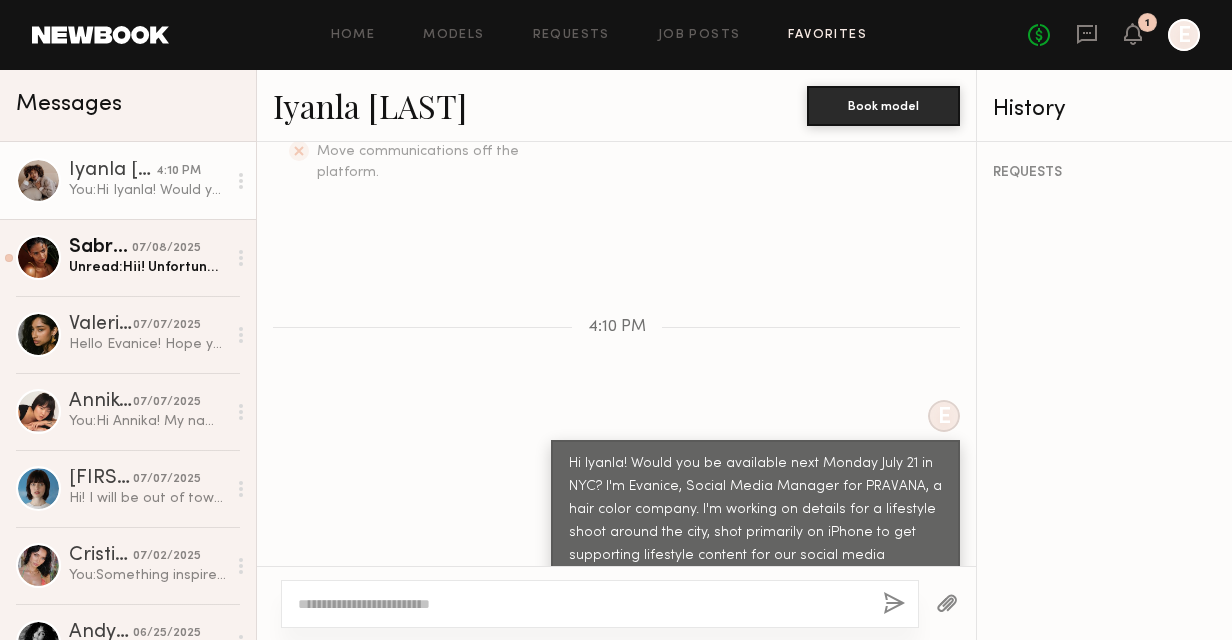 click on "Favorites" 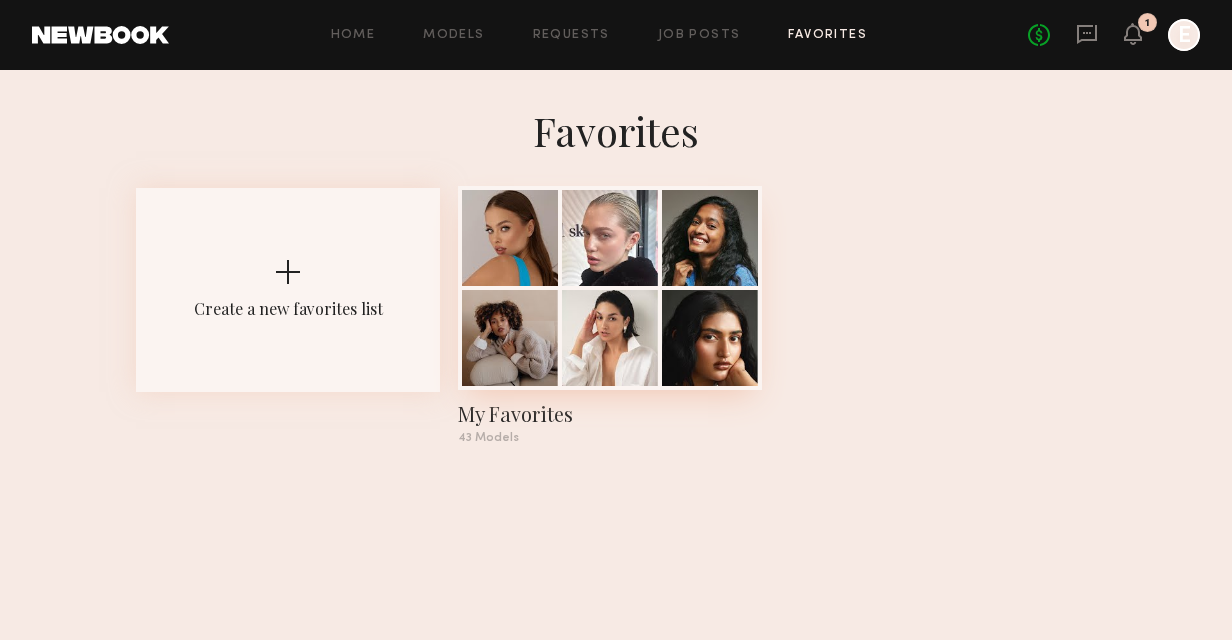 click 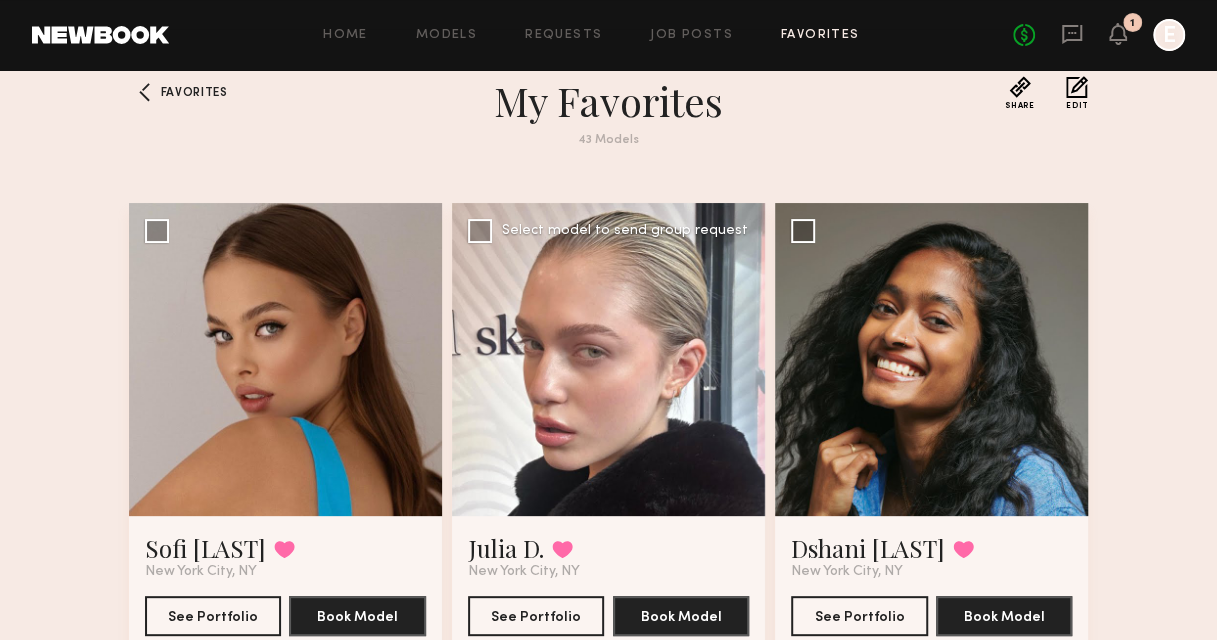 scroll, scrollTop: 0, scrollLeft: 0, axis: both 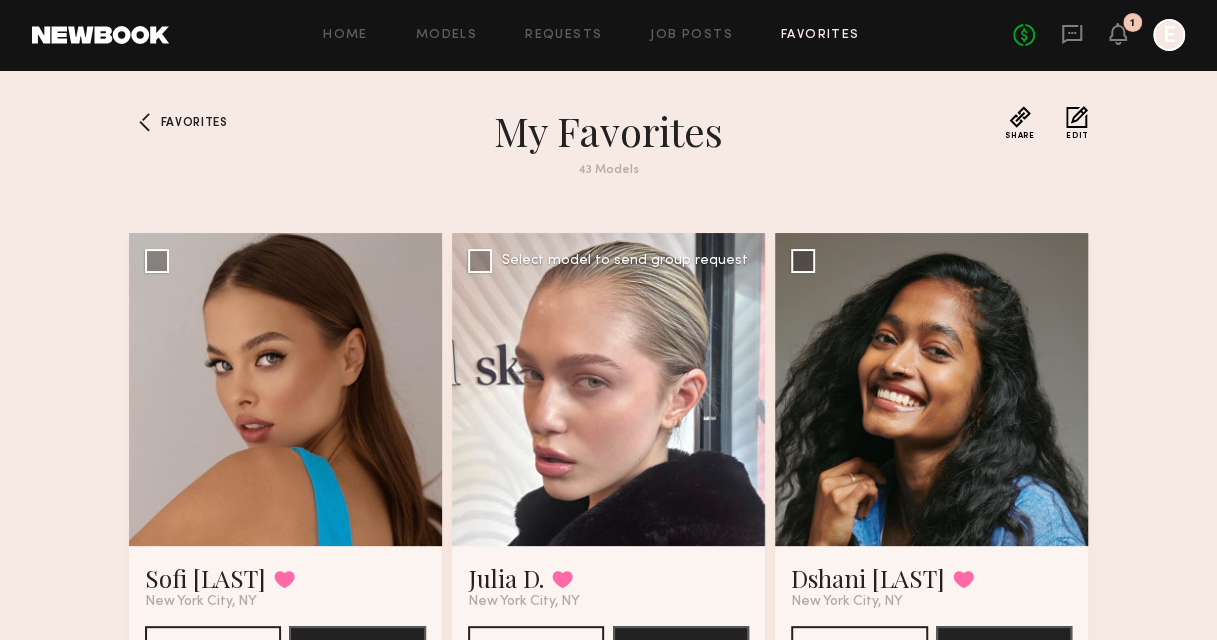 click 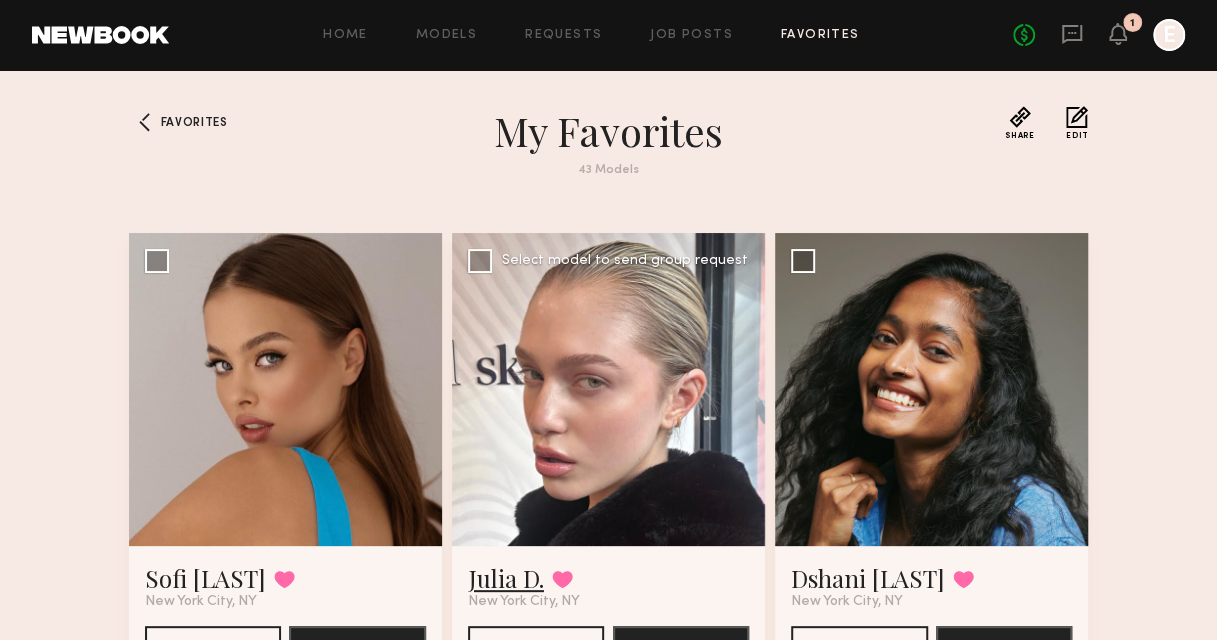 click on "Julia D." 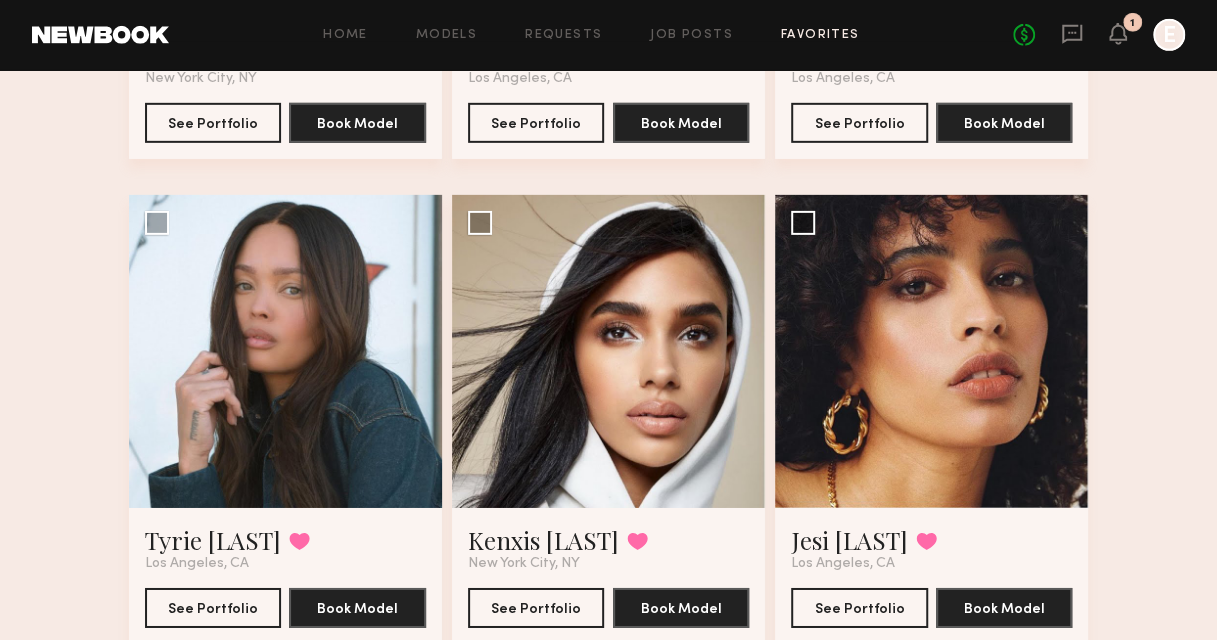 scroll, scrollTop: 2600, scrollLeft: 0, axis: vertical 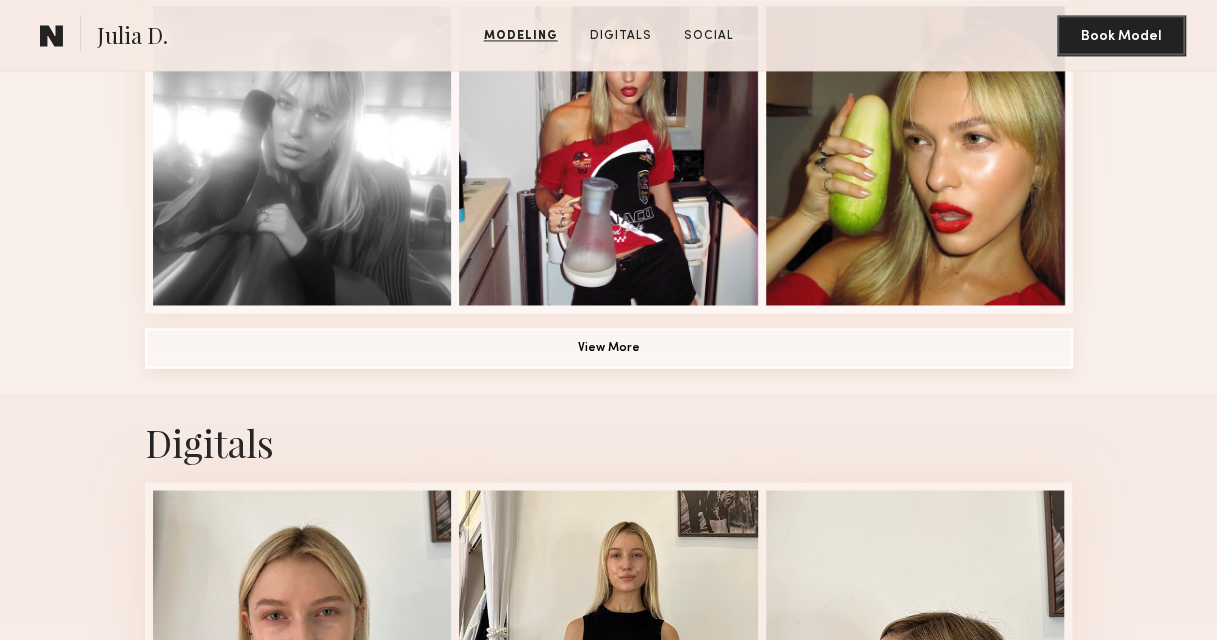 click on "View More" 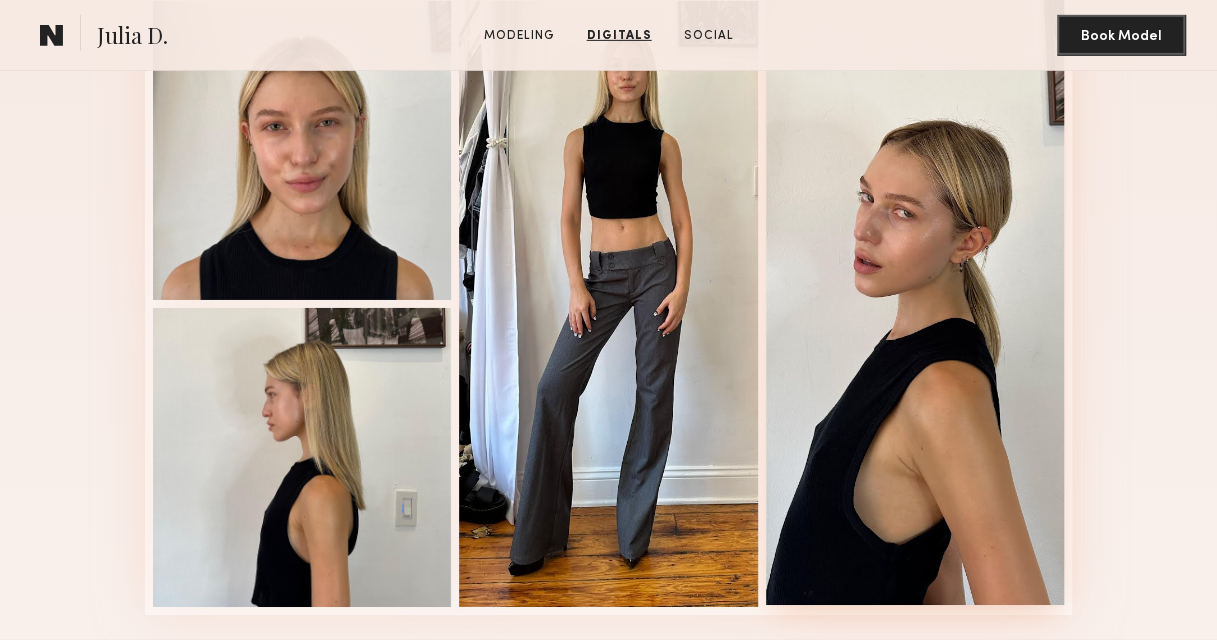 scroll, scrollTop: 3169, scrollLeft: 0, axis: vertical 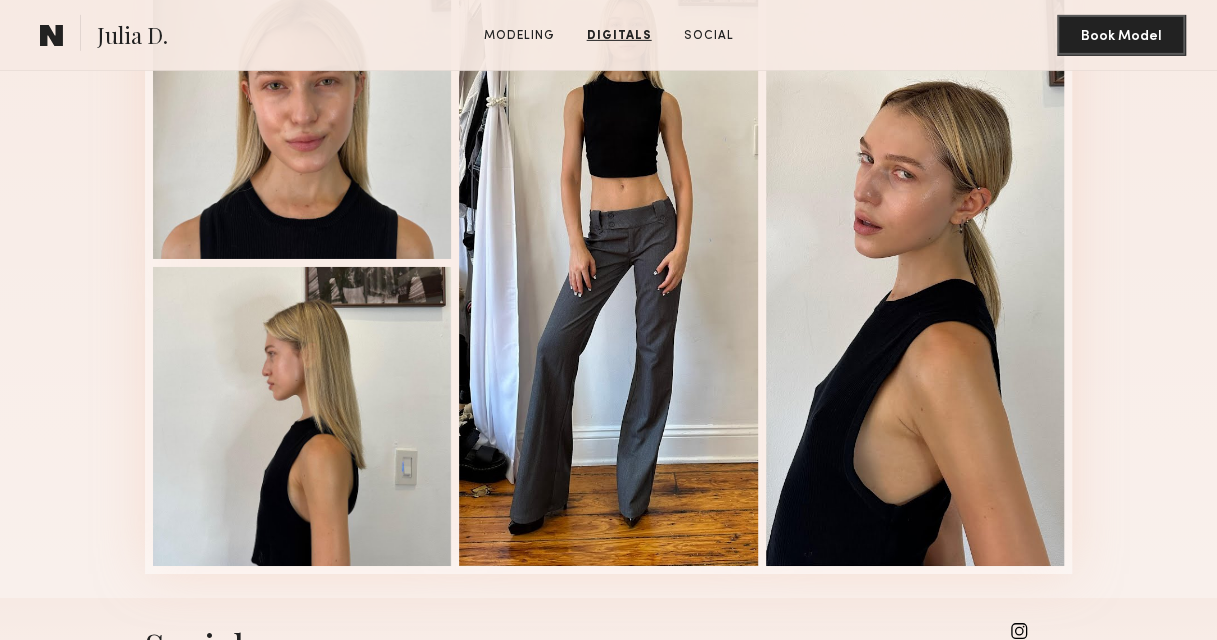 click on "Digitals  1 of 4" at bounding box center (608, 230) 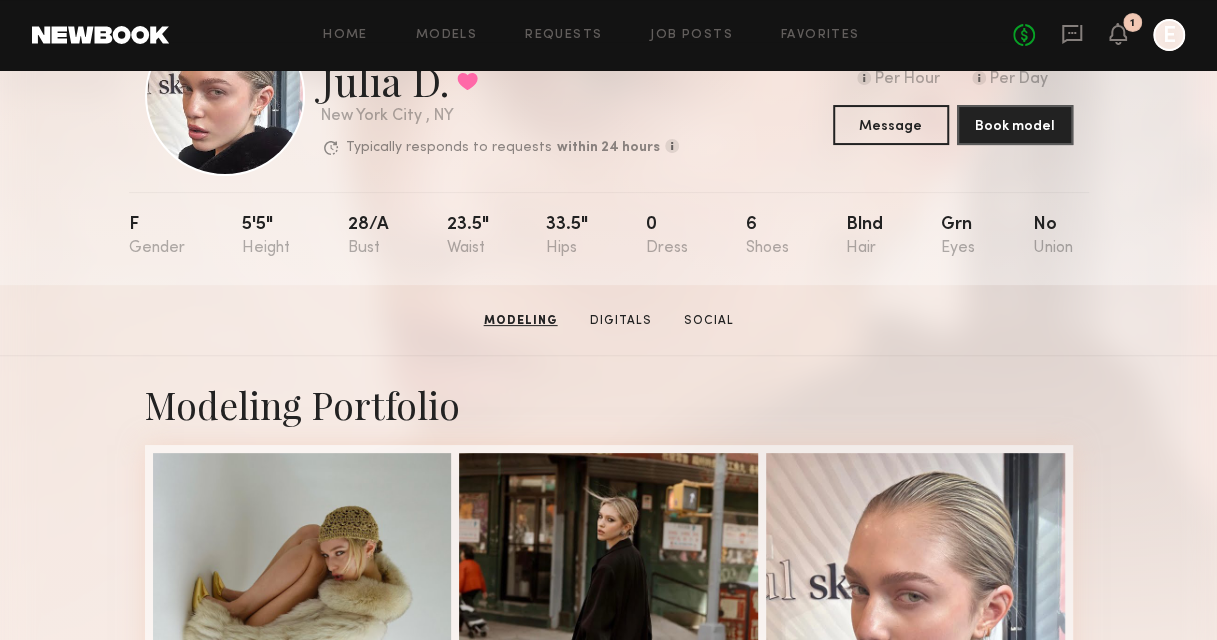 scroll, scrollTop: 0, scrollLeft: 0, axis: both 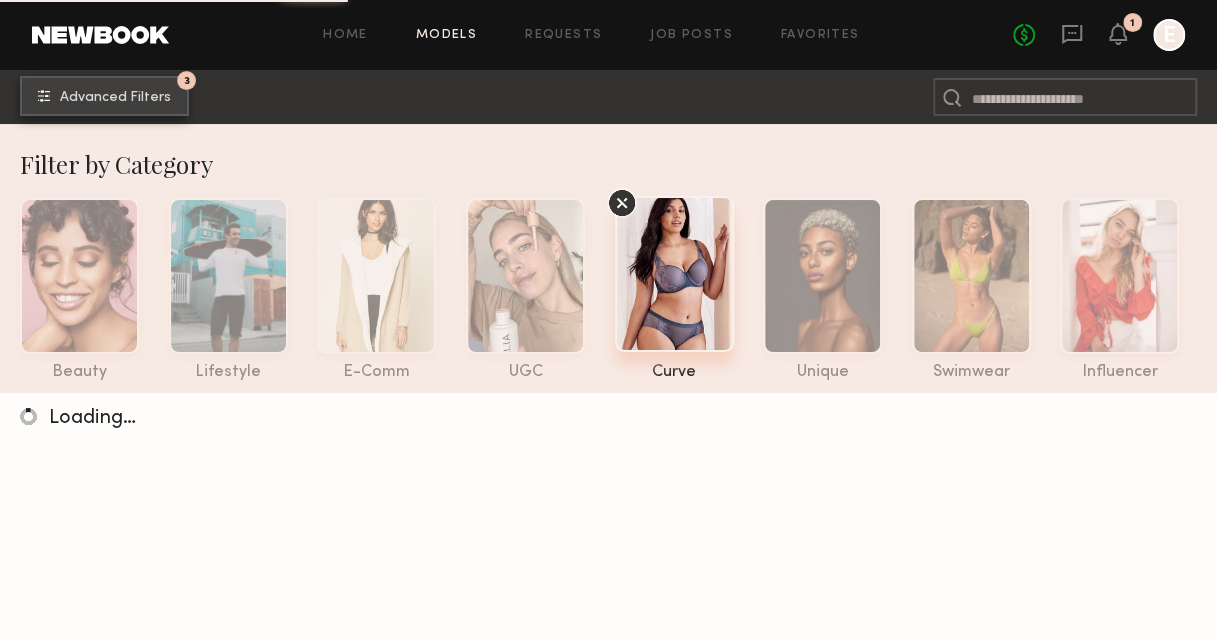 click on "Advanced Filters" 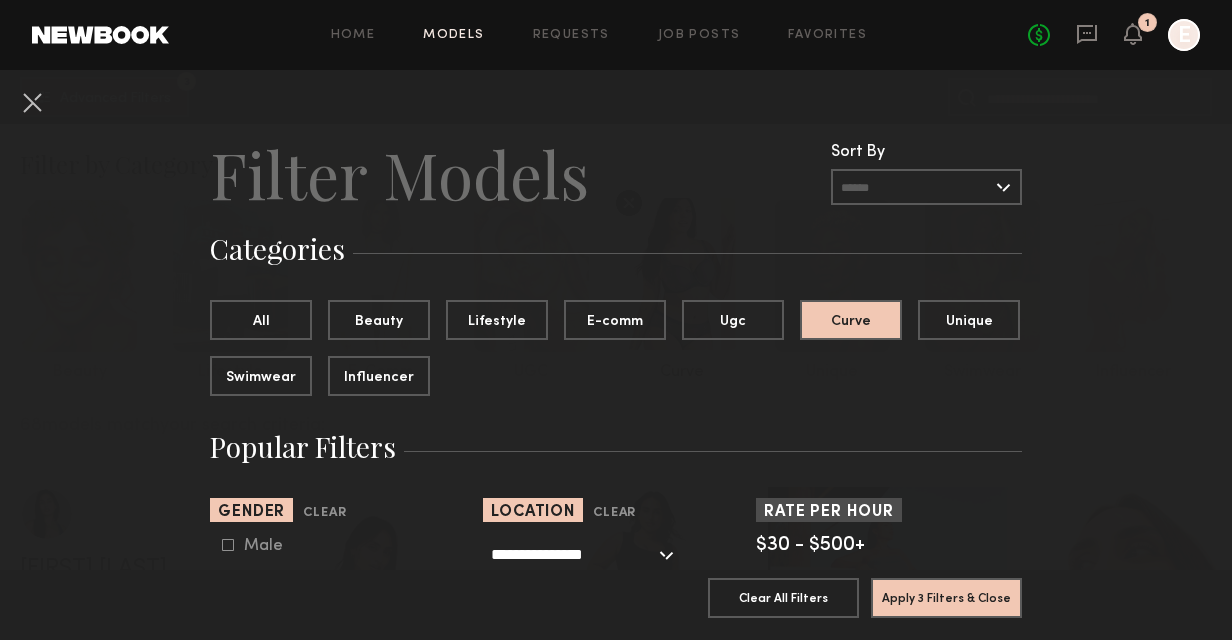 scroll, scrollTop: 100, scrollLeft: 0, axis: vertical 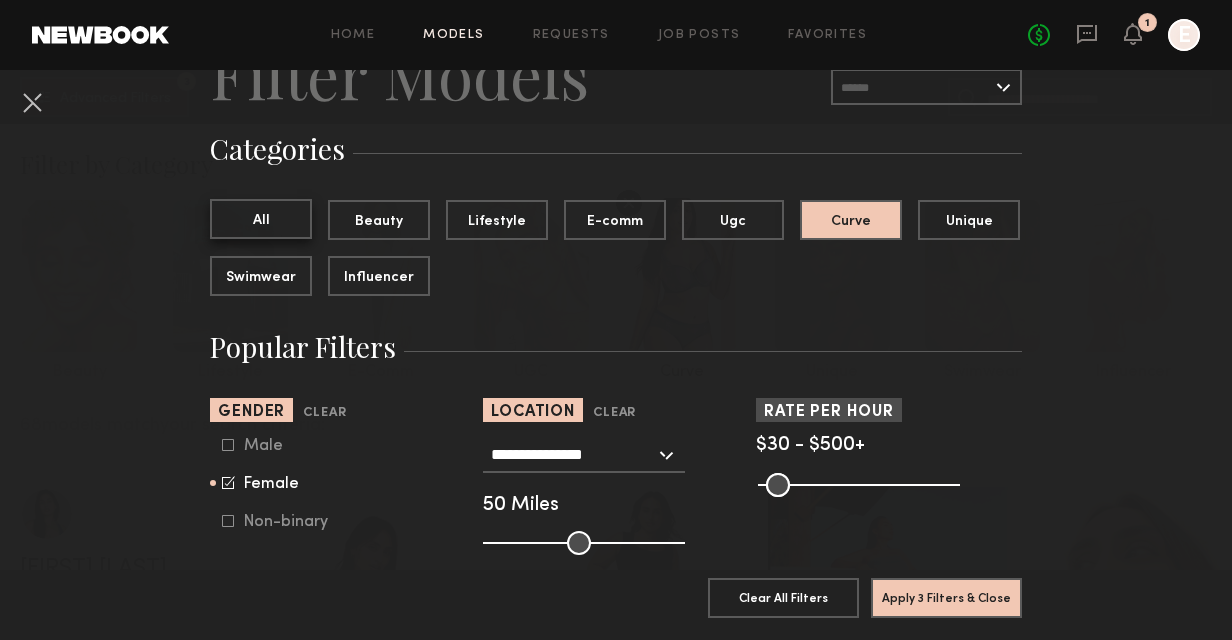 click on "All" 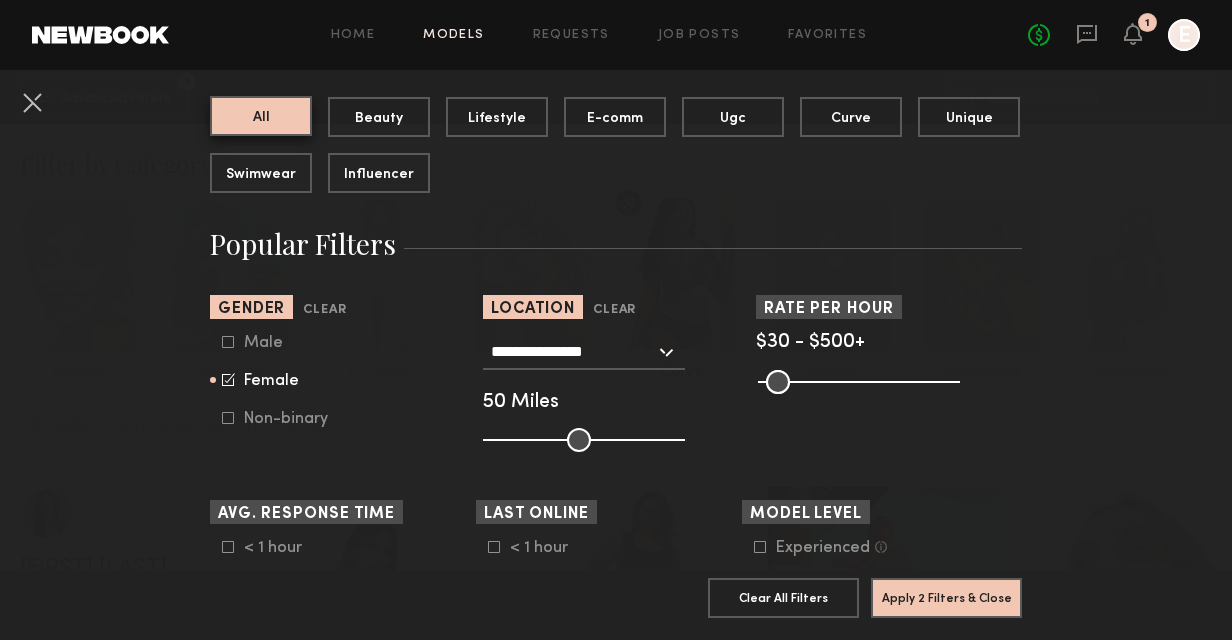 scroll, scrollTop: 300, scrollLeft: 0, axis: vertical 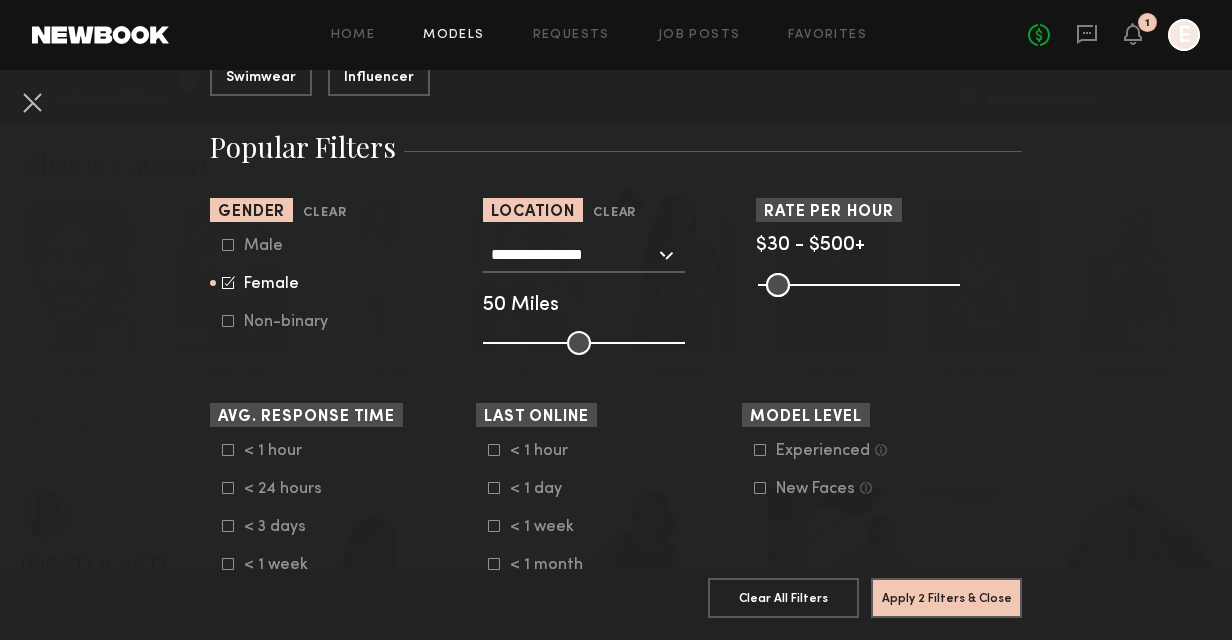 click on "**********" 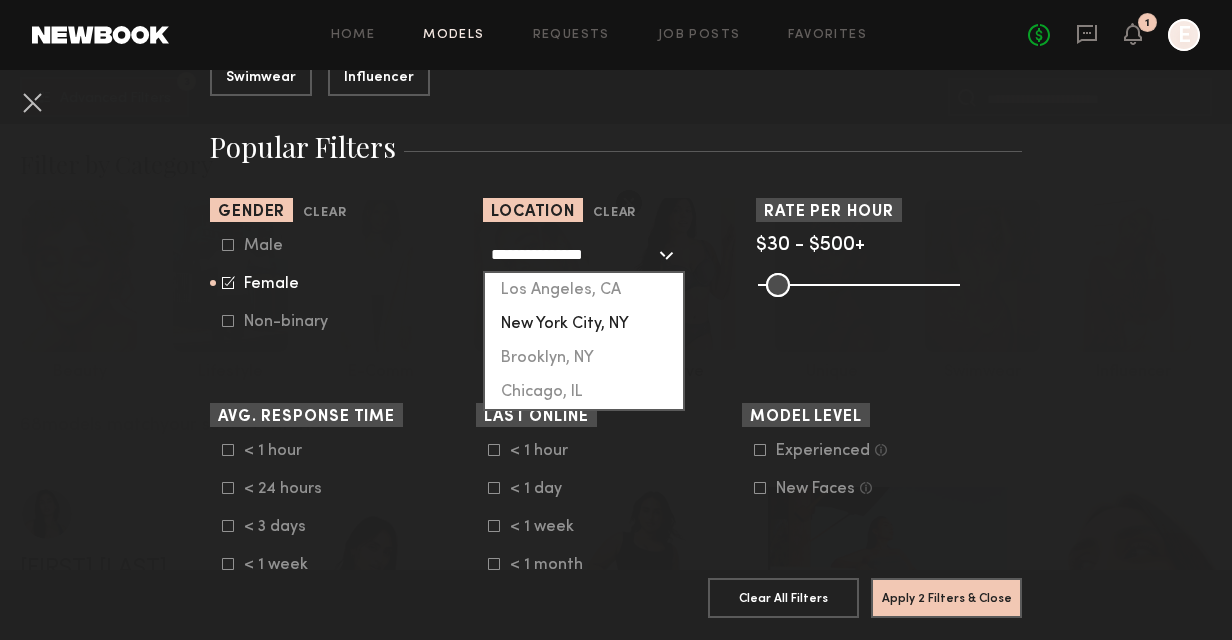 click on "New York City, NY" 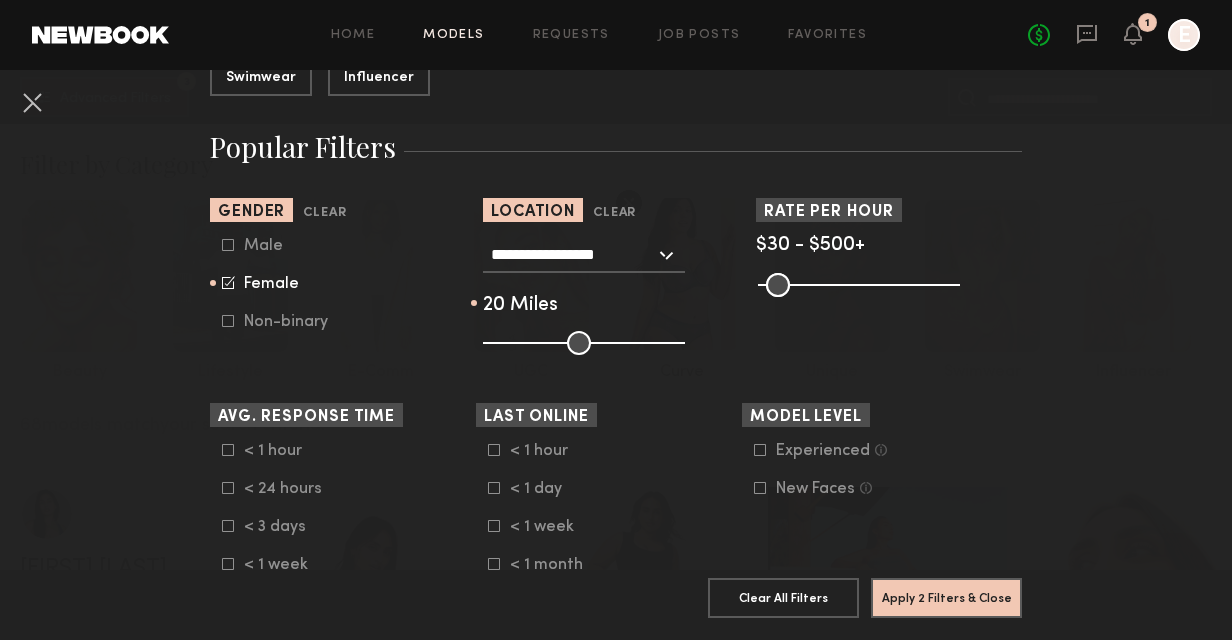 drag, startPoint x: 573, startPoint y: 343, endPoint x: 518, endPoint y: 356, distance: 56.515484 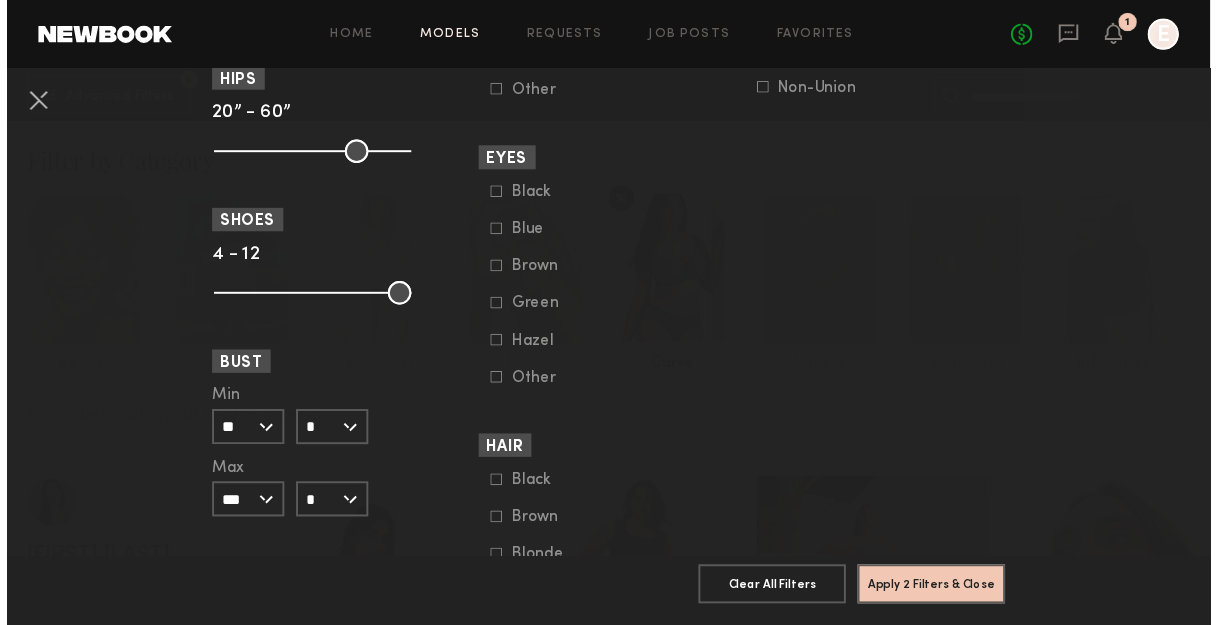 scroll, scrollTop: 1655, scrollLeft: 0, axis: vertical 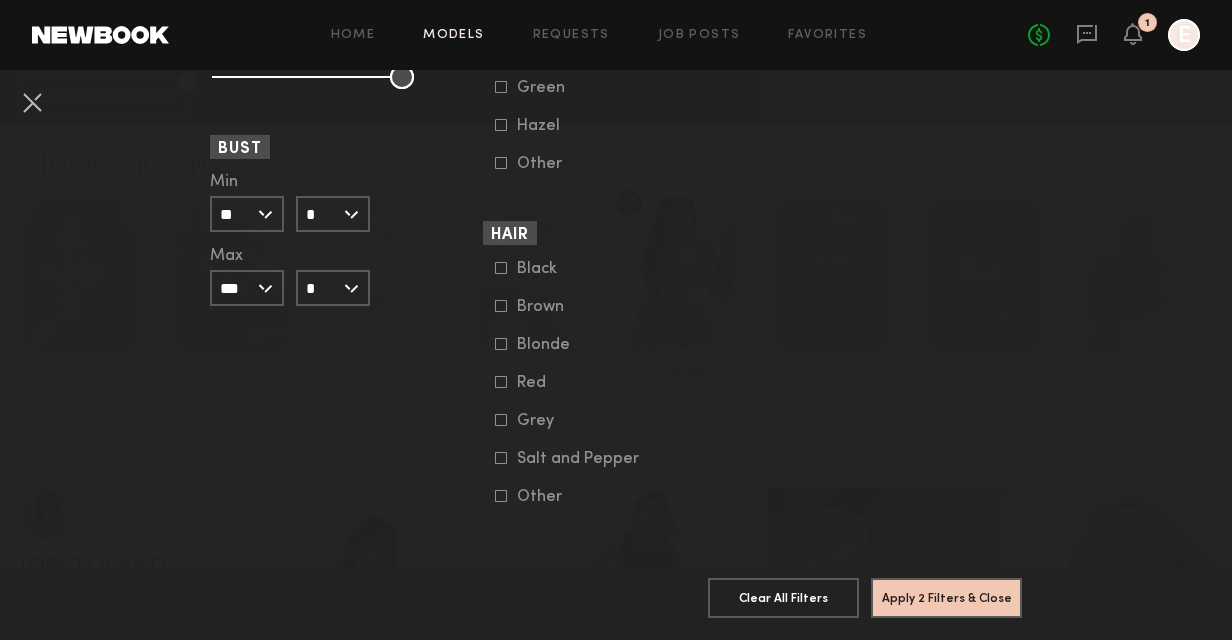 click on "Blonde" 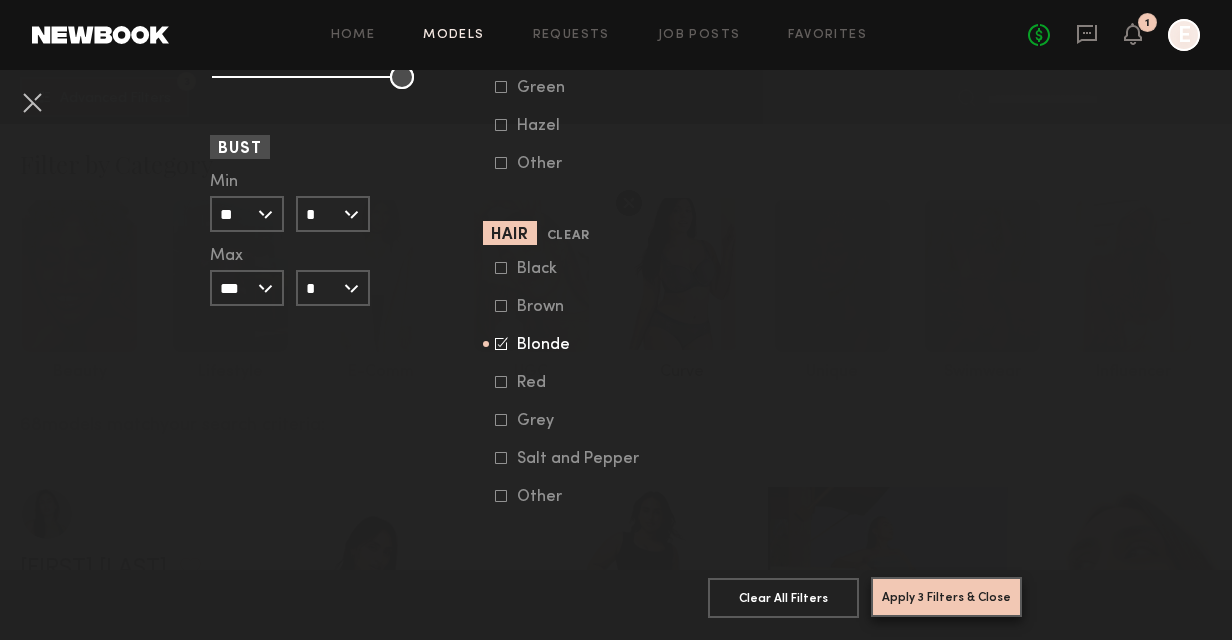 click on "Apply 3 Filters & Close" 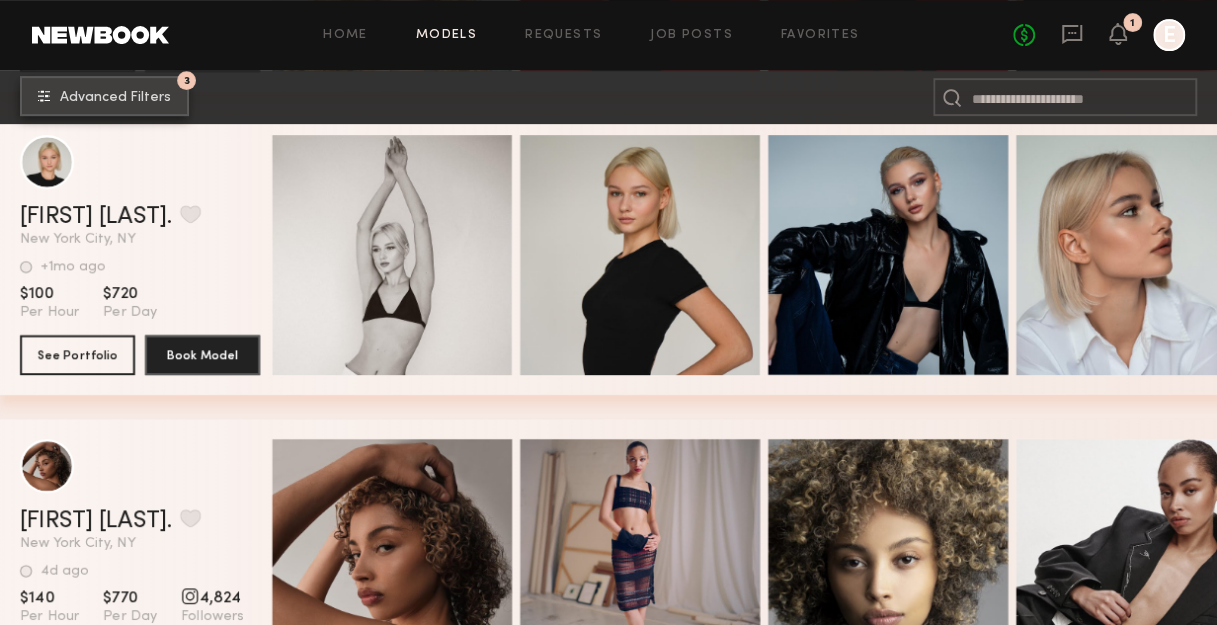 scroll, scrollTop: 4300, scrollLeft: 0, axis: vertical 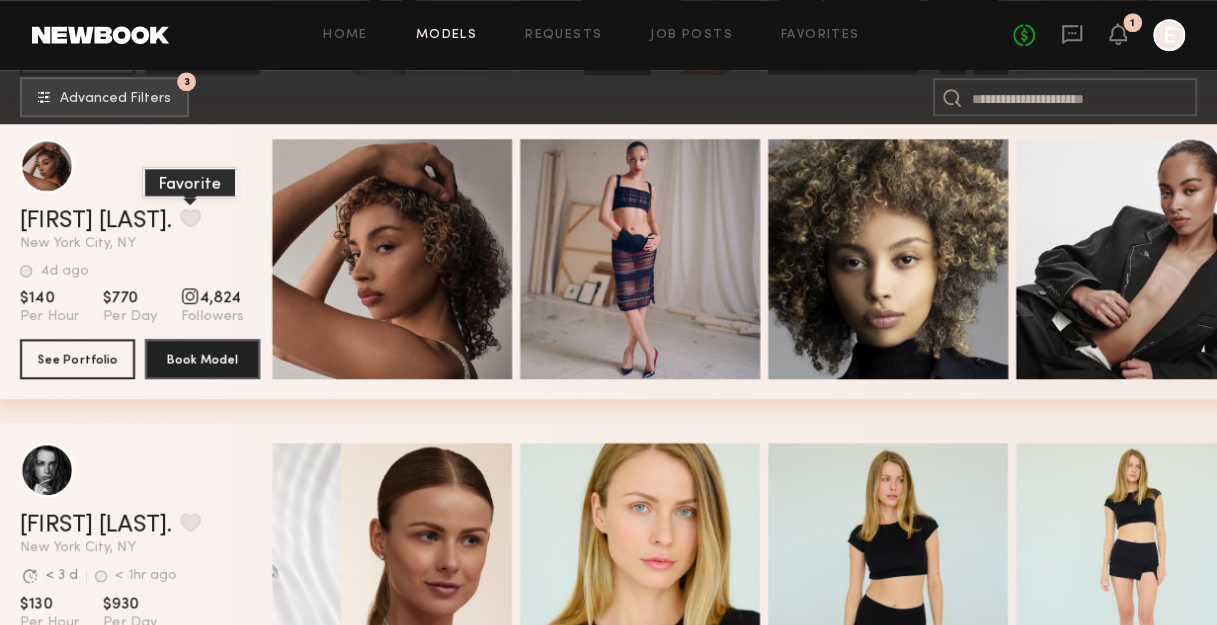 click 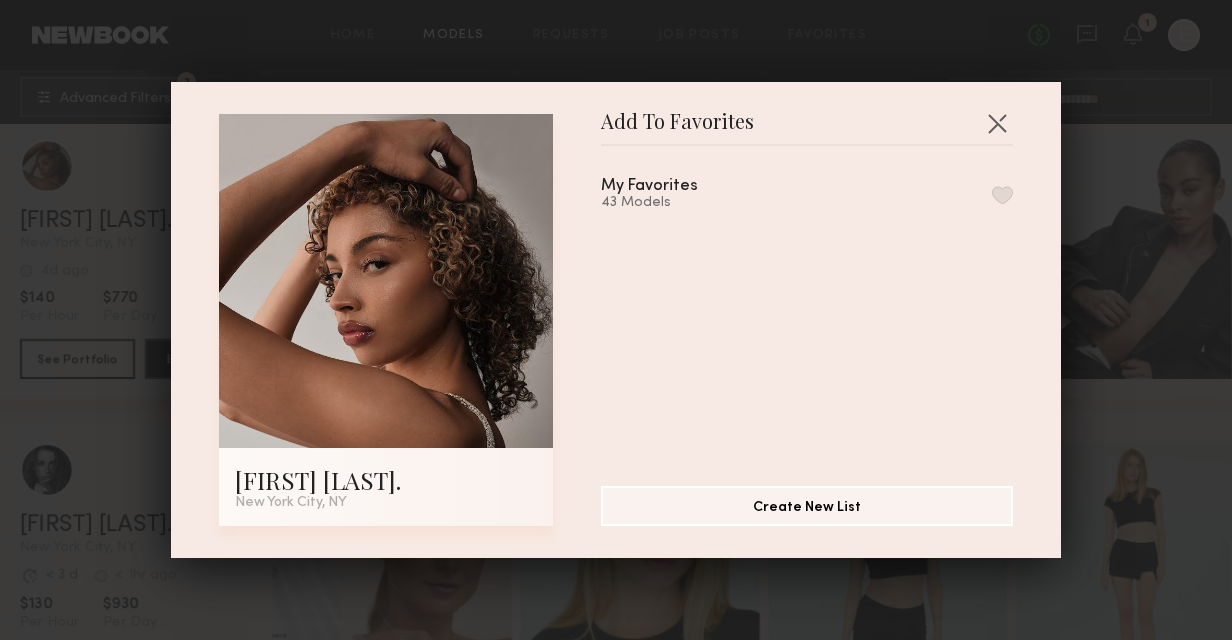 click at bounding box center (1002, 195) 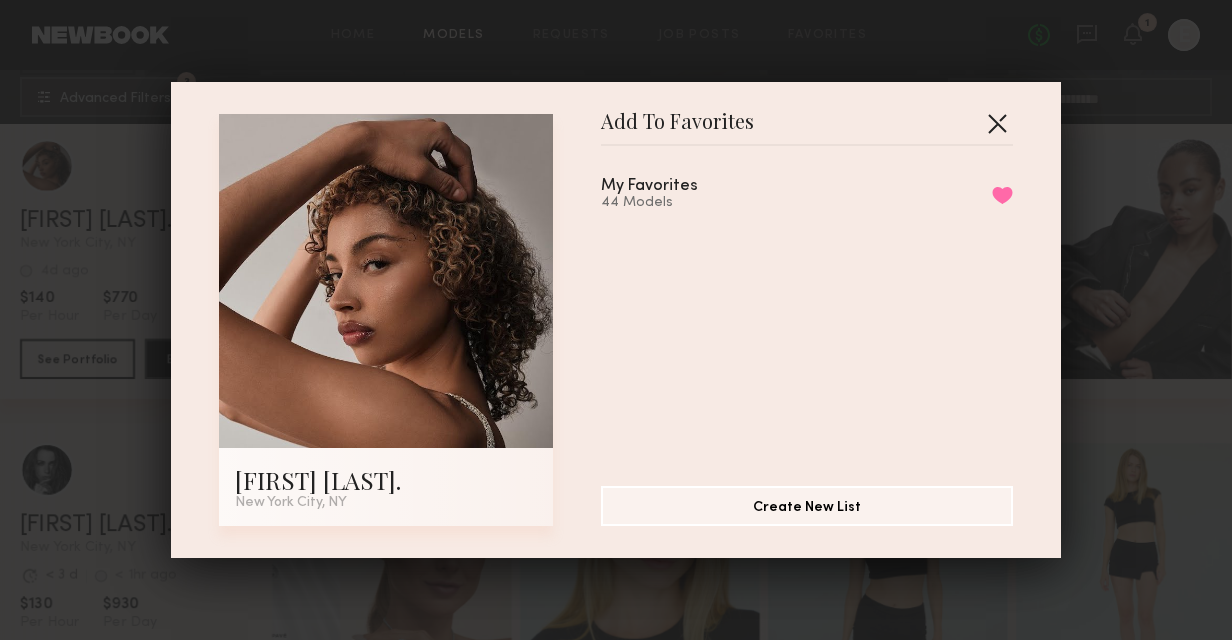 click at bounding box center (997, 123) 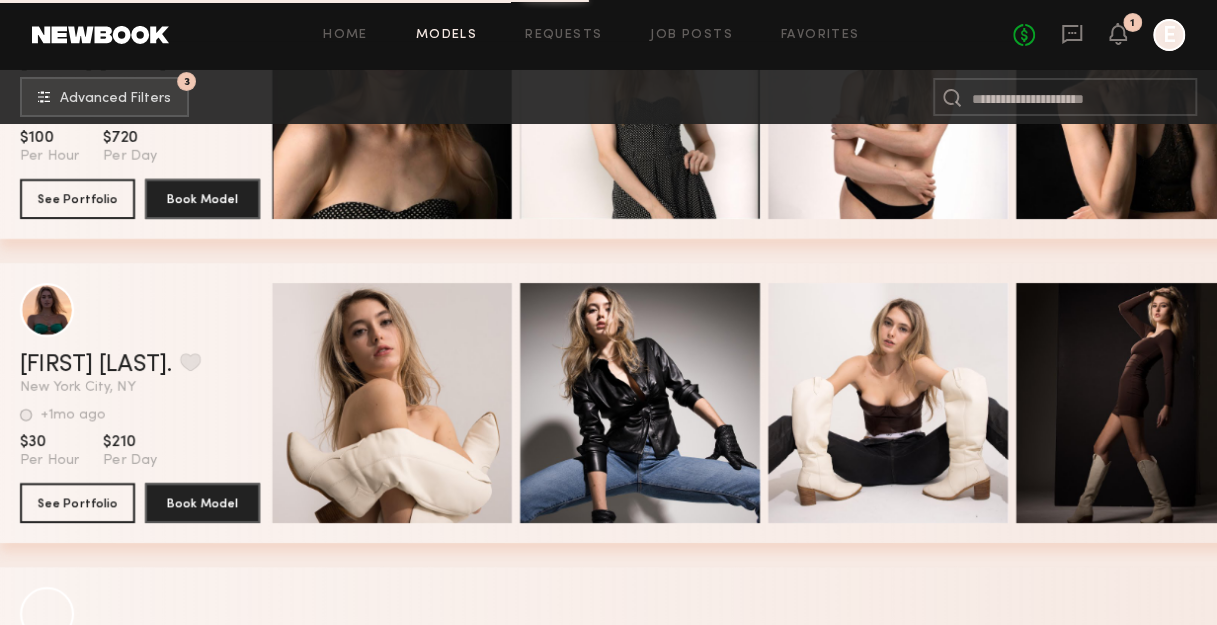 scroll, scrollTop: 54320, scrollLeft: 0, axis: vertical 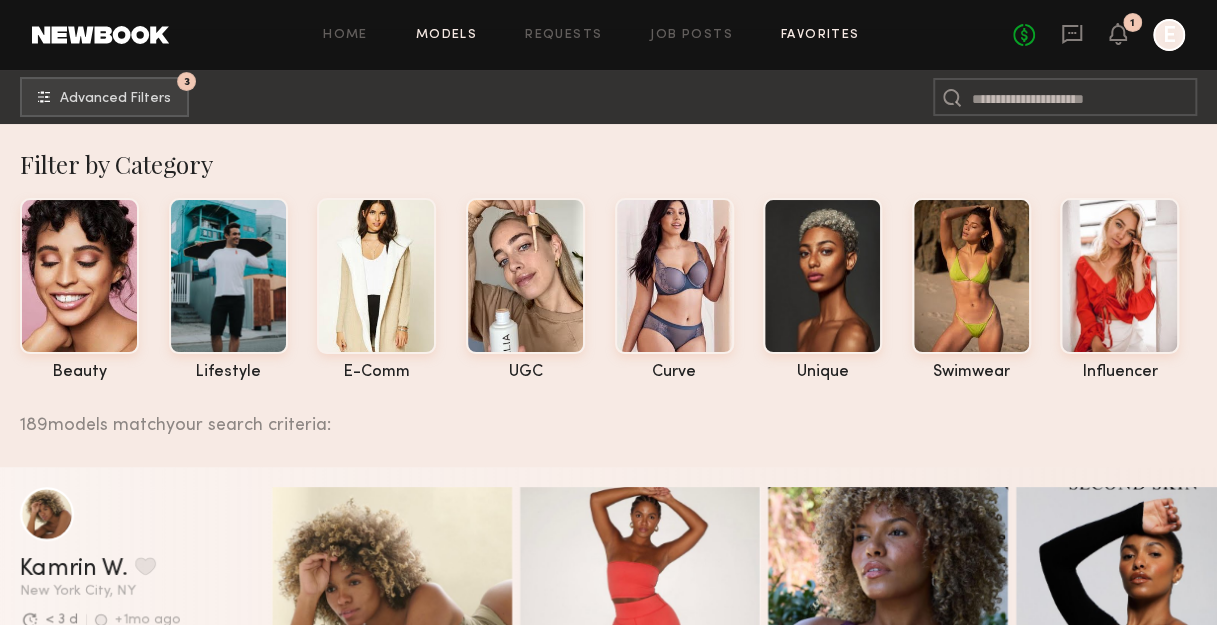 click on "Favorites" 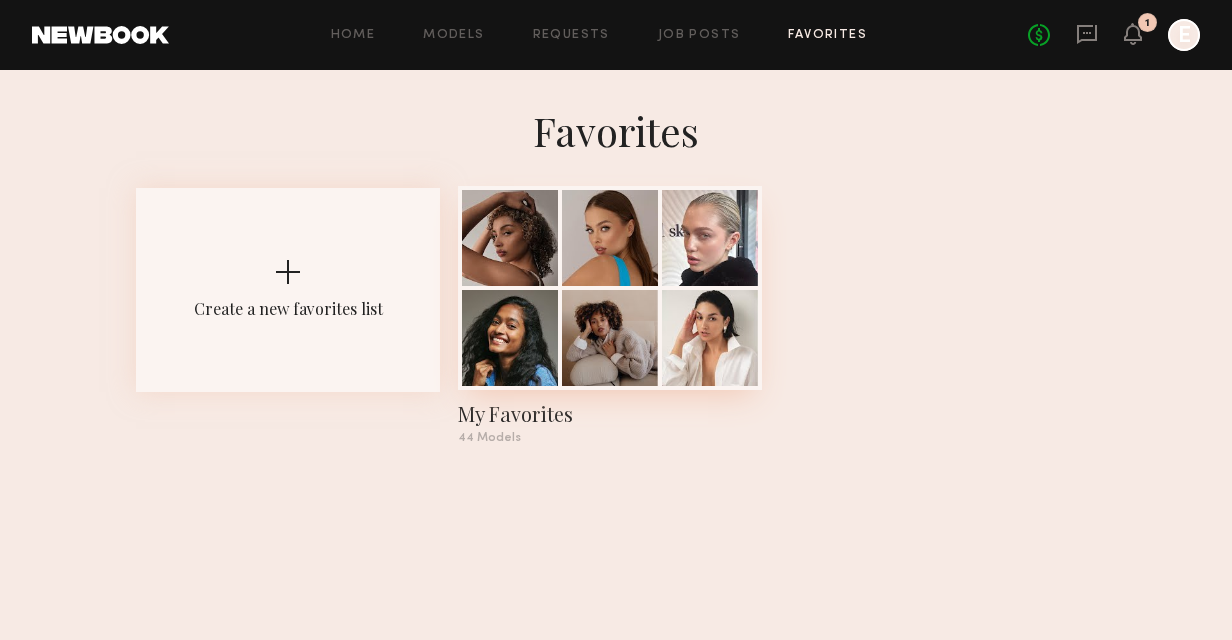 click 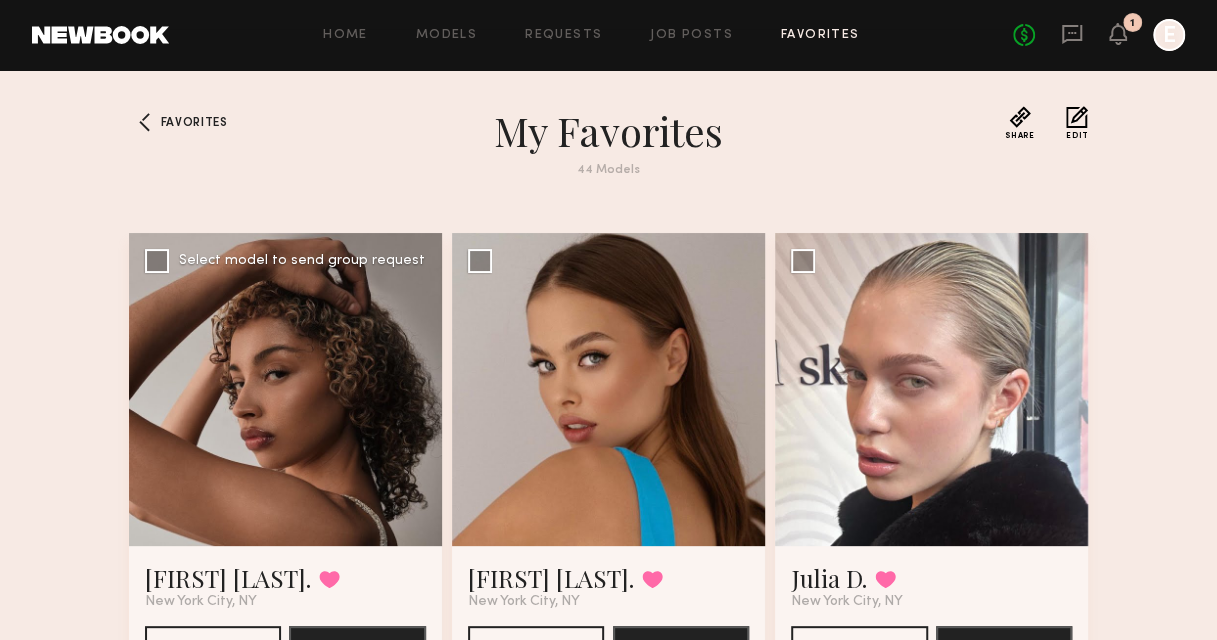click 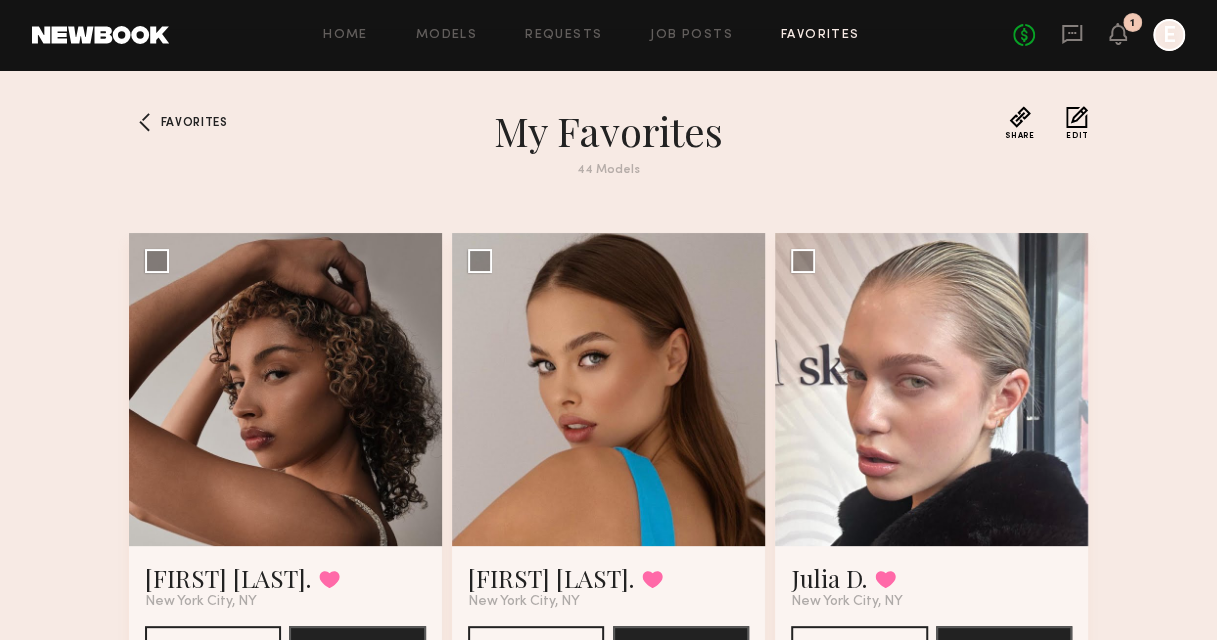scroll, scrollTop: 200, scrollLeft: 0, axis: vertical 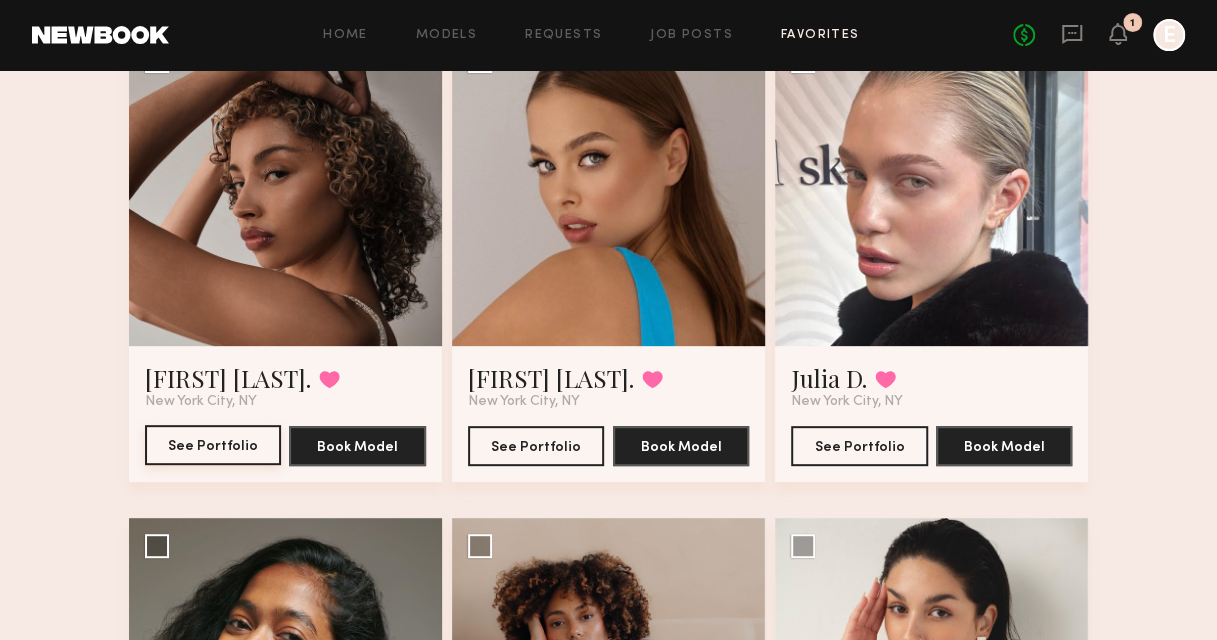 click on "See Portfolio" 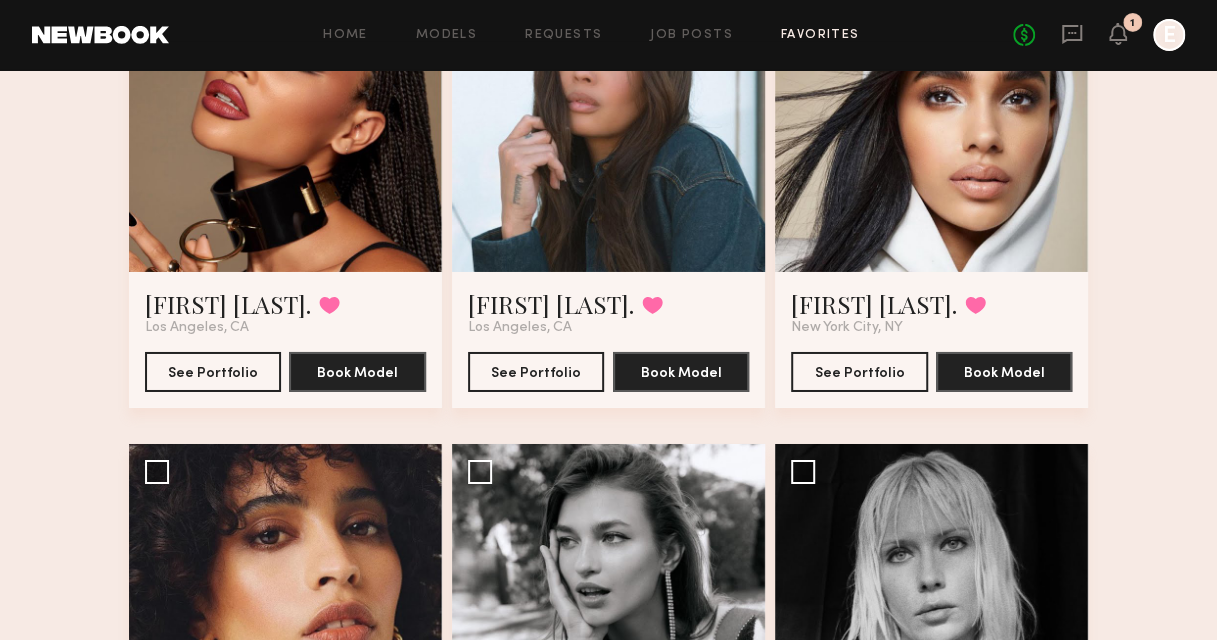 scroll, scrollTop: 3400, scrollLeft: 0, axis: vertical 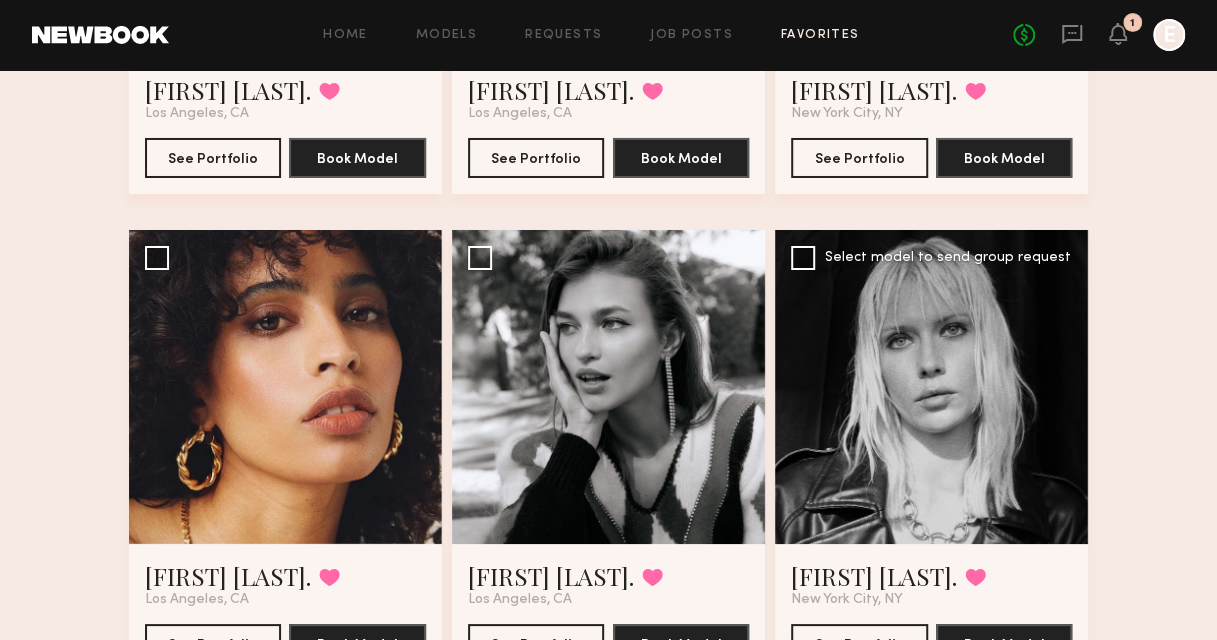 click 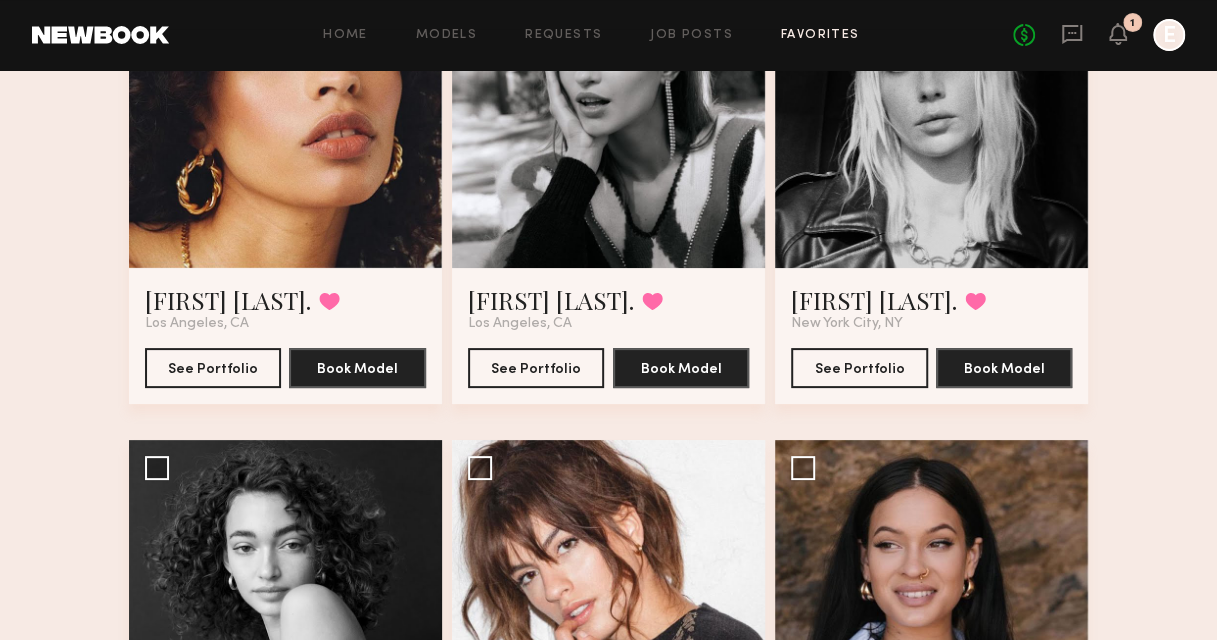 scroll, scrollTop: 3700, scrollLeft: 0, axis: vertical 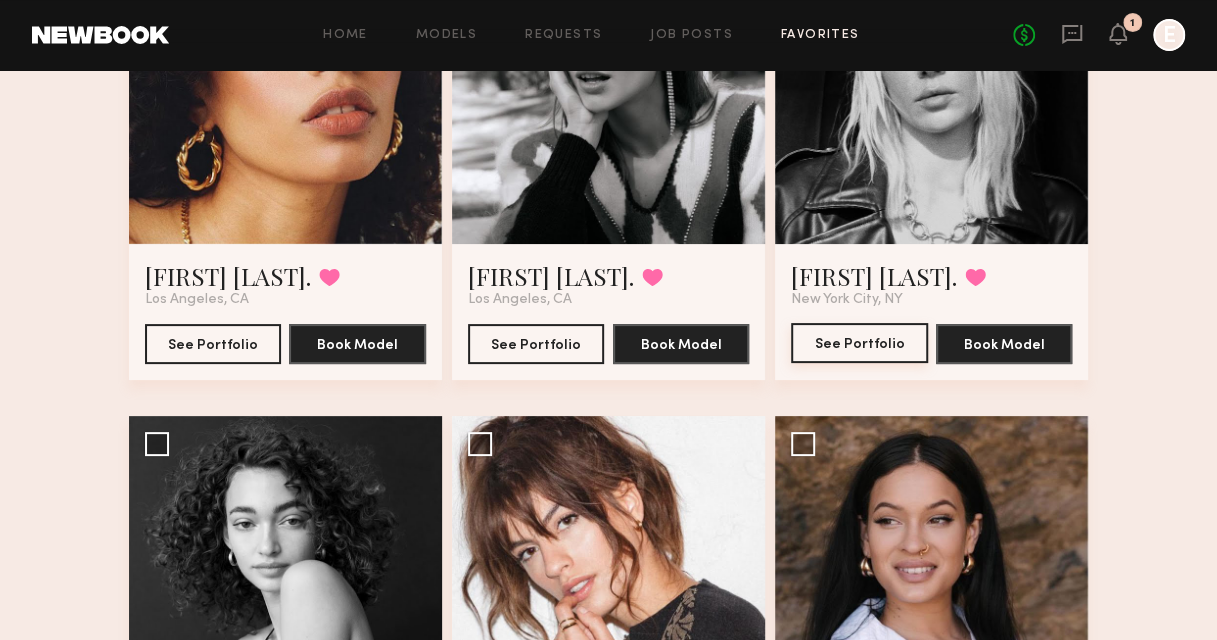click on "See Portfolio" 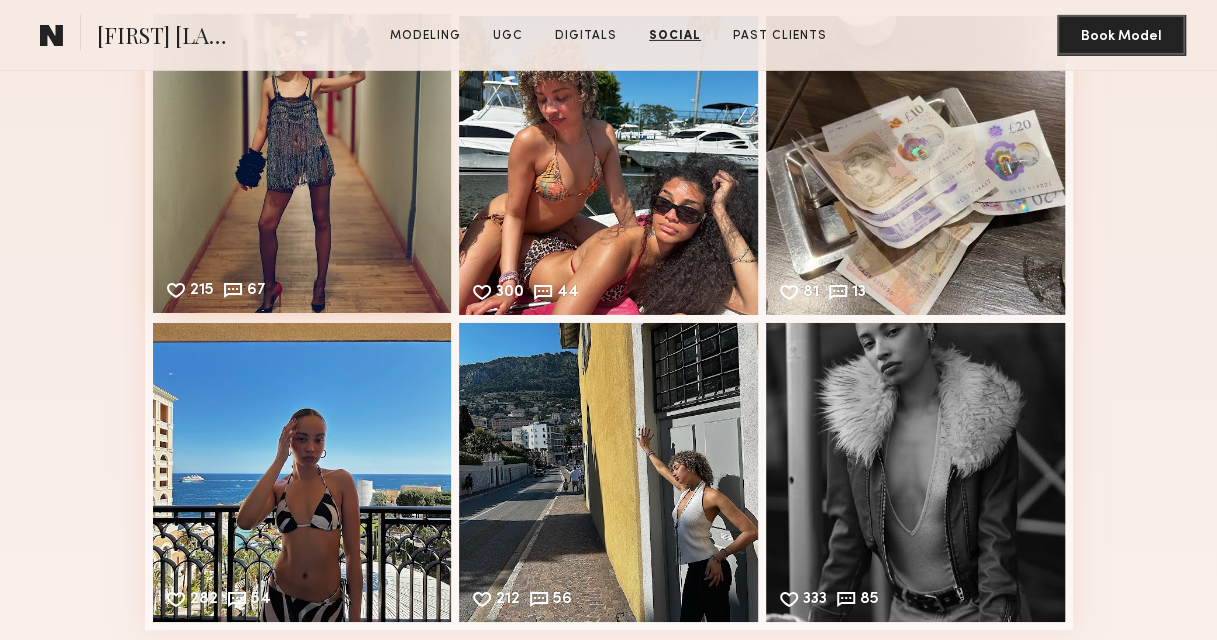 scroll, scrollTop: 3400, scrollLeft: 0, axis: vertical 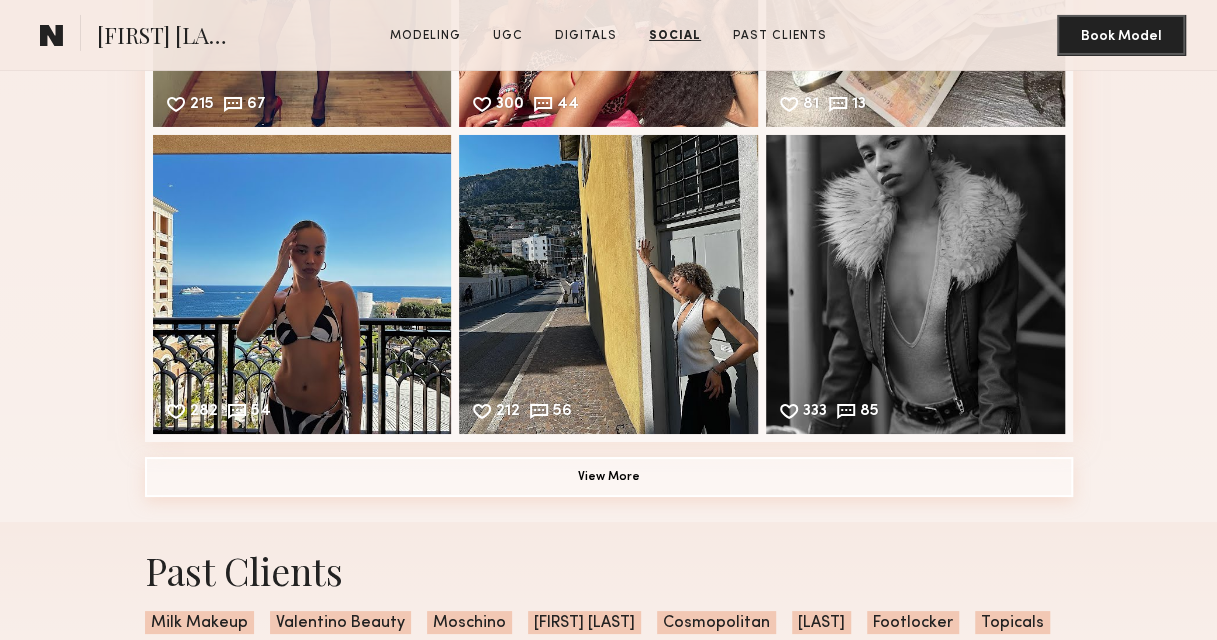 click on "View More" 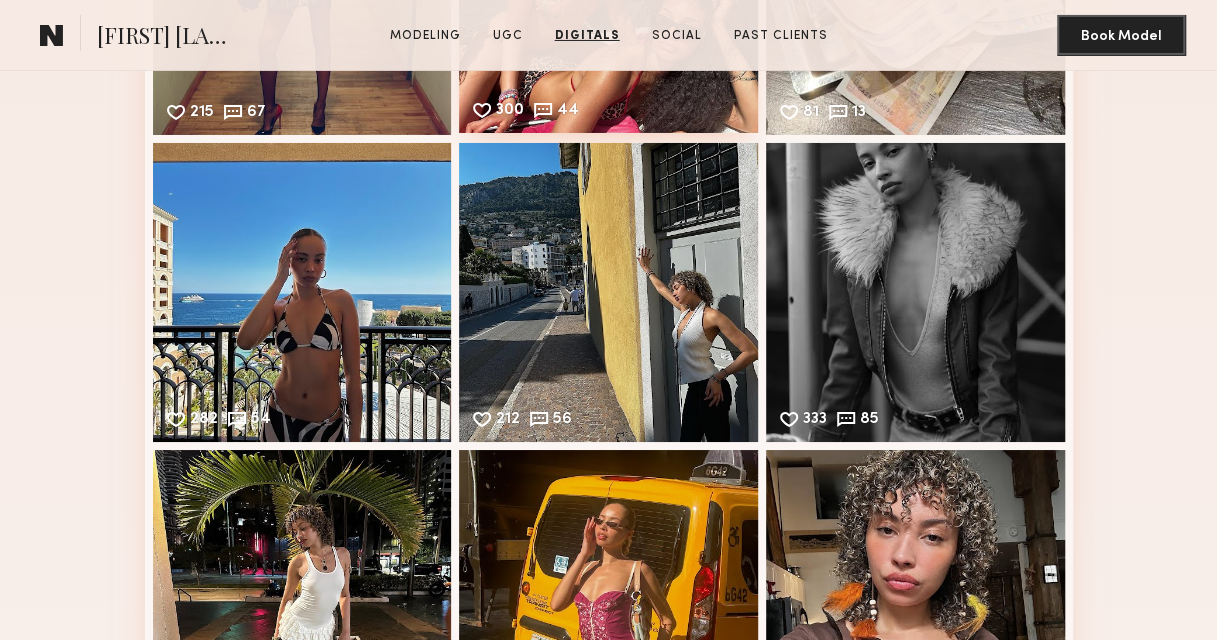 scroll, scrollTop: 3400, scrollLeft: 0, axis: vertical 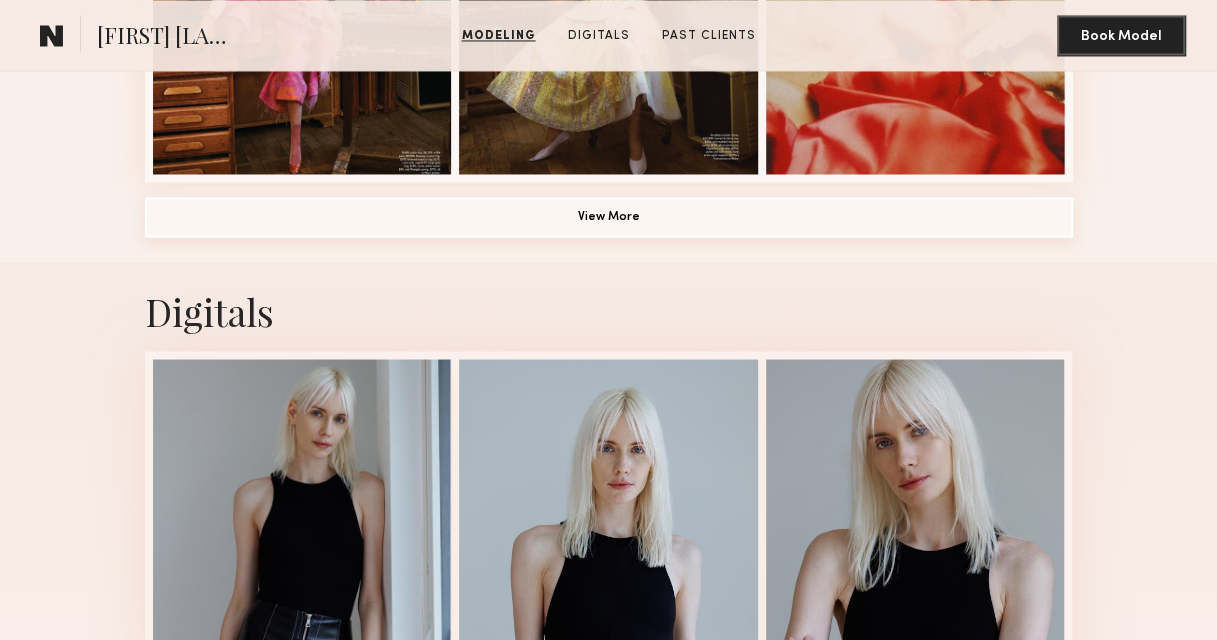 click on "View More" 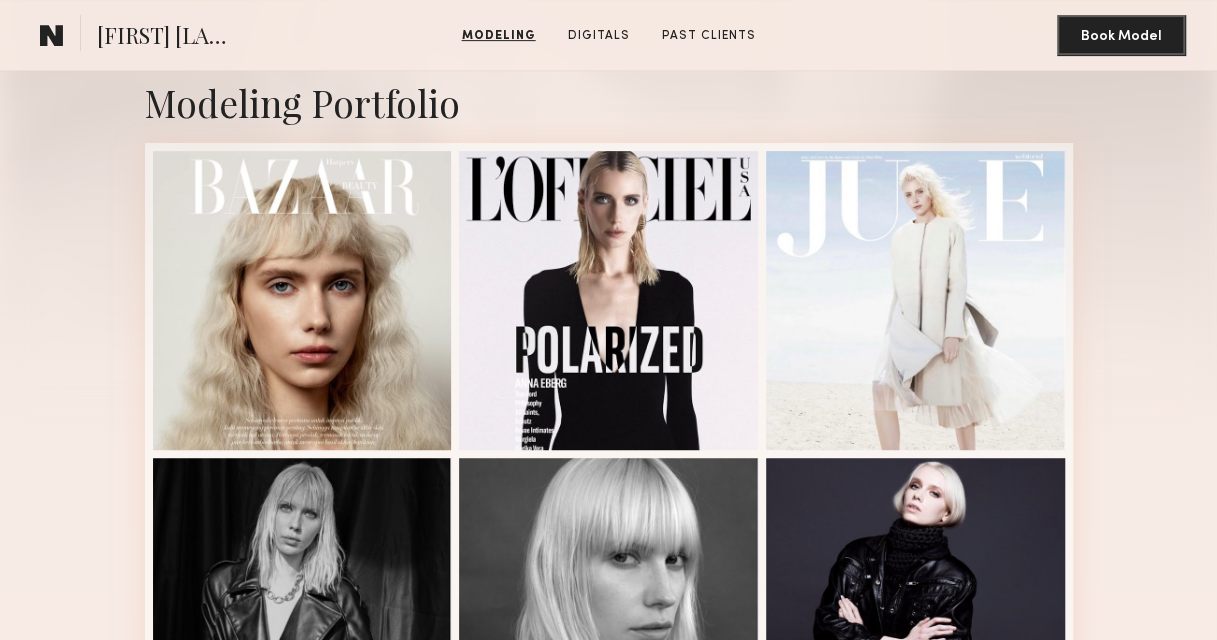 scroll, scrollTop: 400, scrollLeft: 0, axis: vertical 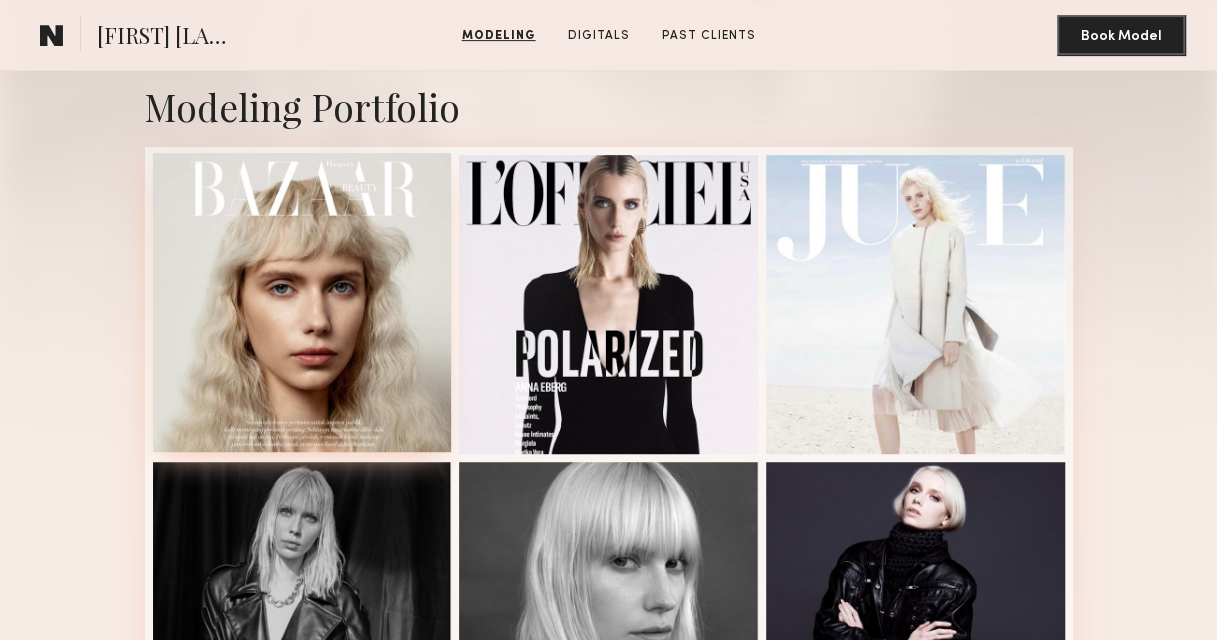 click at bounding box center (302, 302) 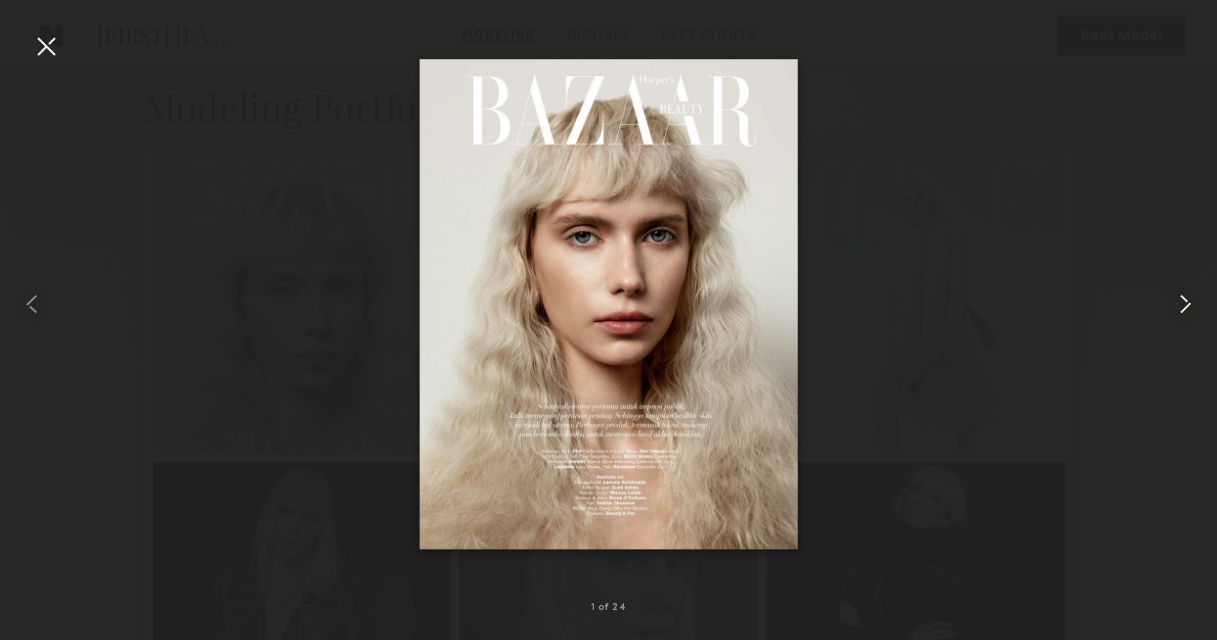 click at bounding box center [1192, 304] 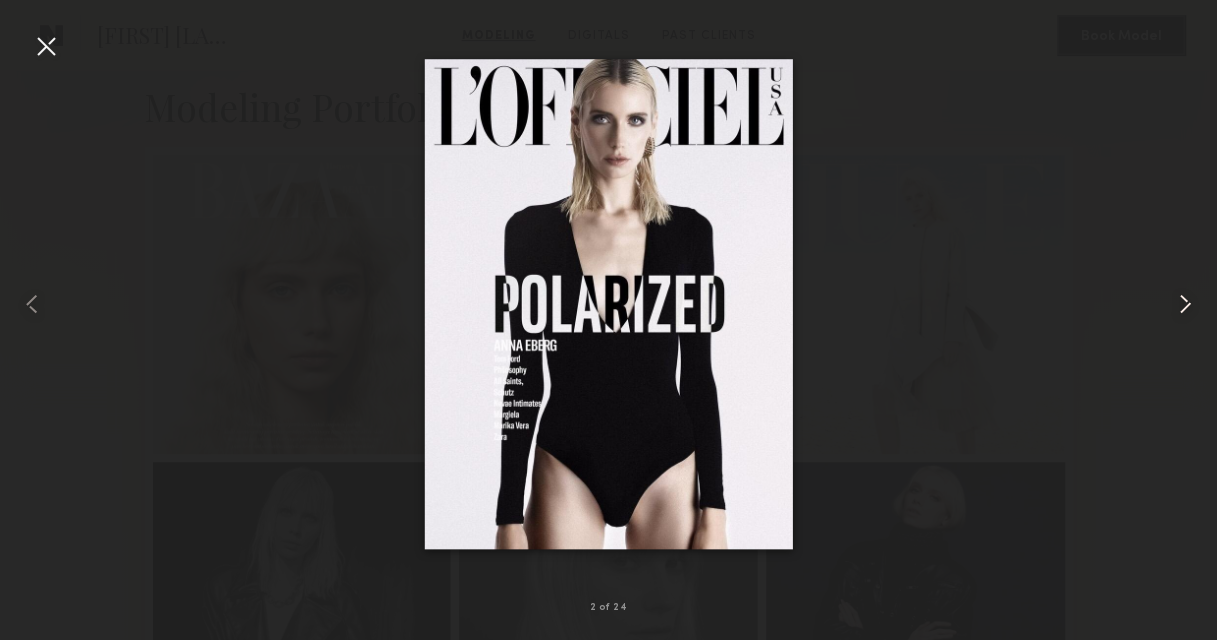 click at bounding box center [1192, 304] 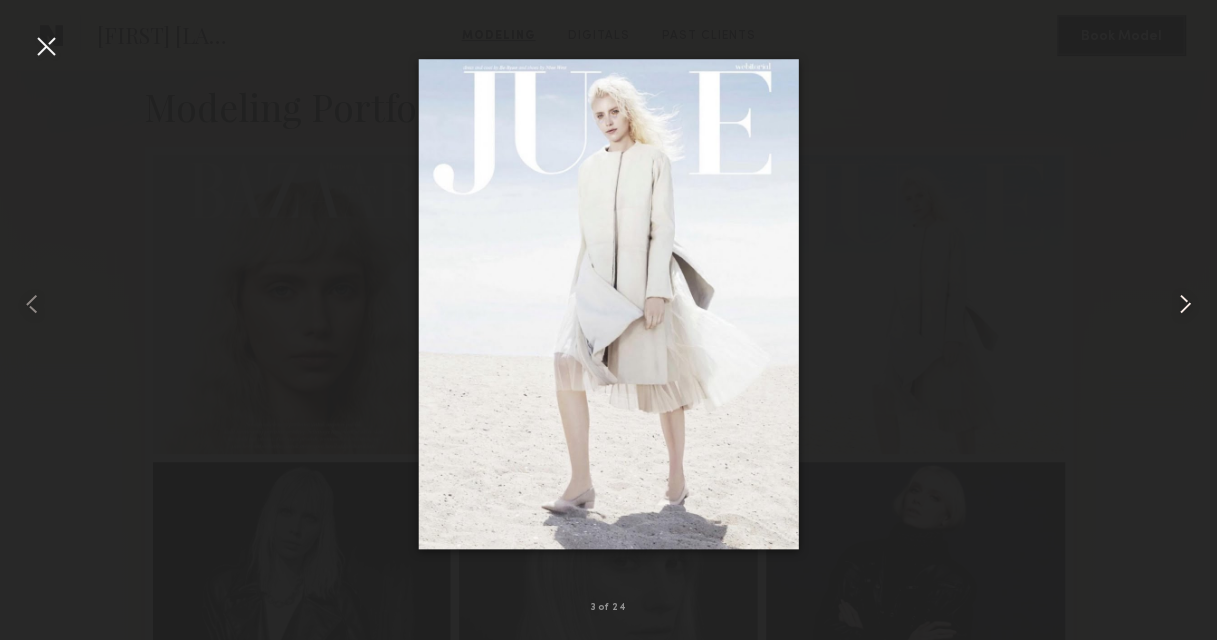 click at bounding box center (1192, 304) 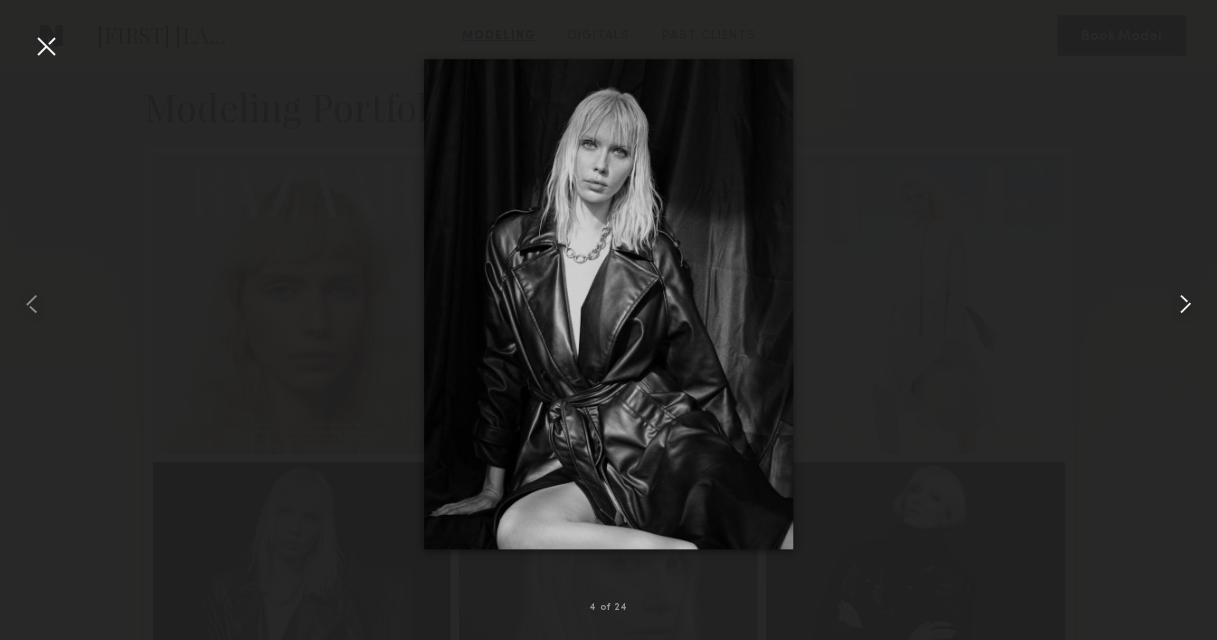 click at bounding box center [1192, 304] 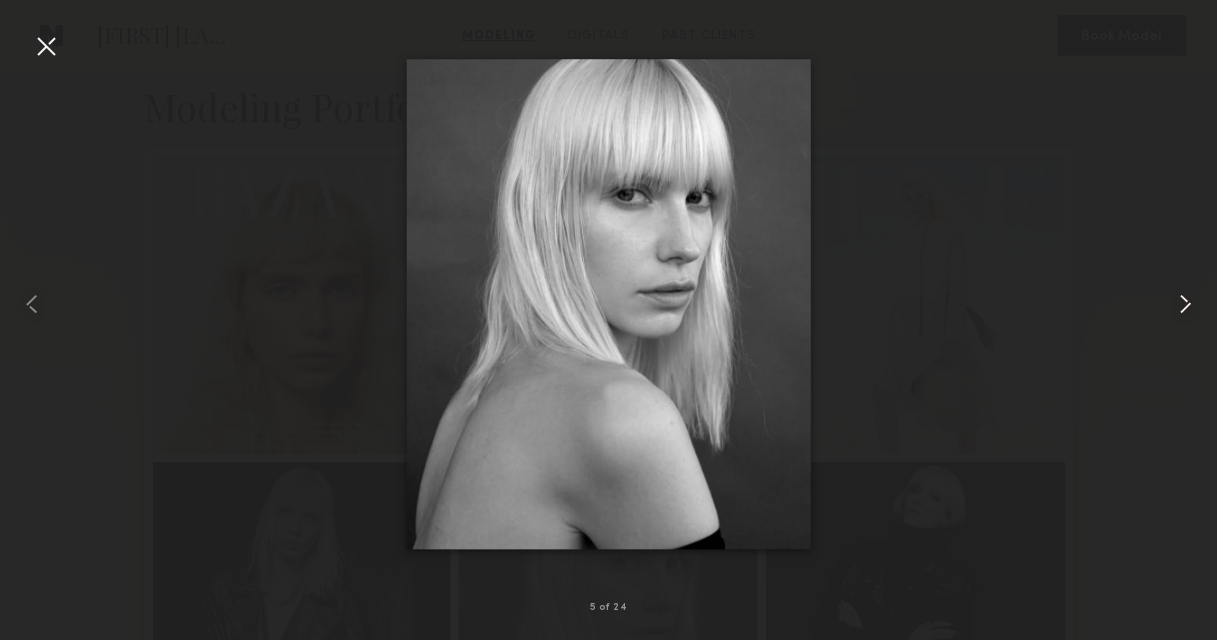 click at bounding box center [1192, 304] 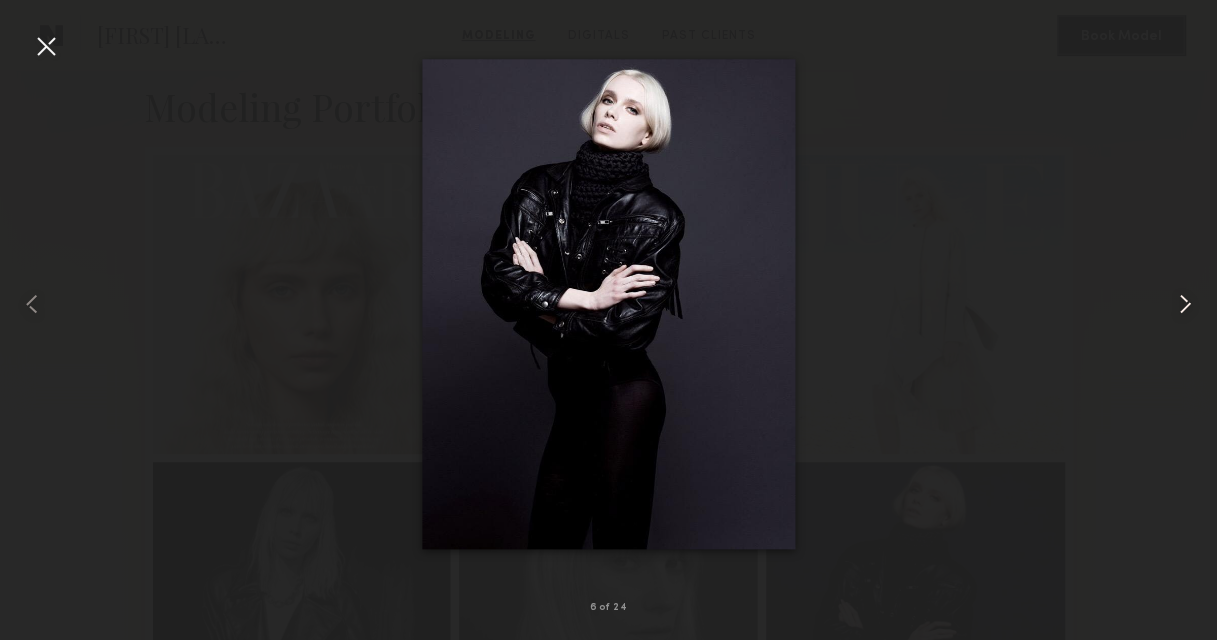 click at bounding box center (1192, 304) 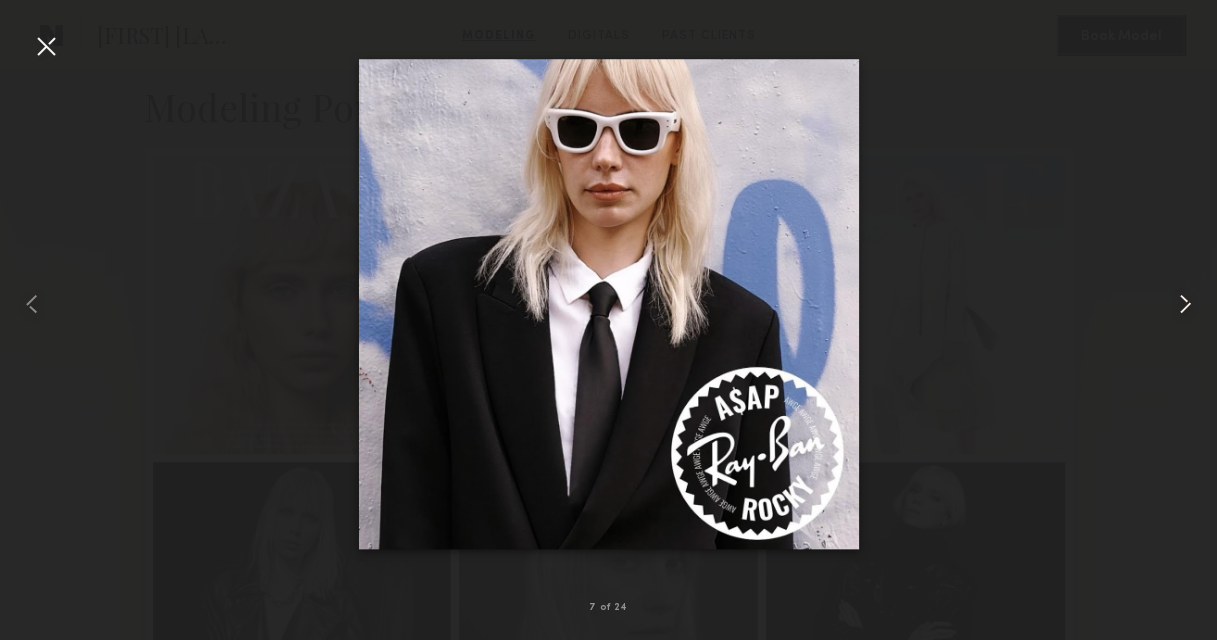 click at bounding box center (1192, 304) 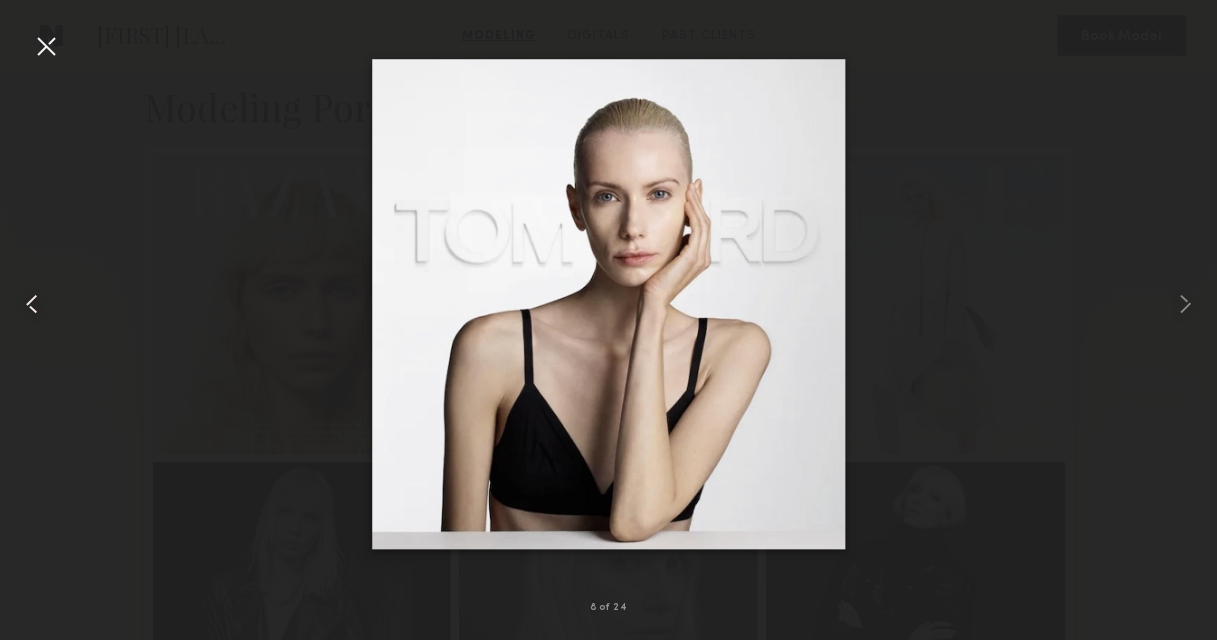 click at bounding box center [32, 304] 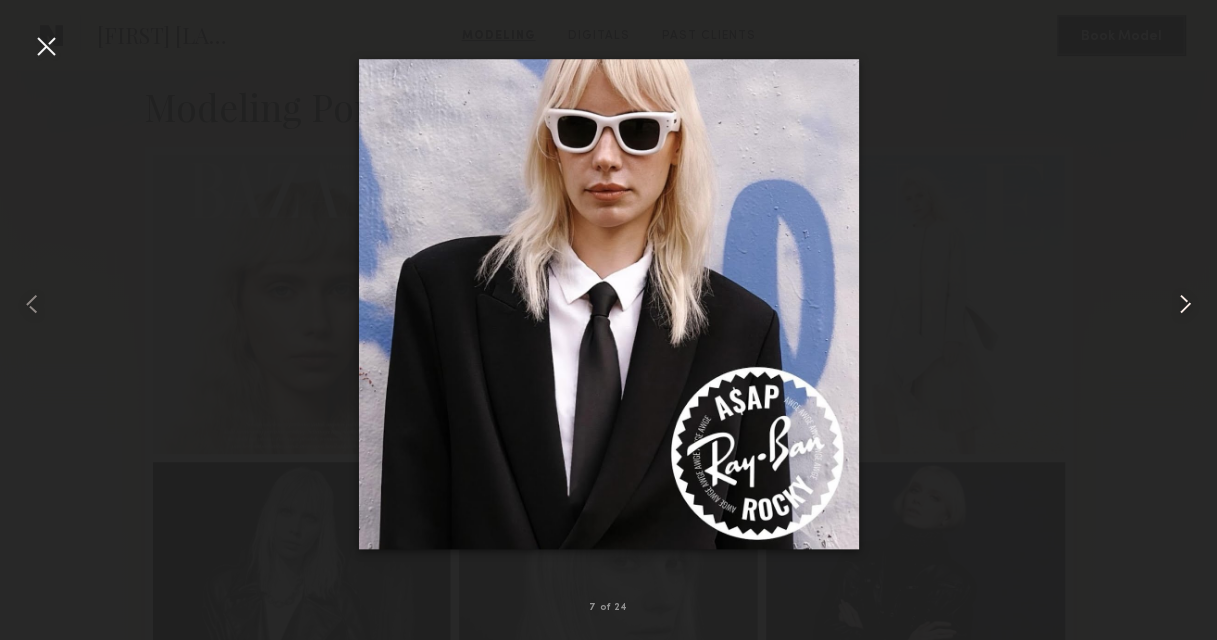 click at bounding box center (1192, 304) 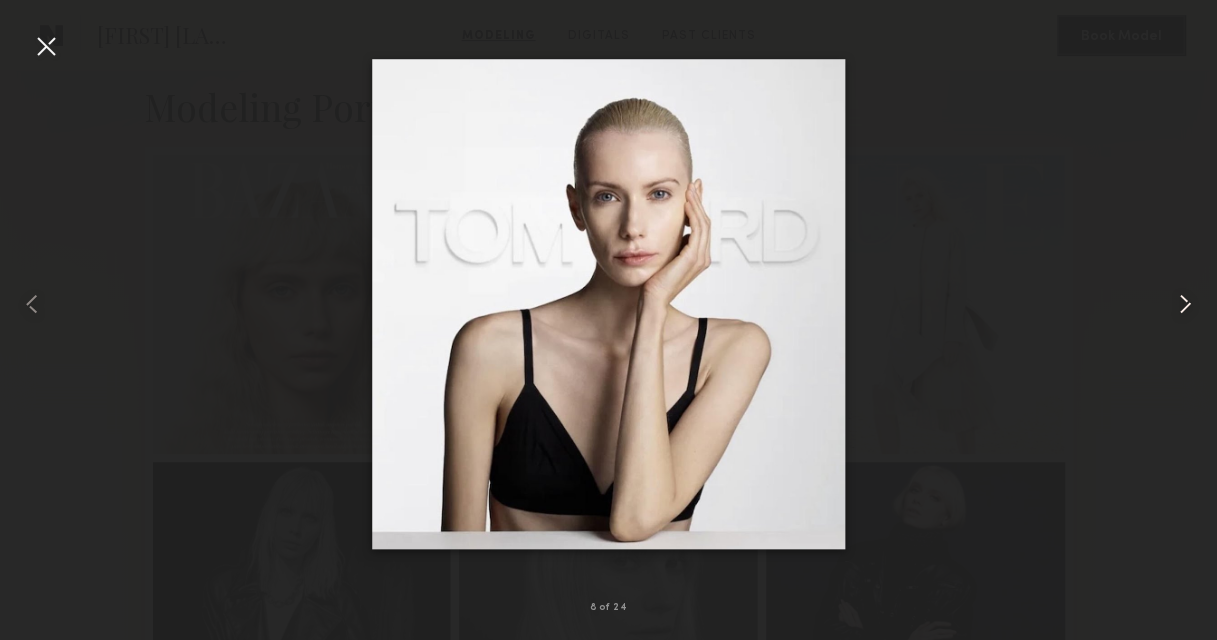 click at bounding box center (1185, 304) 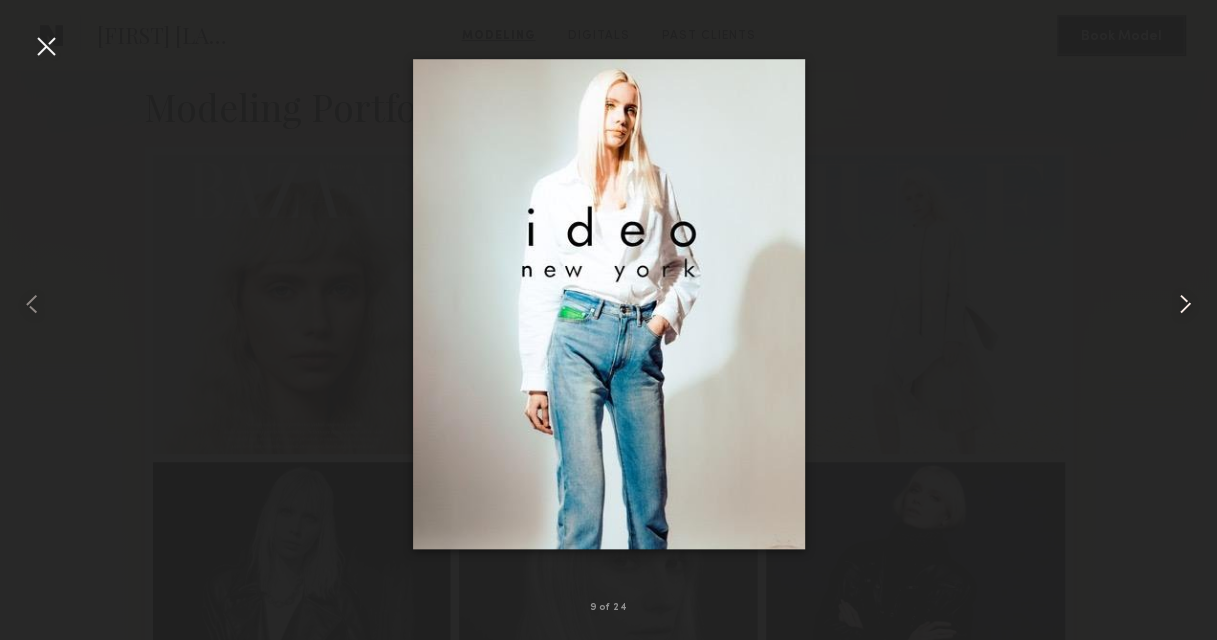 click at bounding box center [1185, 304] 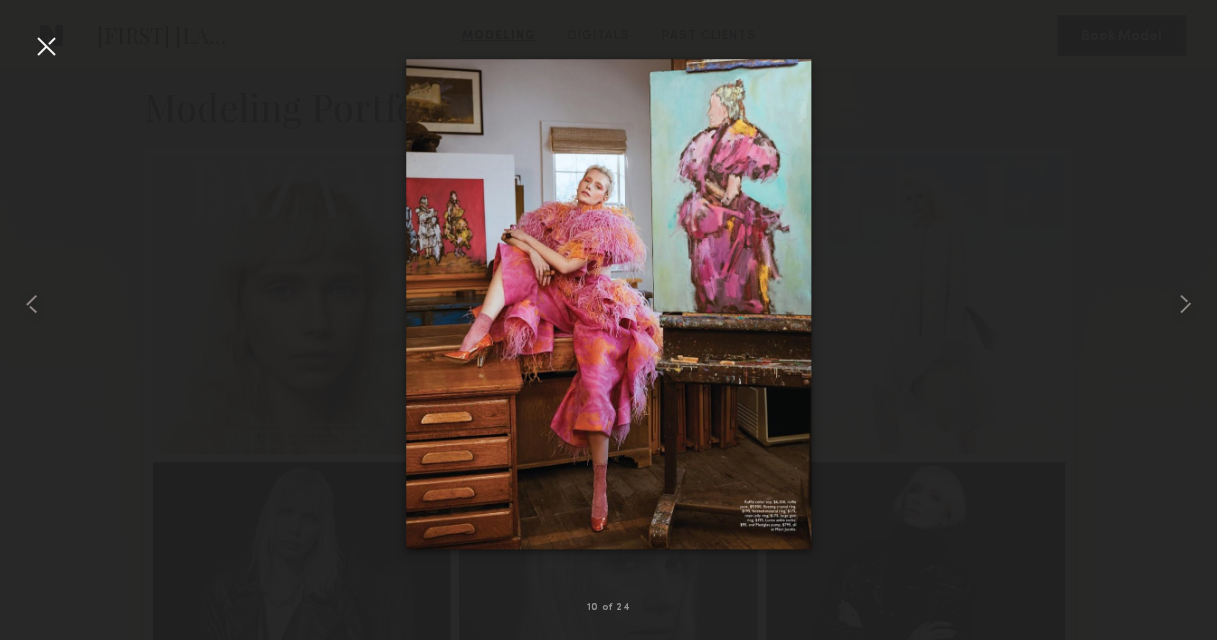 click at bounding box center (46, 46) 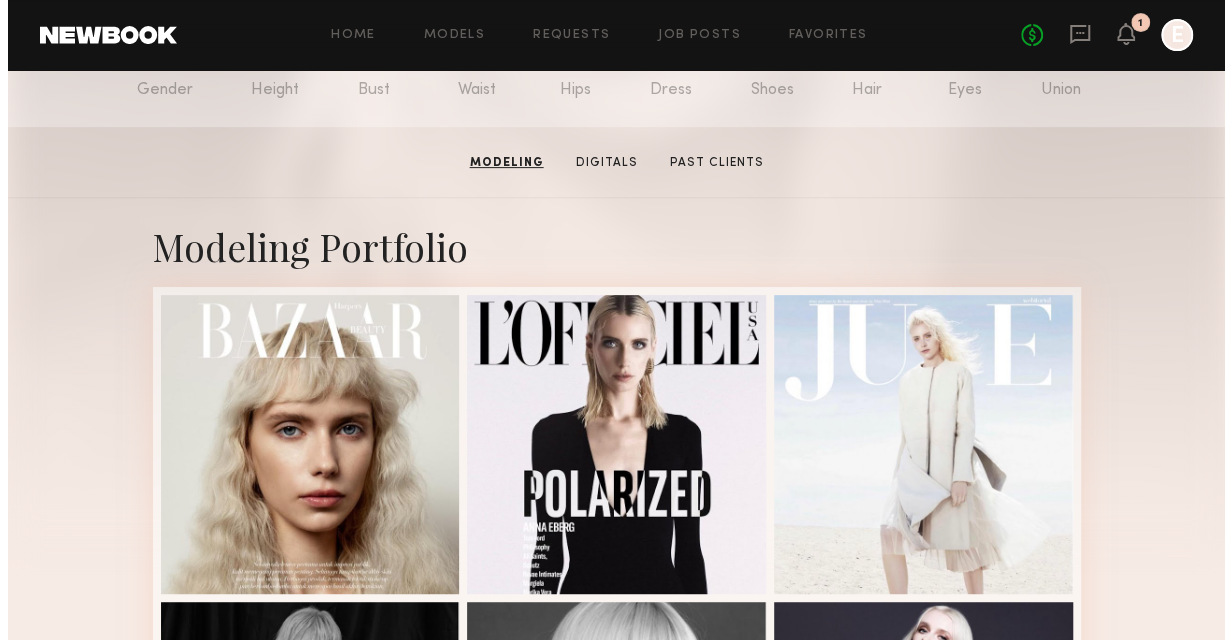 scroll, scrollTop: 0, scrollLeft: 0, axis: both 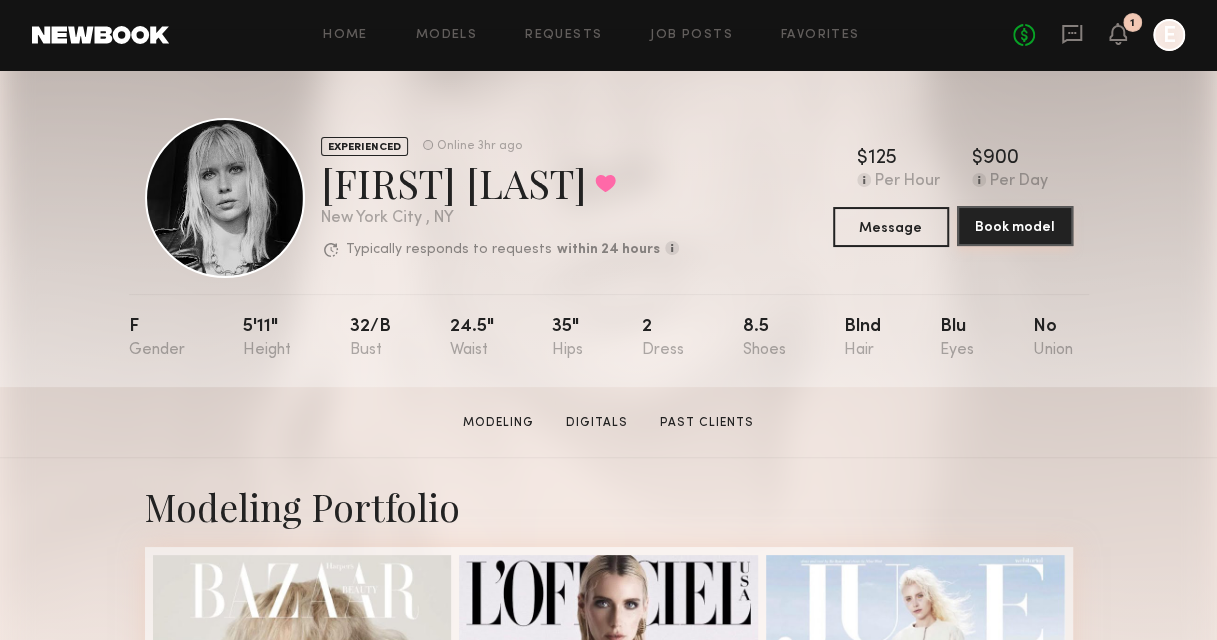 click on "Book model" 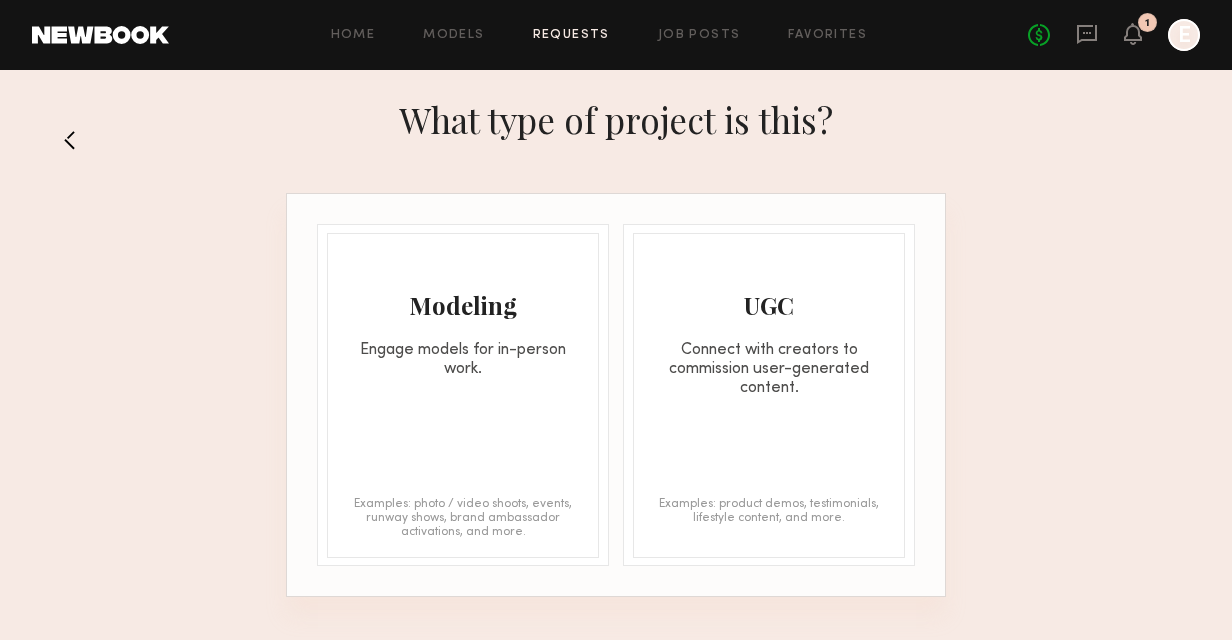 click on "What type of project is this?" 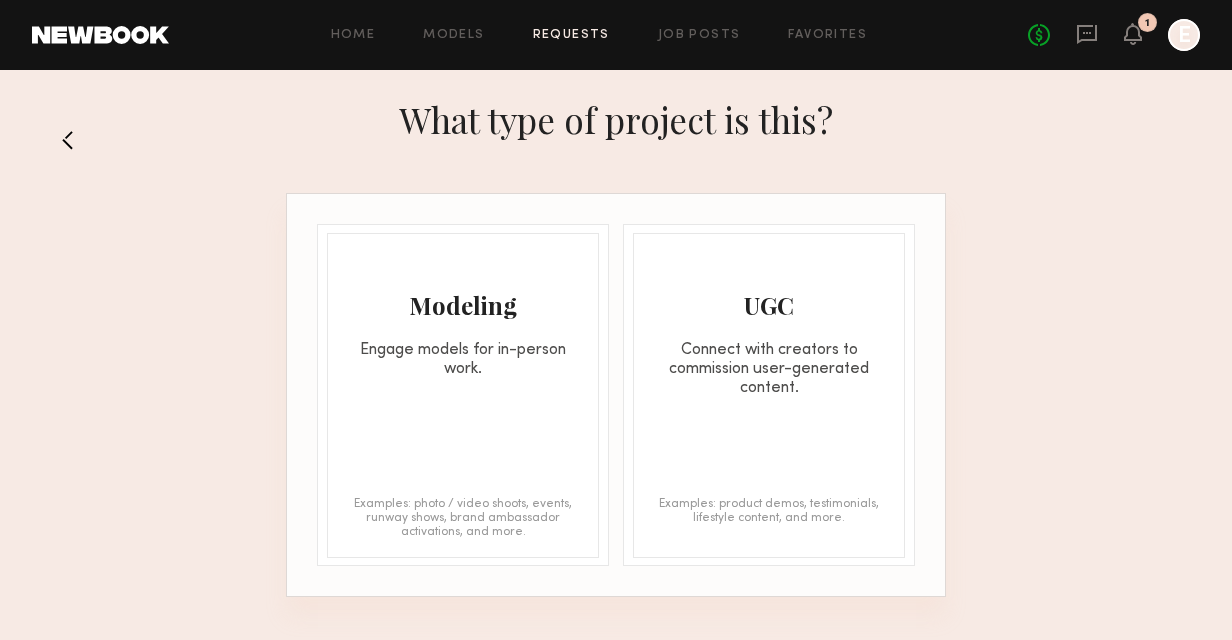 click 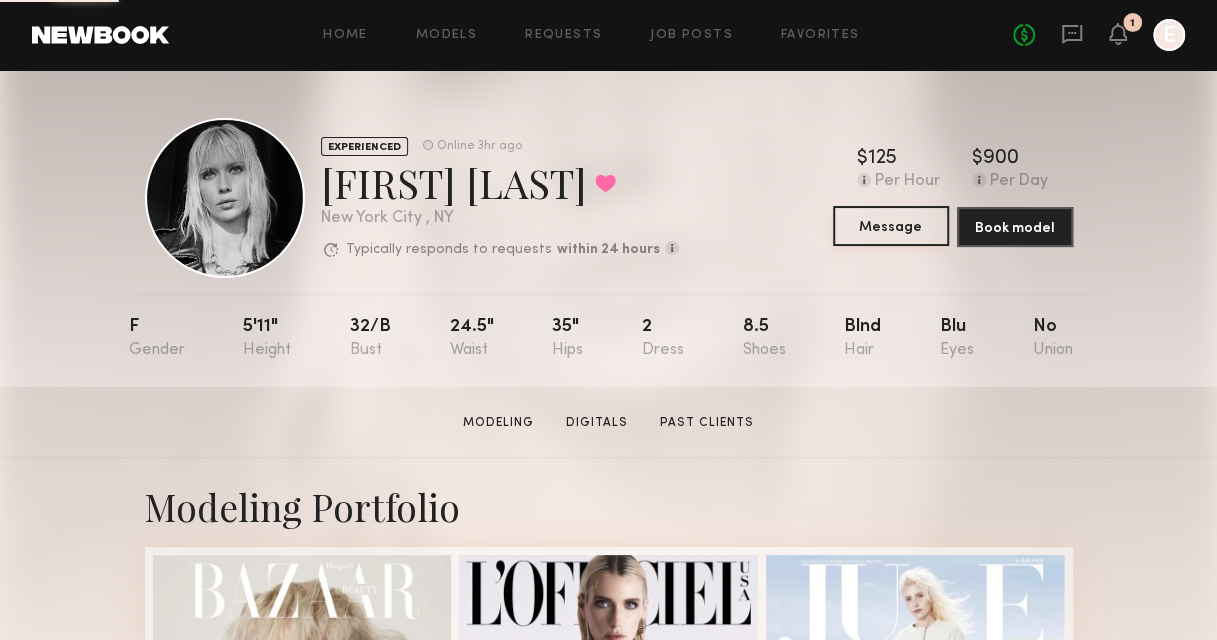 click on "Message" 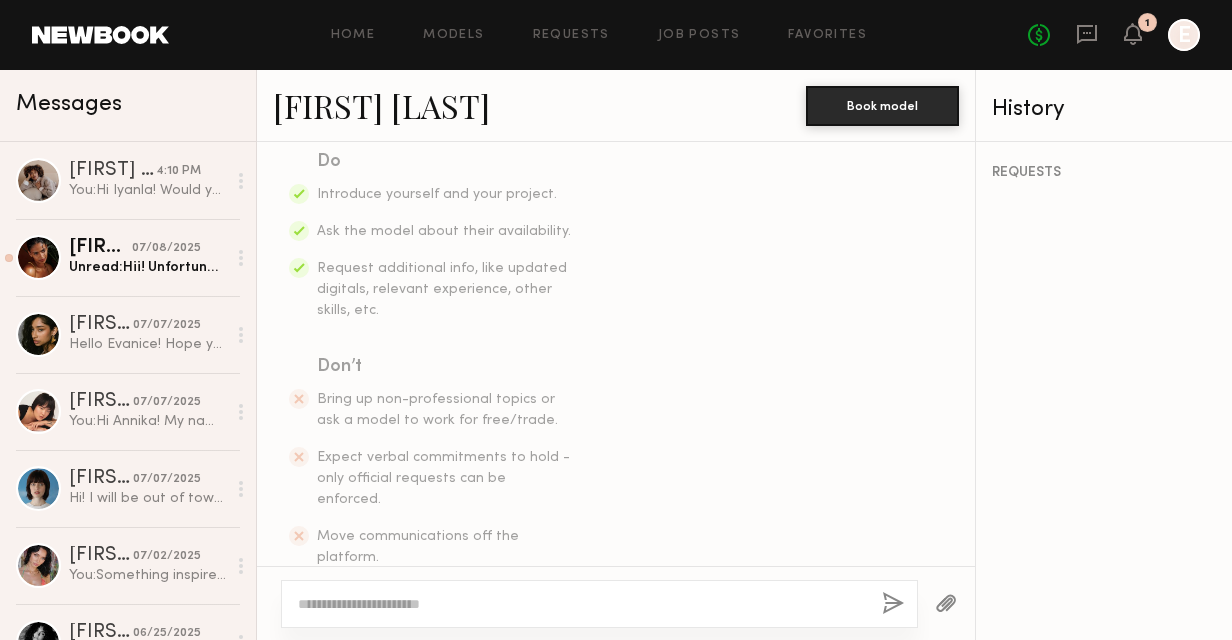 scroll, scrollTop: 361, scrollLeft: 0, axis: vertical 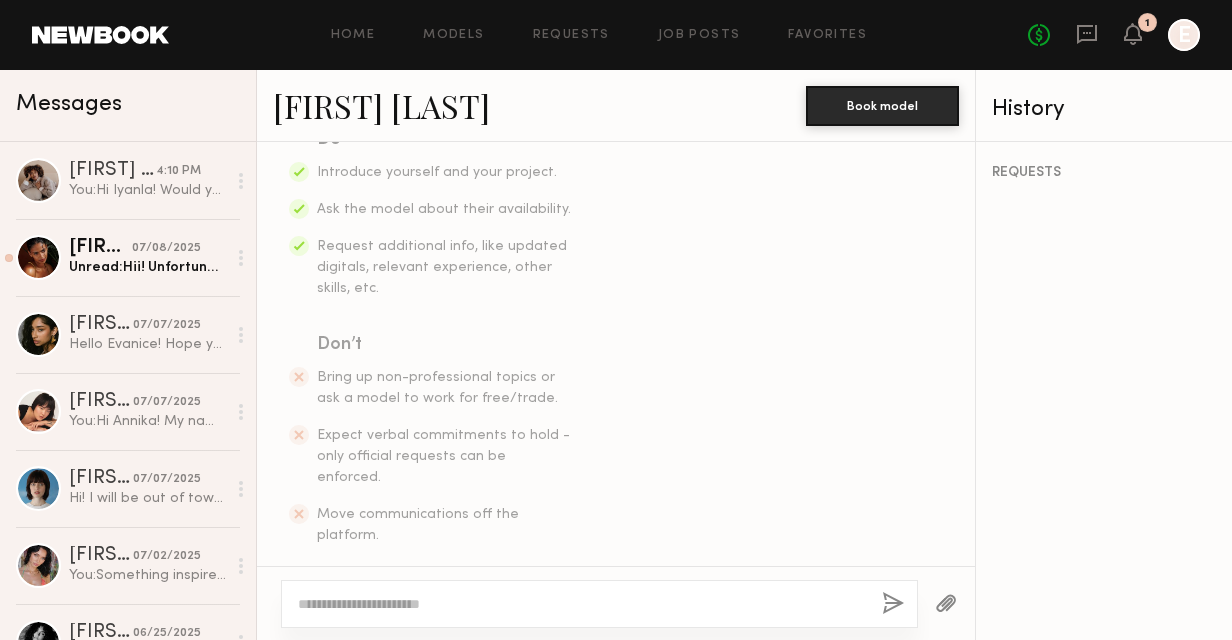 click 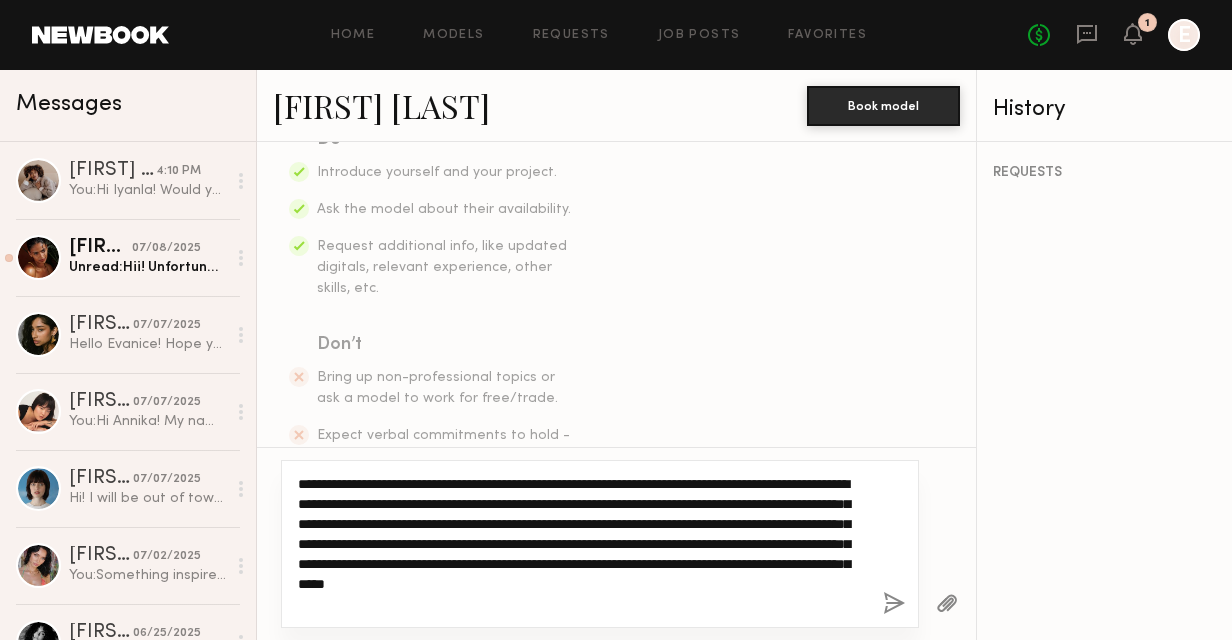 click on "**********" 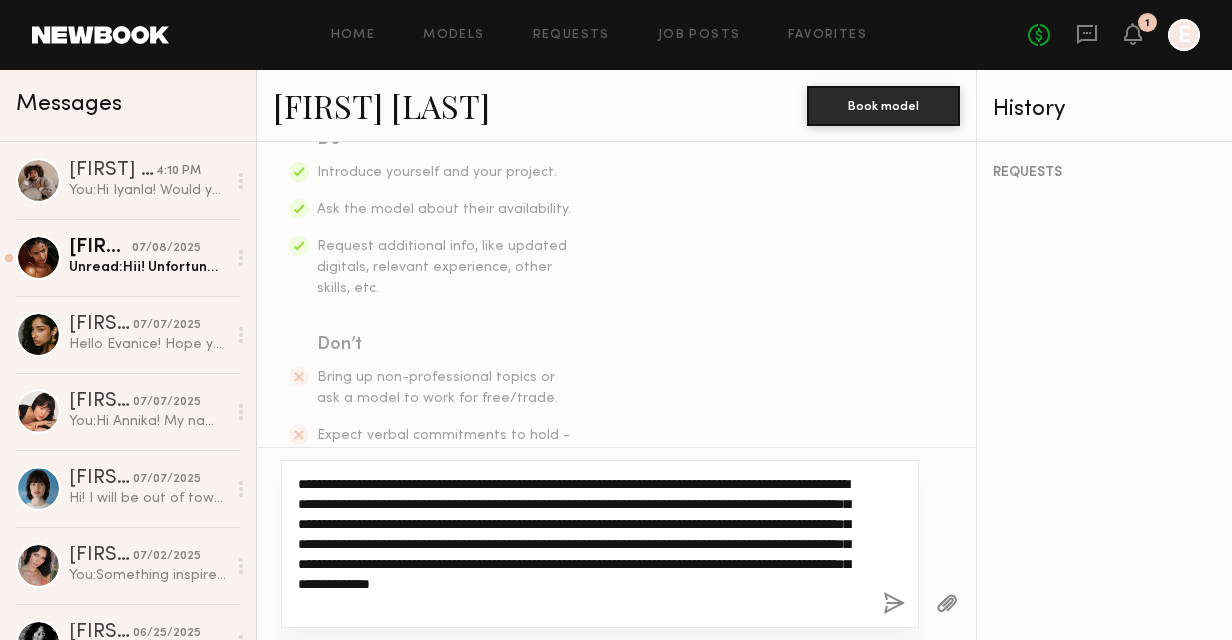 click on "**********" 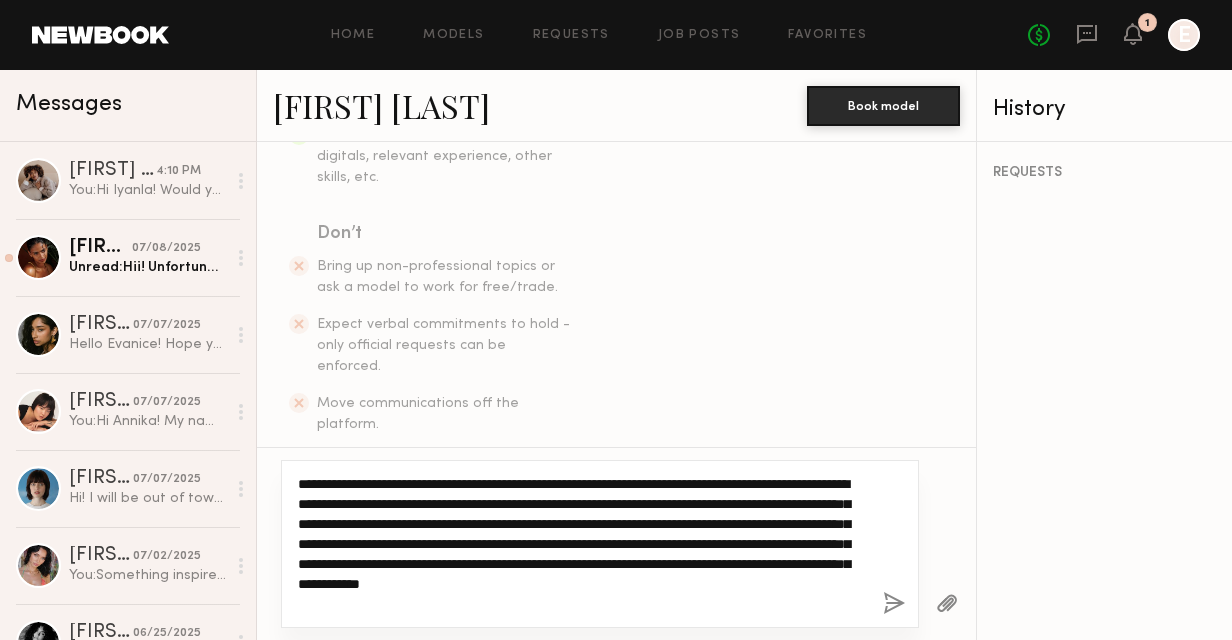 scroll, scrollTop: 479, scrollLeft: 0, axis: vertical 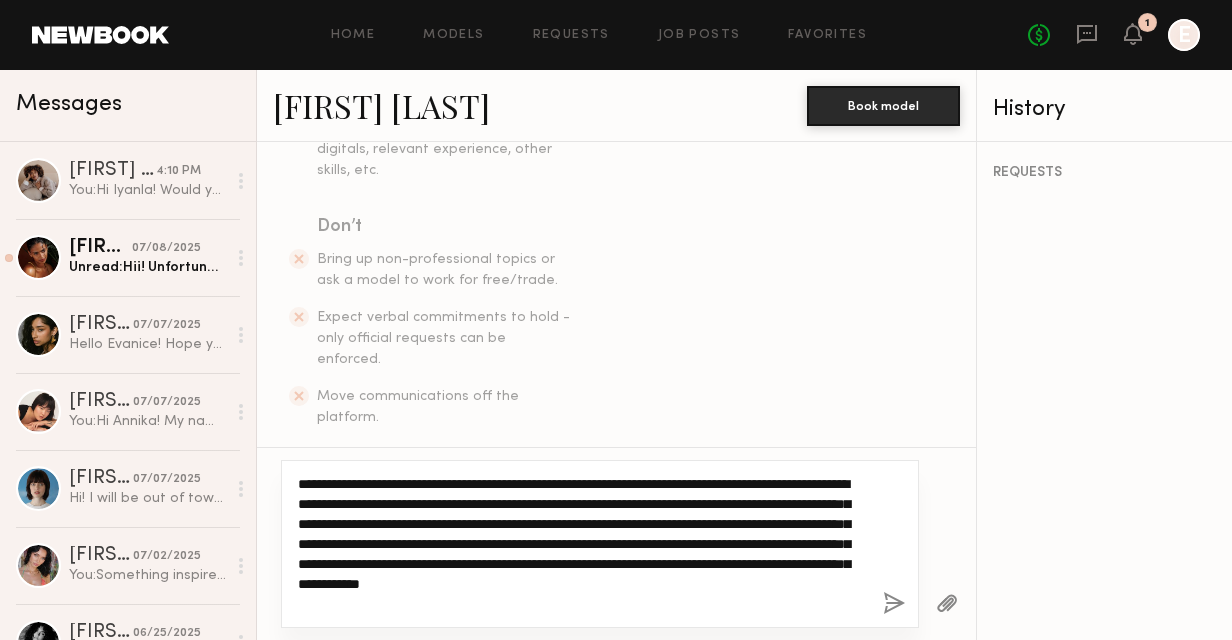 type on "**********" 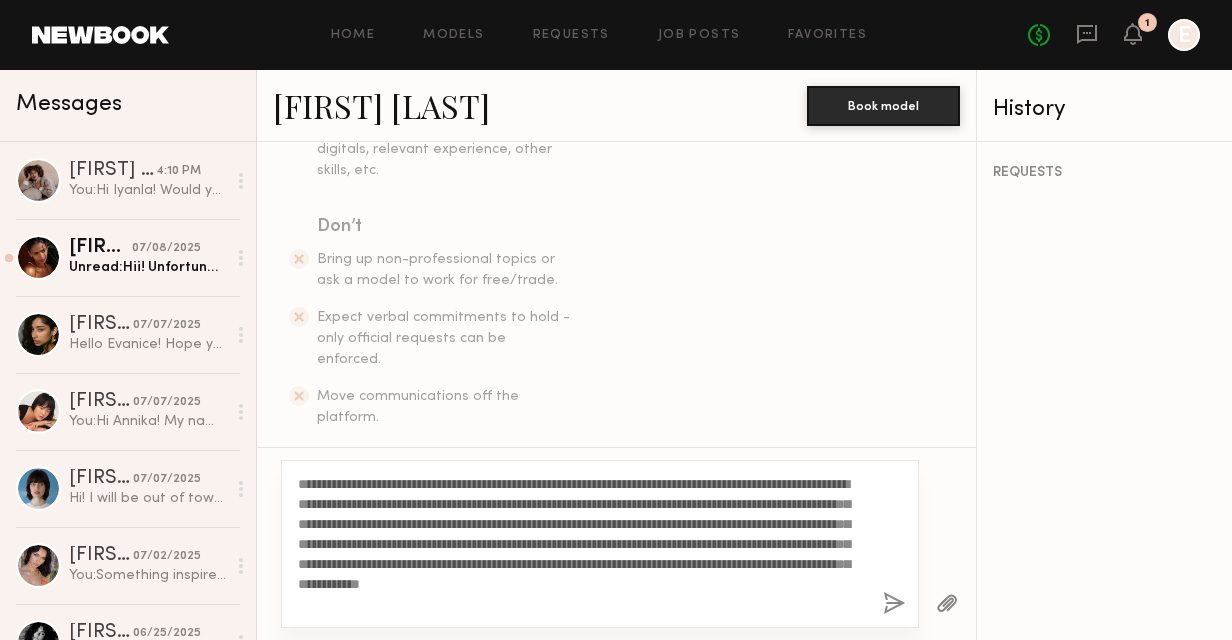 click 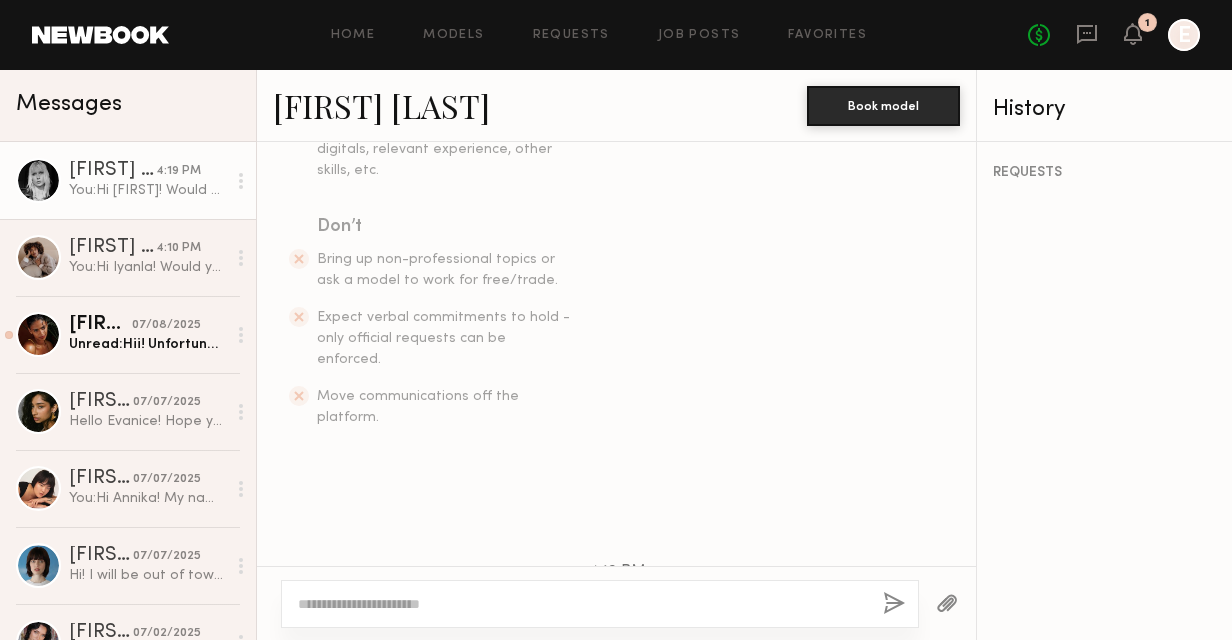 scroll, scrollTop: 818, scrollLeft: 0, axis: vertical 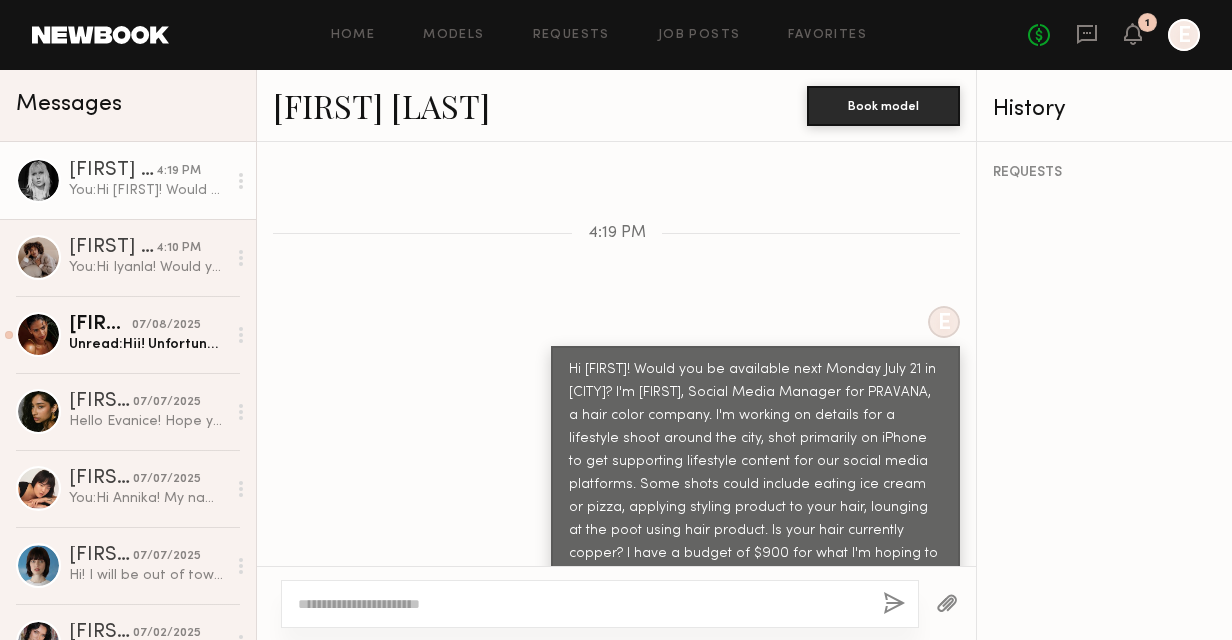 drag, startPoint x: 774, startPoint y: 498, endPoint x: 712, endPoint y: 481, distance: 64.288414 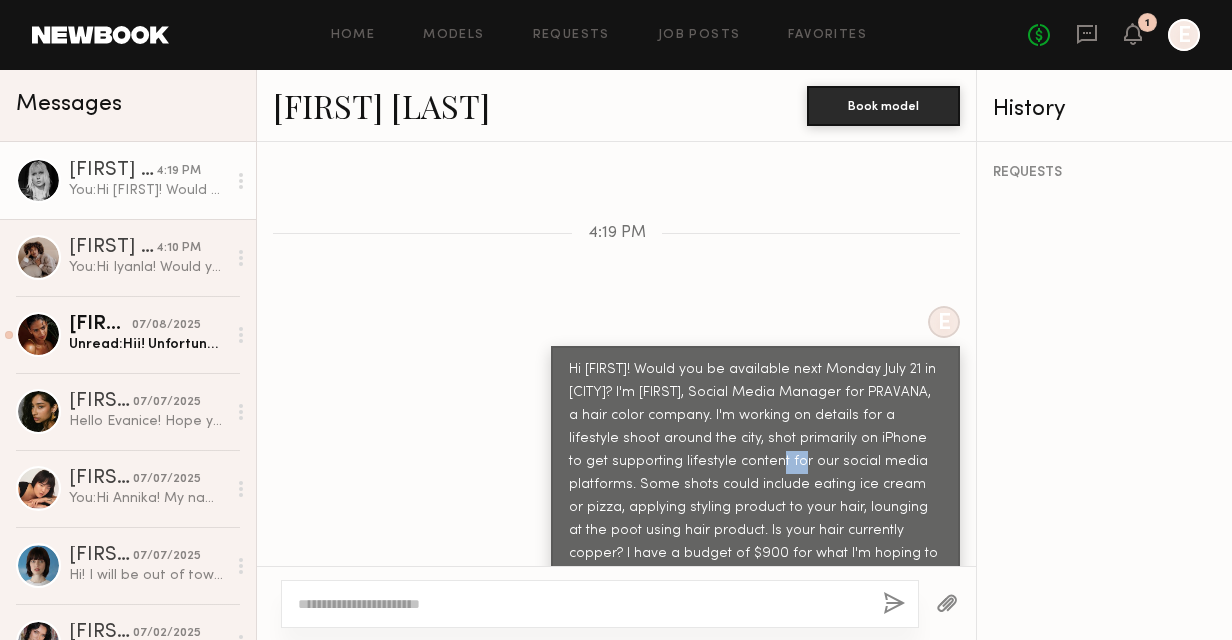 click on "Hi [FIRST]! Would you be available next Monday July 21 in [CITY]? I'm [FIRST], Social Media Manager for PRAVANA, a hair color company. I'm working on details for a lifestyle shoot around the city, shot primarily on iPhone to get supporting lifestyle content for our social media platforms. Some shots could include eating ice cream or pizza, applying styling product to your hair, lounging at the poot using hair product. Is your hair currently copper? I have a budget of $900 for what I'm hoping to be a 5 hour day around locations. If this interests you let me know!" 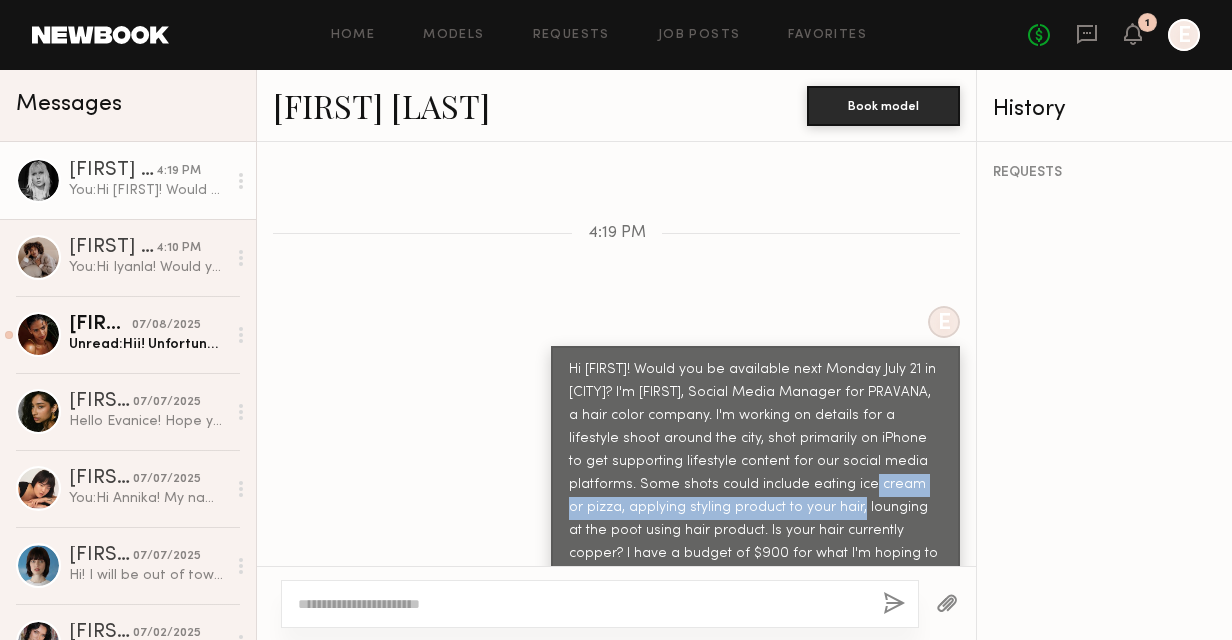 drag, startPoint x: 746, startPoint y: 423, endPoint x: 819, endPoint y: 446, distance: 76.537575 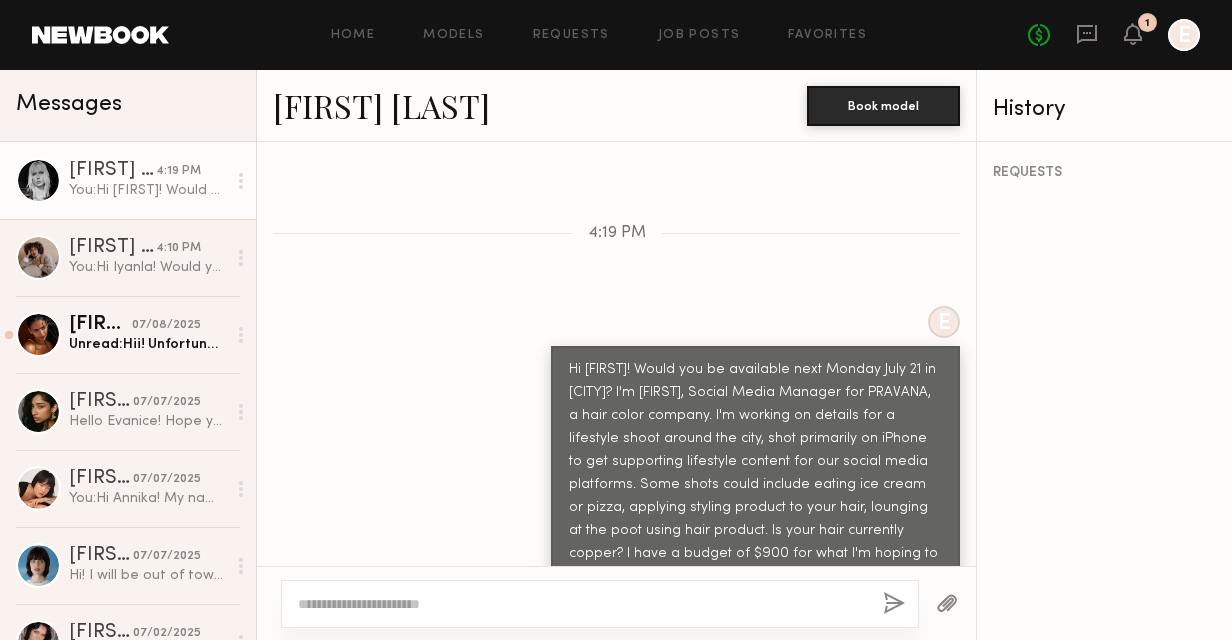 drag, startPoint x: 819, startPoint y: 446, endPoint x: 900, endPoint y: 470, distance: 84.48077 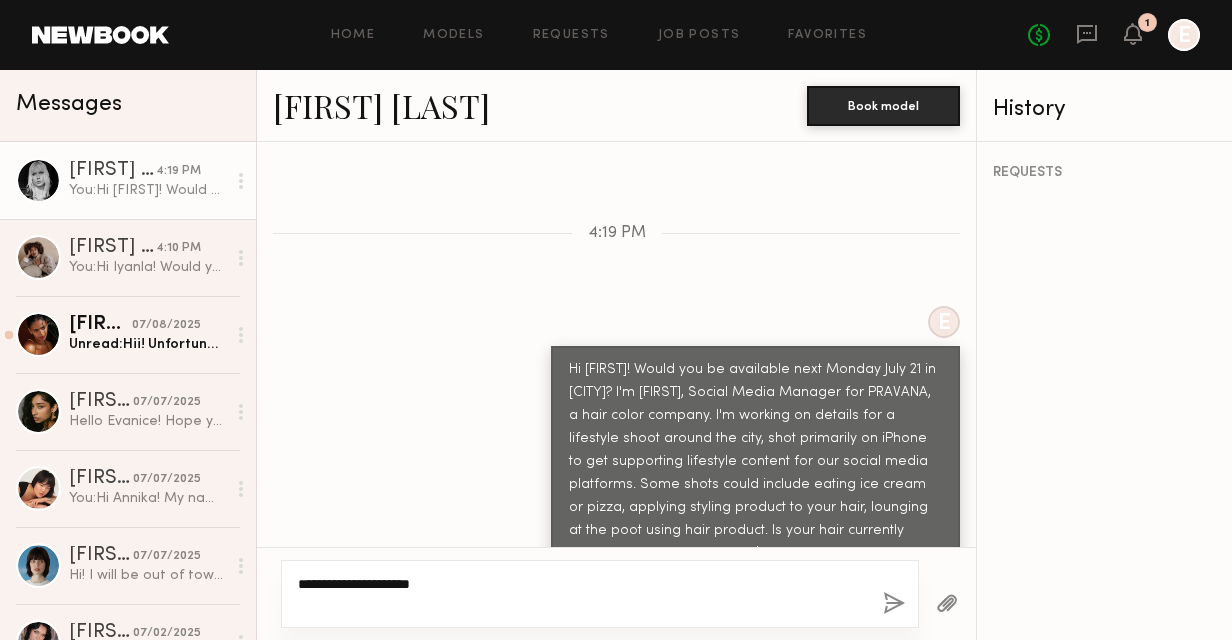 type on "**********" 